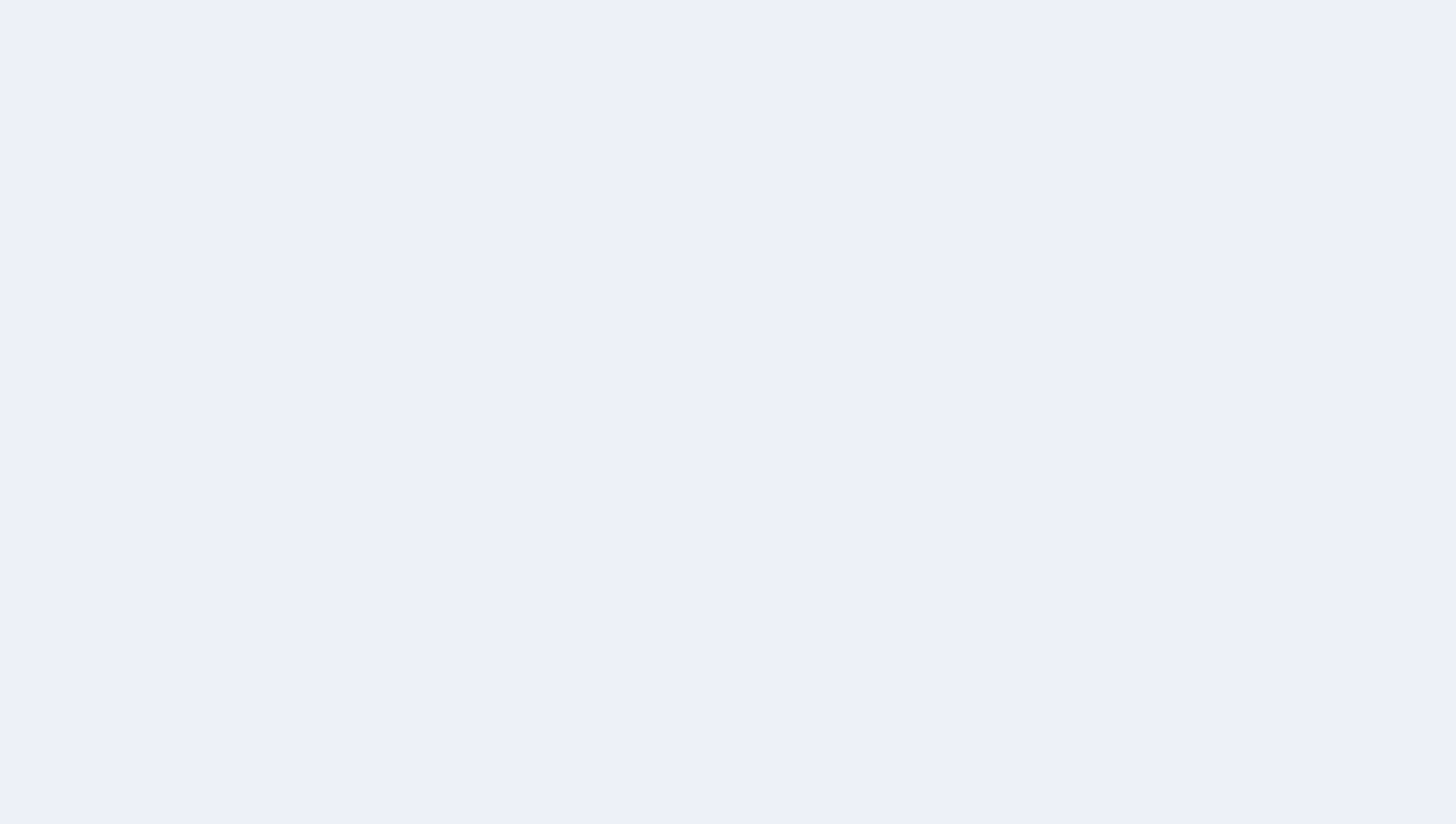 scroll, scrollTop: 0, scrollLeft: 0, axis: both 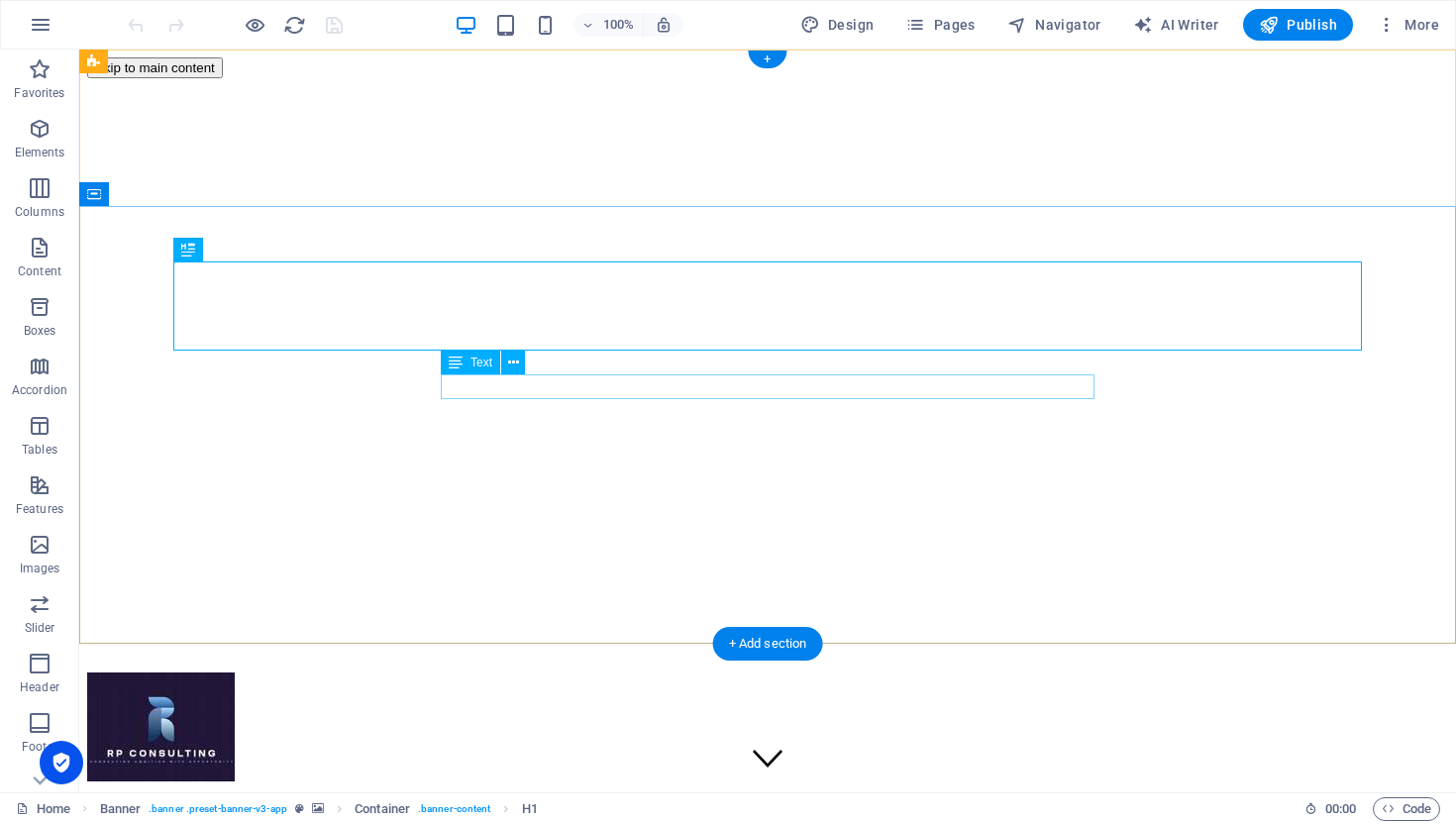 click on "Connecting ambition with opportunity" at bounding box center (768, 1108) 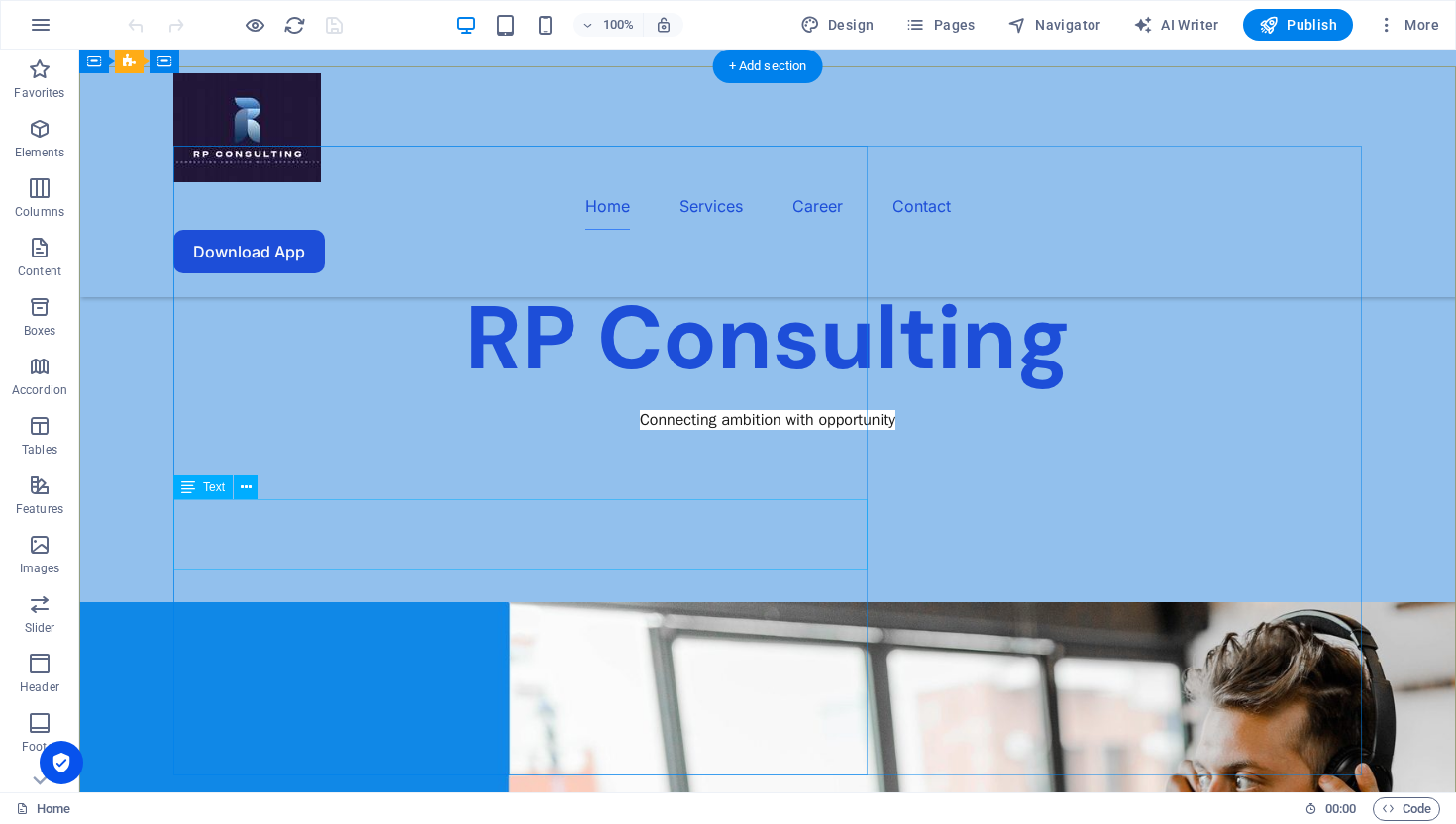 scroll, scrollTop: 549, scrollLeft: 0, axis: vertical 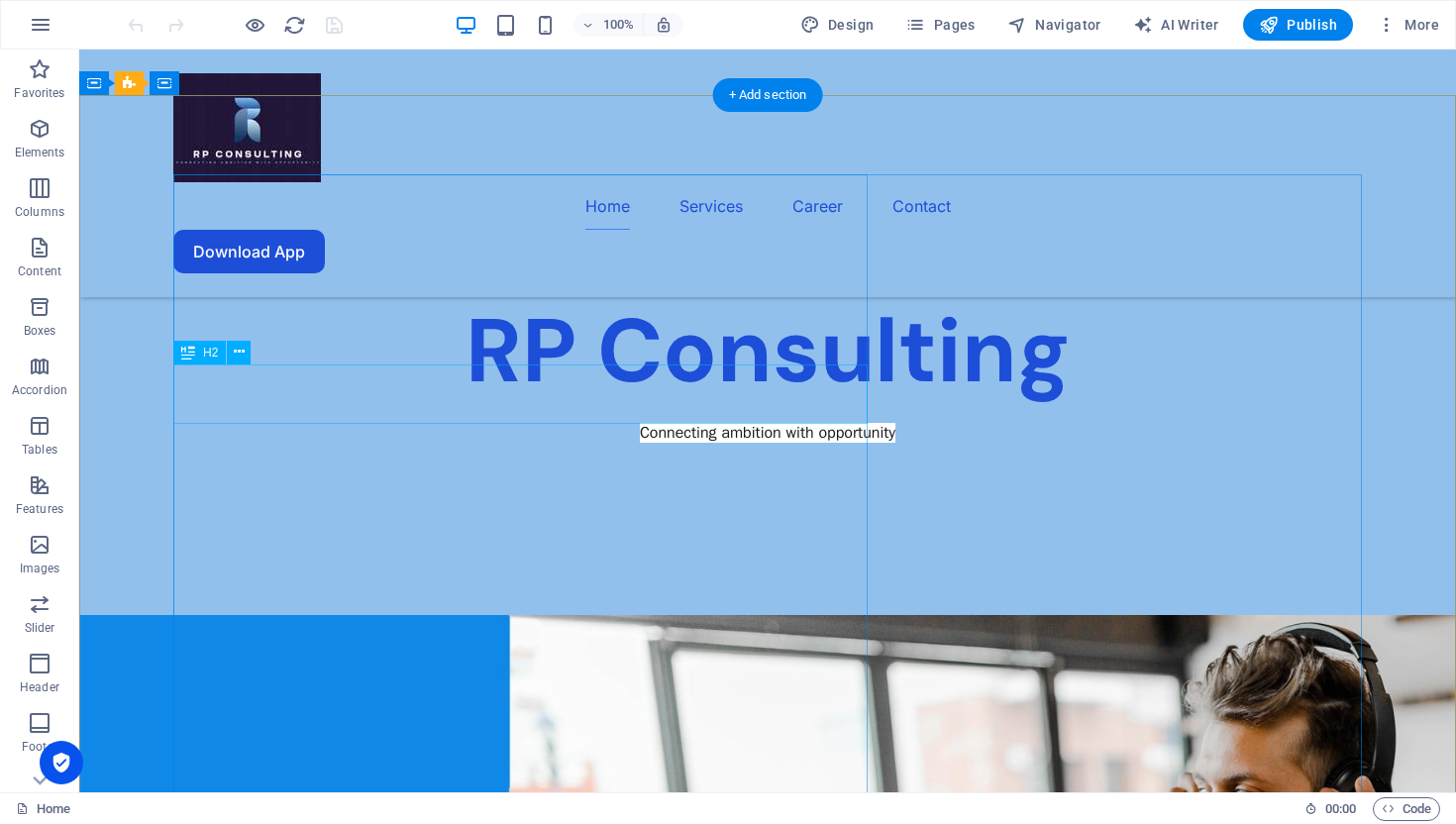 click on "Love audiobooks?" at bounding box center (768, 1702) 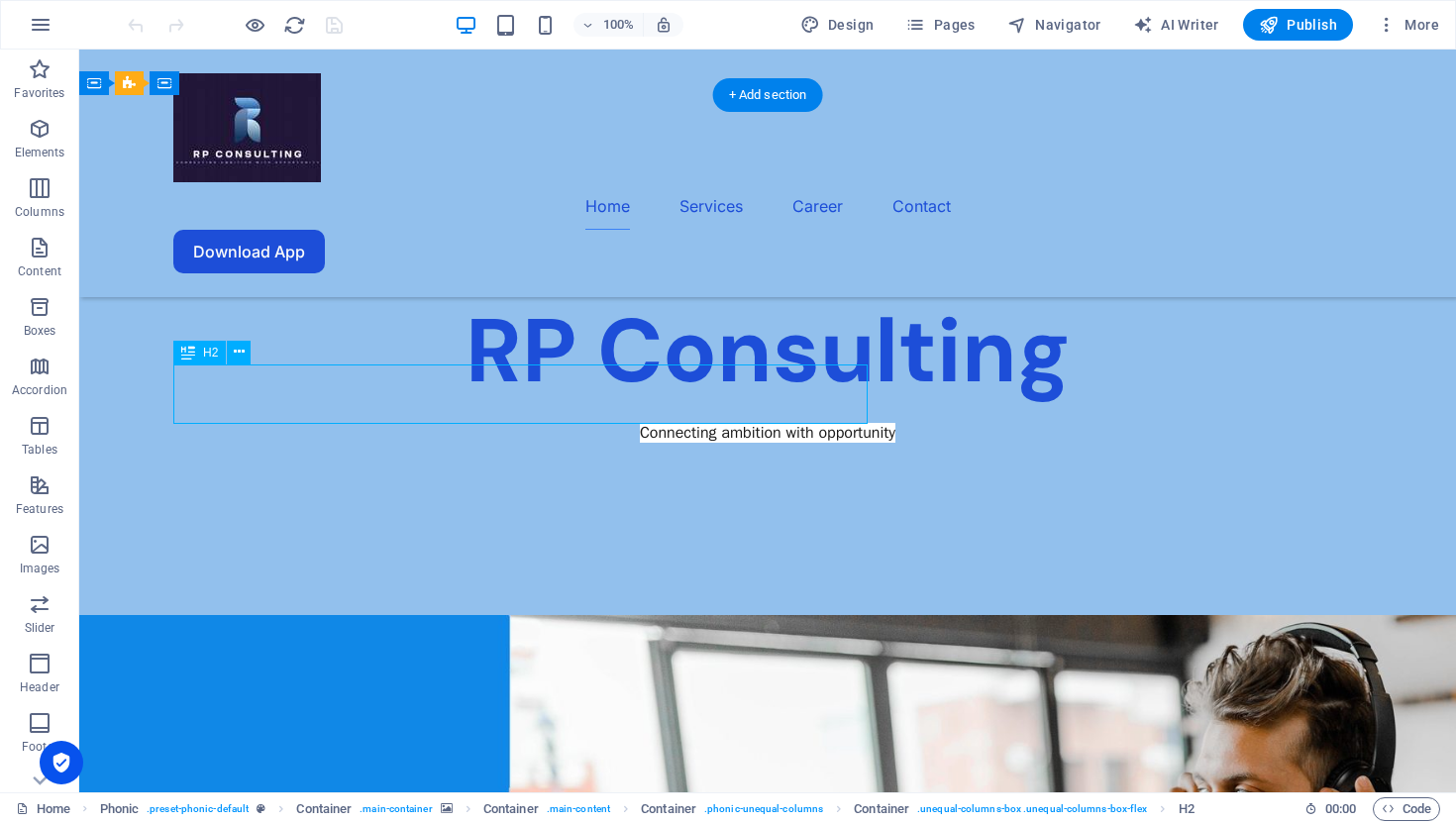 click on "Love audiobooks?" at bounding box center [768, 1702] 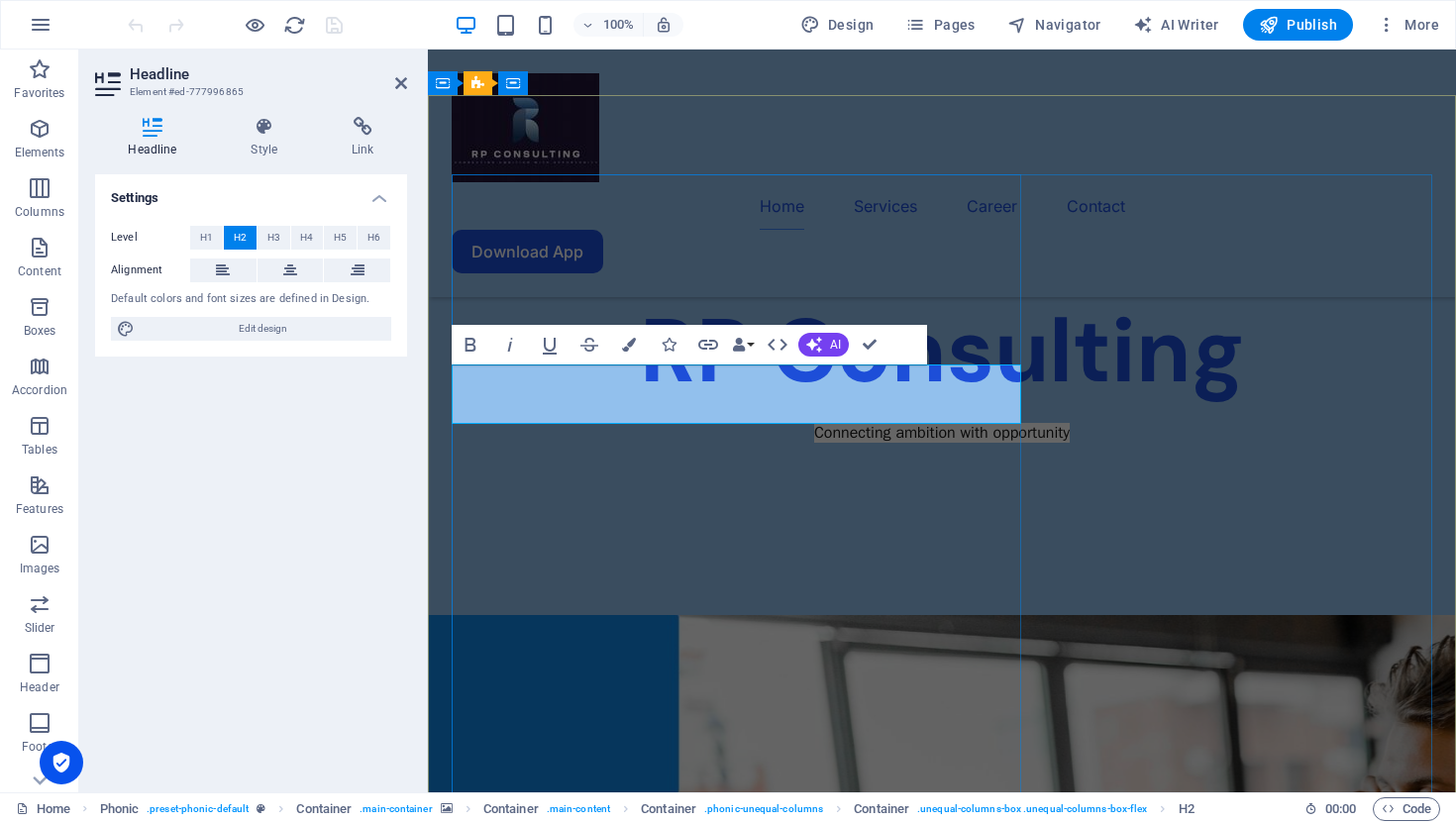 type 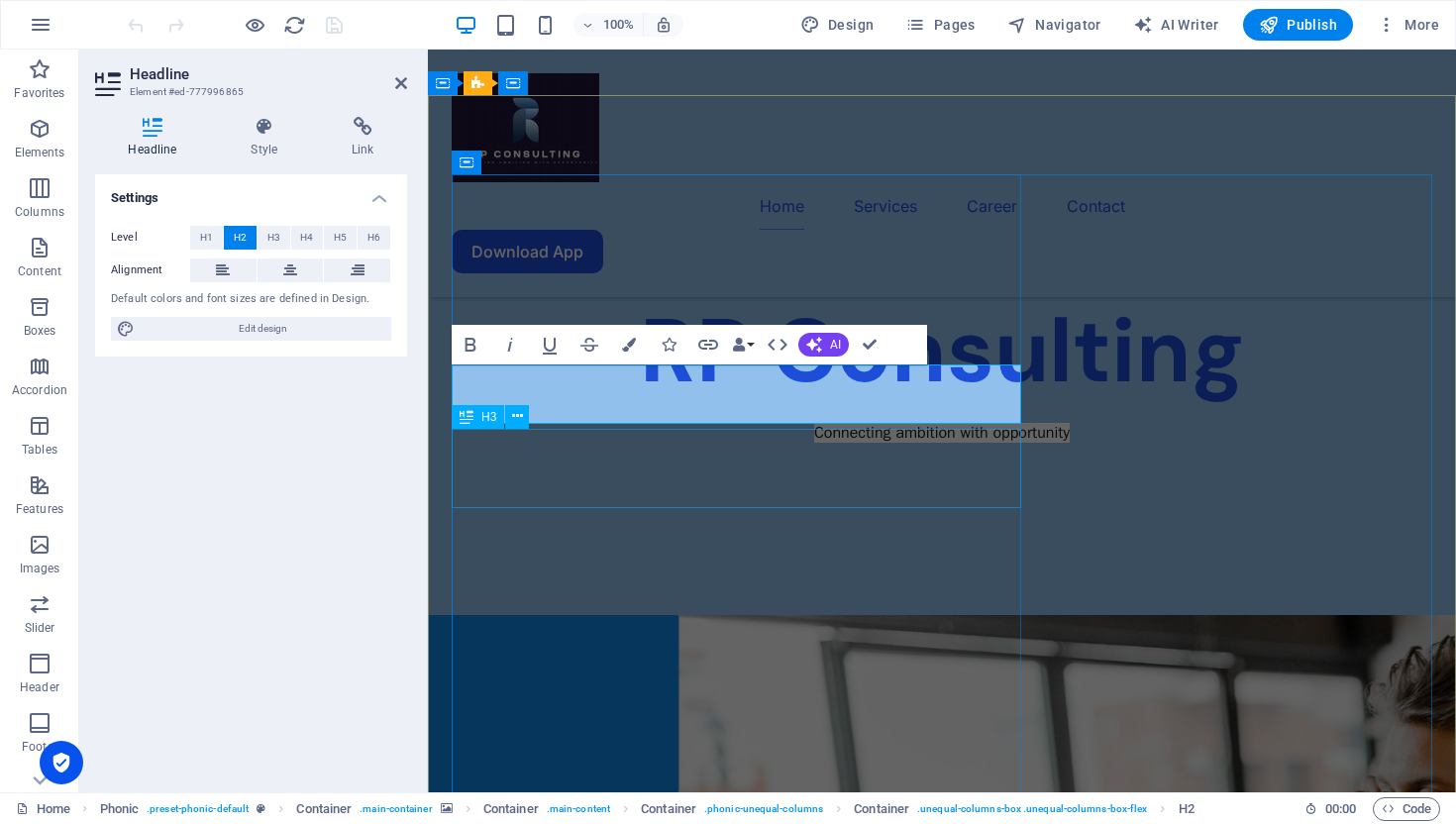 click on "Sign up now and get 1 month free access!" at bounding box center [942, 1781] 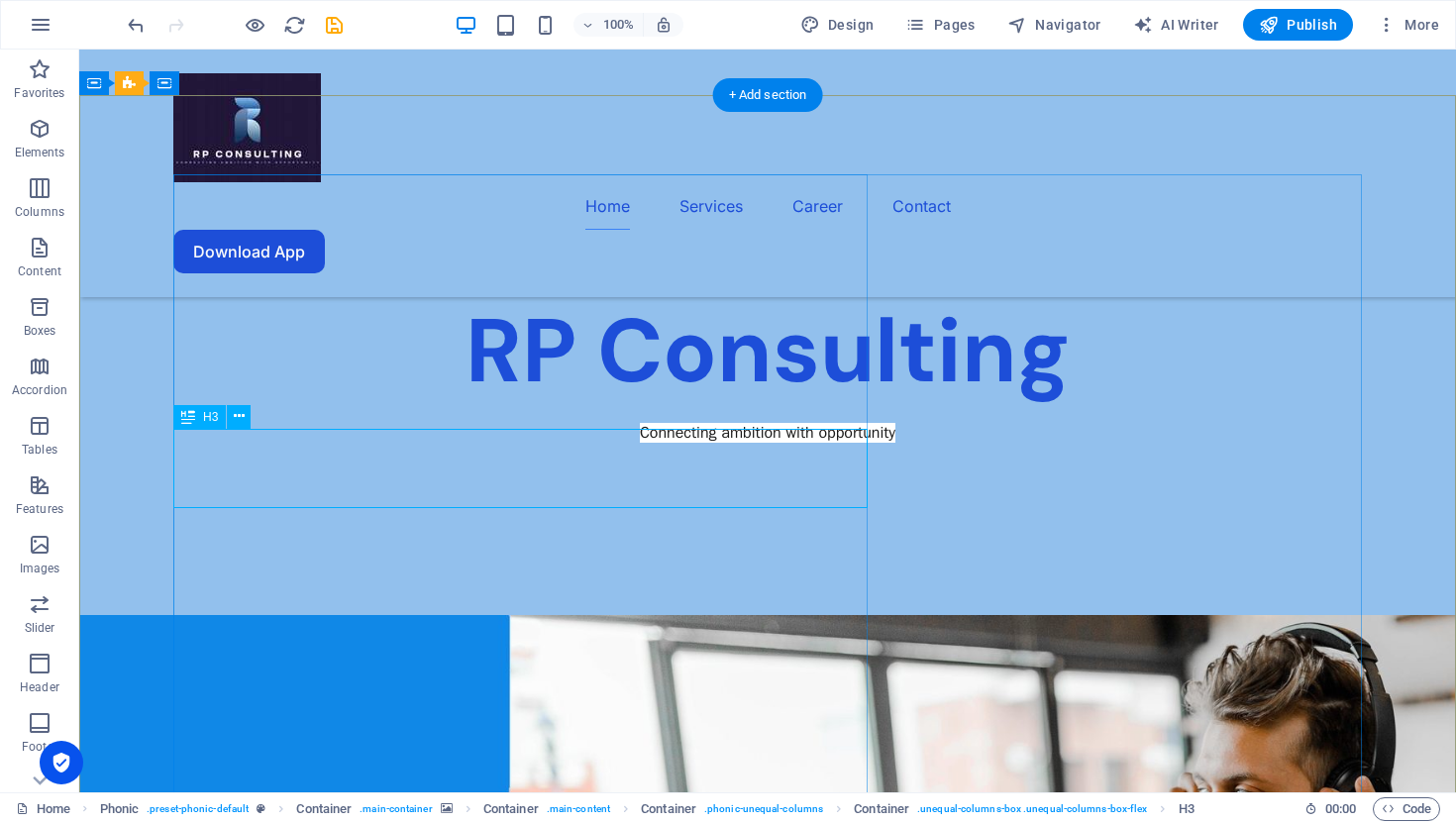 click on "Sign up now and get 1 month free access!" at bounding box center [768, 1757] 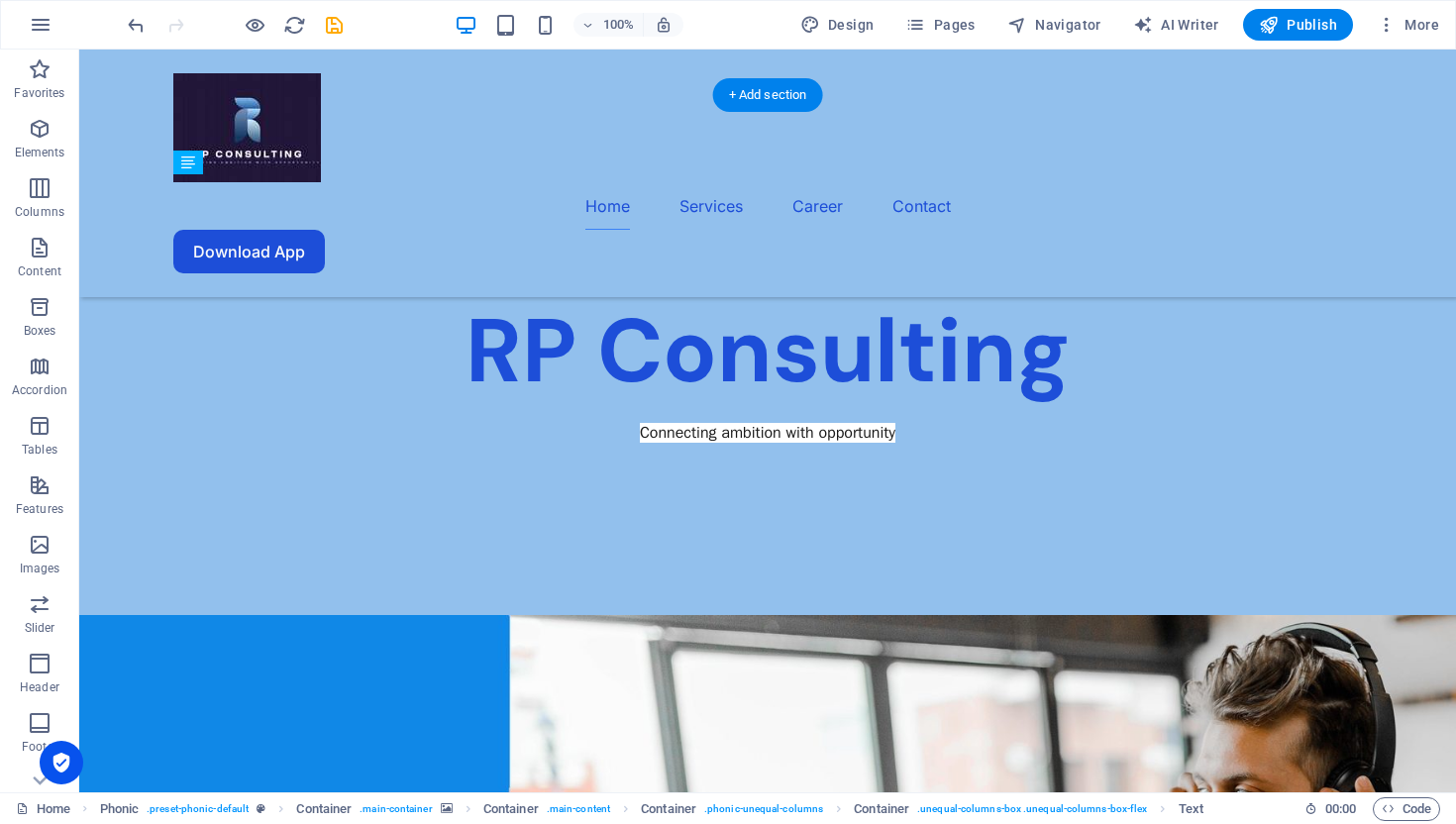 drag, startPoint x: 486, startPoint y: 578, endPoint x: 481, endPoint y: 517, distance: 61.204575 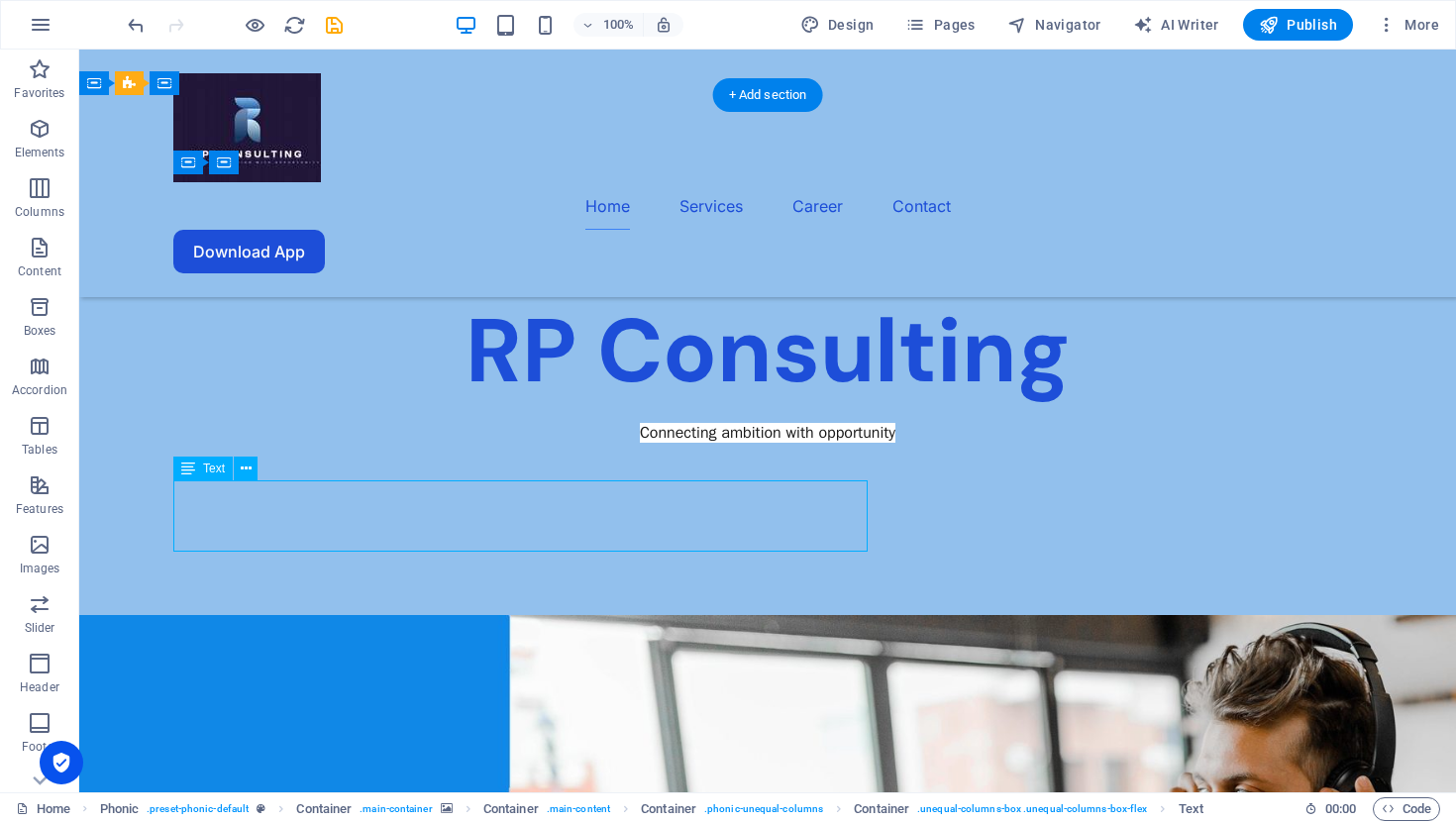 drag, startPoint x: 832, startPoint y: 538, endPoint x: 281, endPoint y: 487, distance: 553.3552 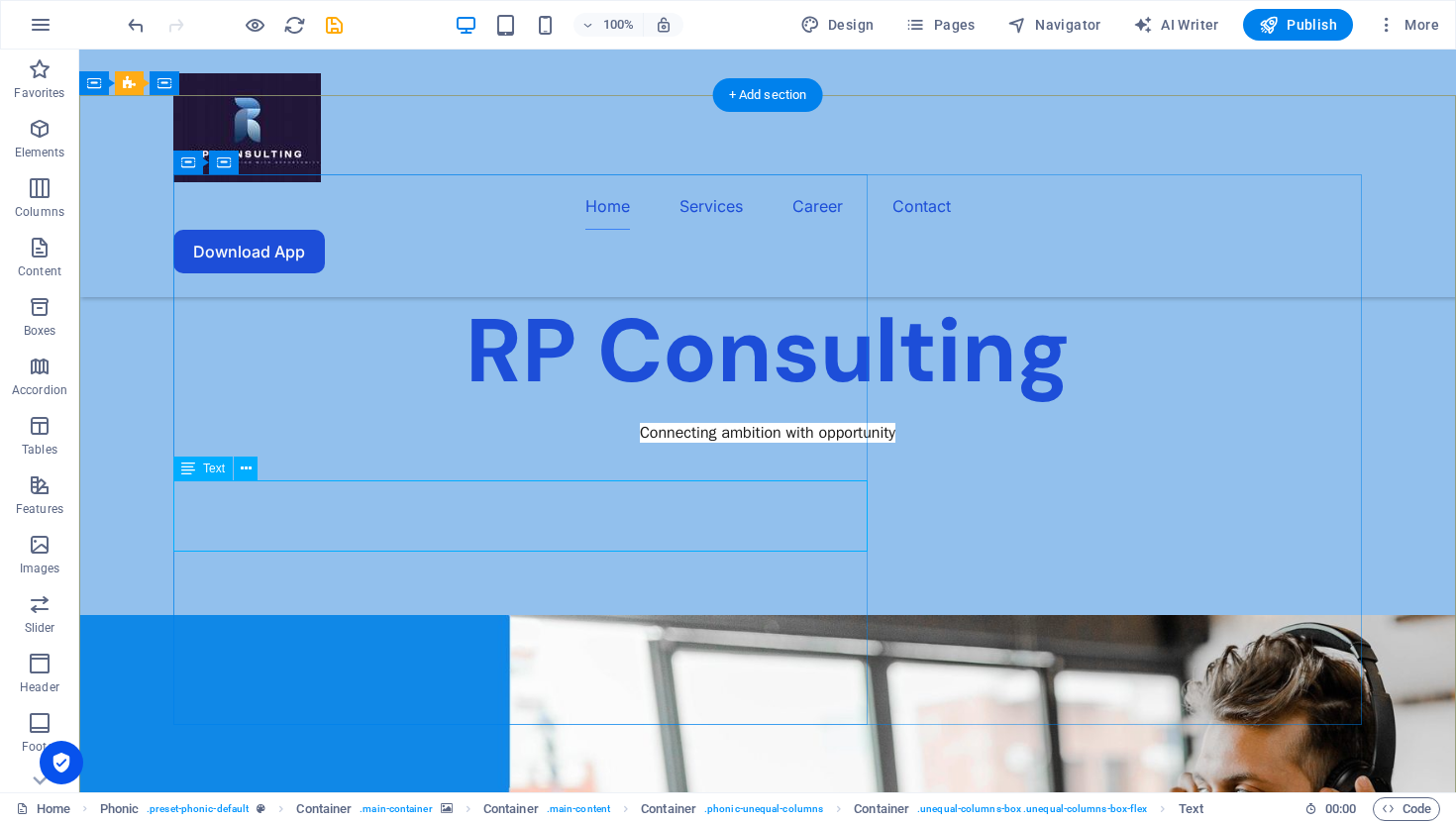 click on "Lorem ipsum dolor sit amet, consetetur sadipscing elitr, sed diam nonumy eirmod tempor invidunt ut labore et dolore magna aliquyam erat, sed diam voluptua. At vero eos et accusam et [PERSON_NAME] duo [PERSON_NAME] et ea rebum. Stet clita kasd gubergren, no sea takimata sanctus est." at bounding box center (768, 1804) 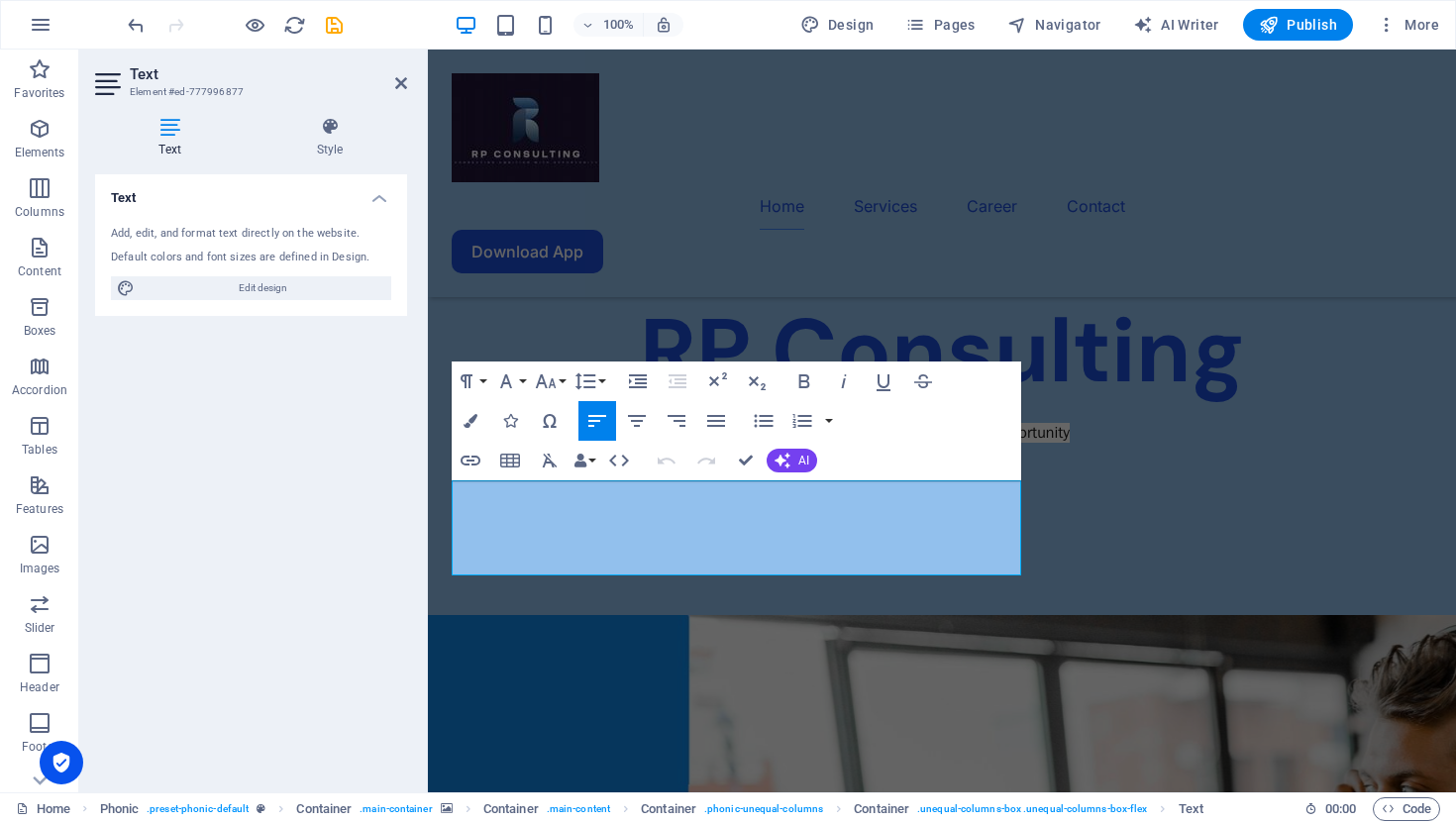 click on "Text Add, edit, and format text directly on the website. Default colors and font sizes are defined in Design. Edit design Alignment Left aligned Centered Right aligned" at bounding box center (251, 475) 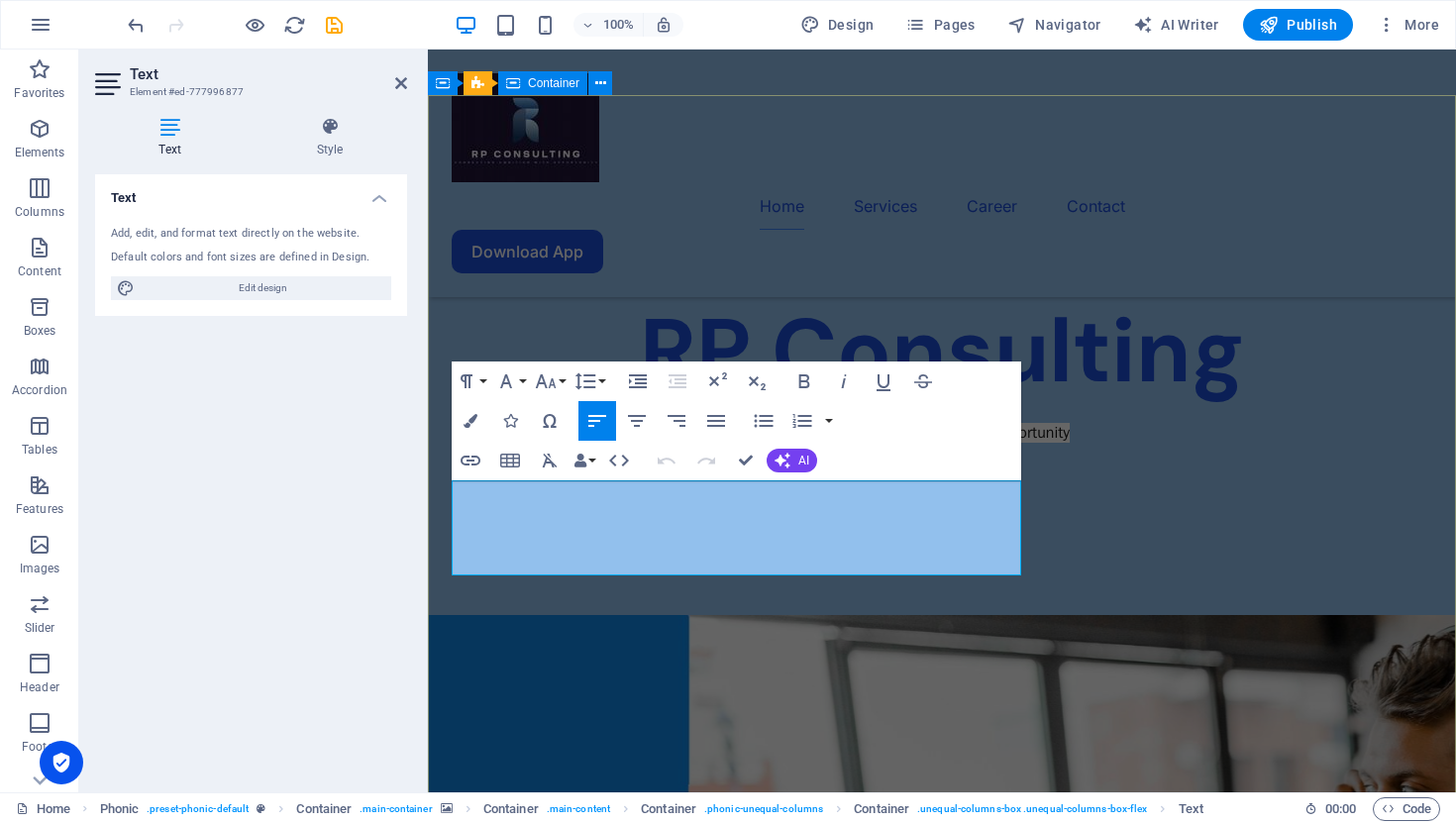 drag, startPoint x: 831, startPoint y: 569, endPoint x: 430, endPoint y: 495, distance: 407.7708 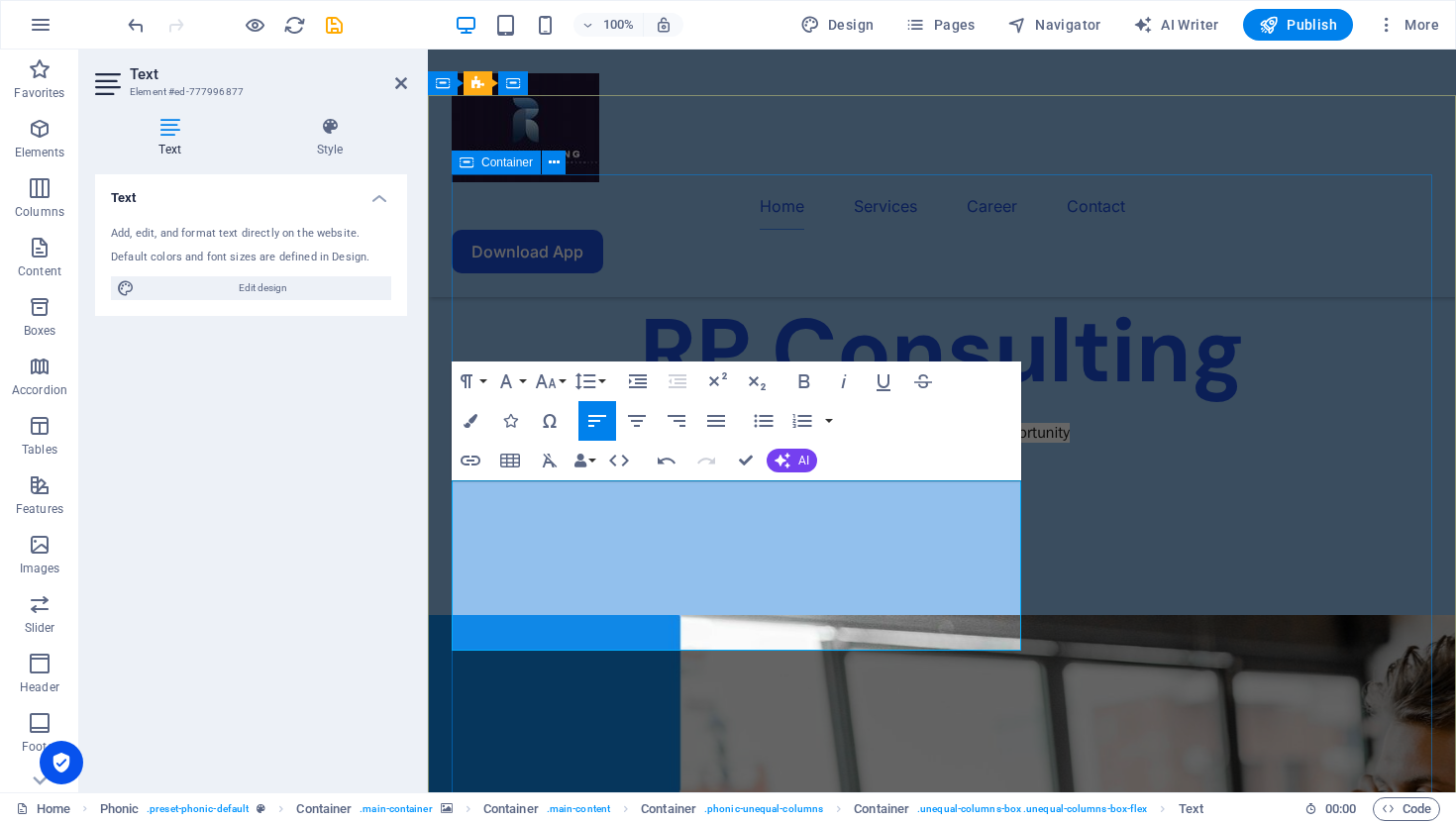 click on "About Us RP Consulting is a talent consulting company. Established in [DATE] in the [GEOGRAPHIC_DATA] and expanded in [GEOGRAPHIC_DATA] through Tech-Talent in [DATE]. With a focus on IT and Non-IT Staffing, RP Consulting has the expertise to place the best consultants in entry-level, mid-level, and senior-level positions. Whether you’re looking for junior developers or senior architects, Tech-Talent has the knowledge and resources to help you find the right talent for your company’s needs. Sign up Unreadable? Regenerate" at bounding box center (942, 1810) 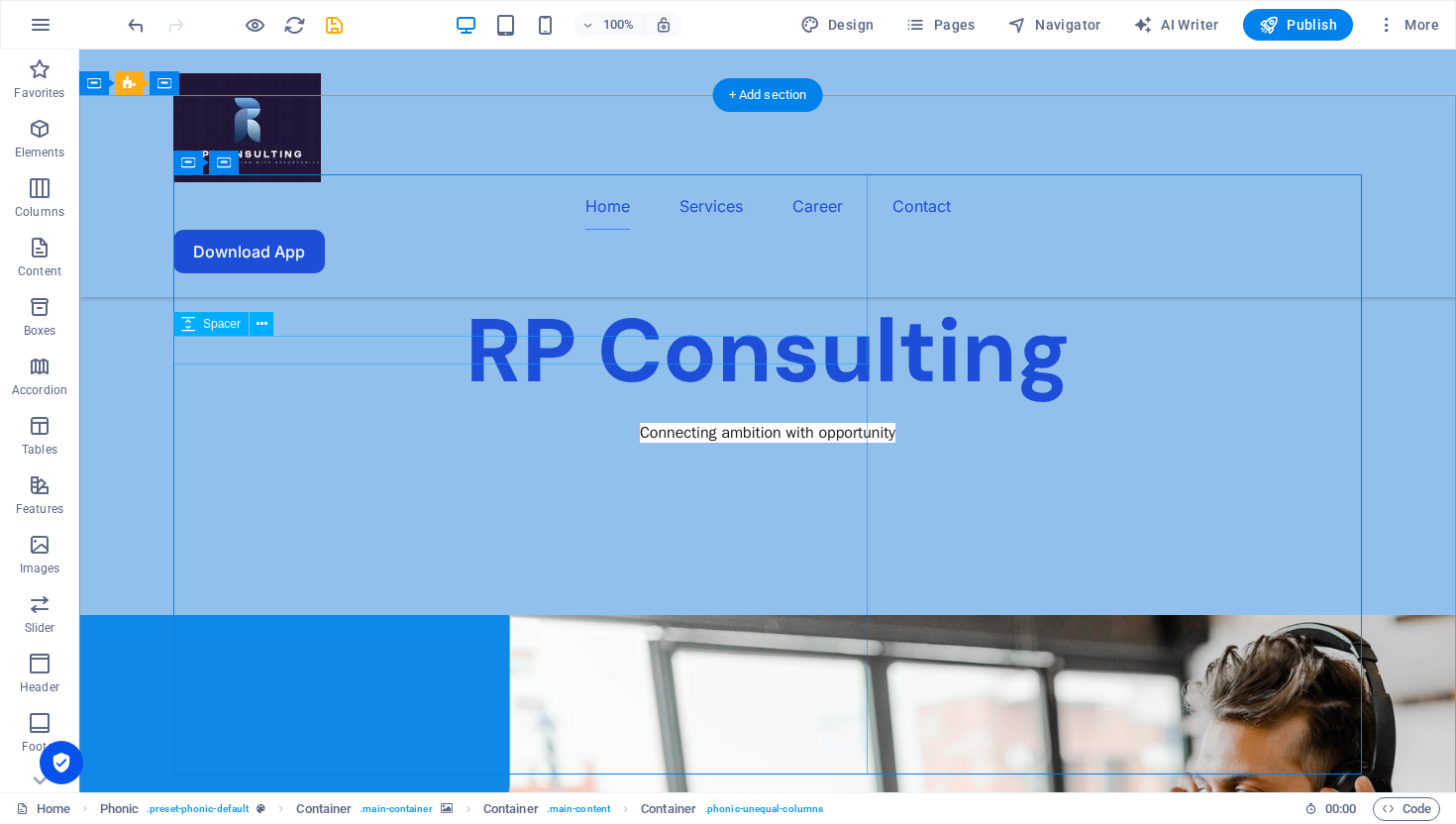 click at bounding box center (768, 1628) 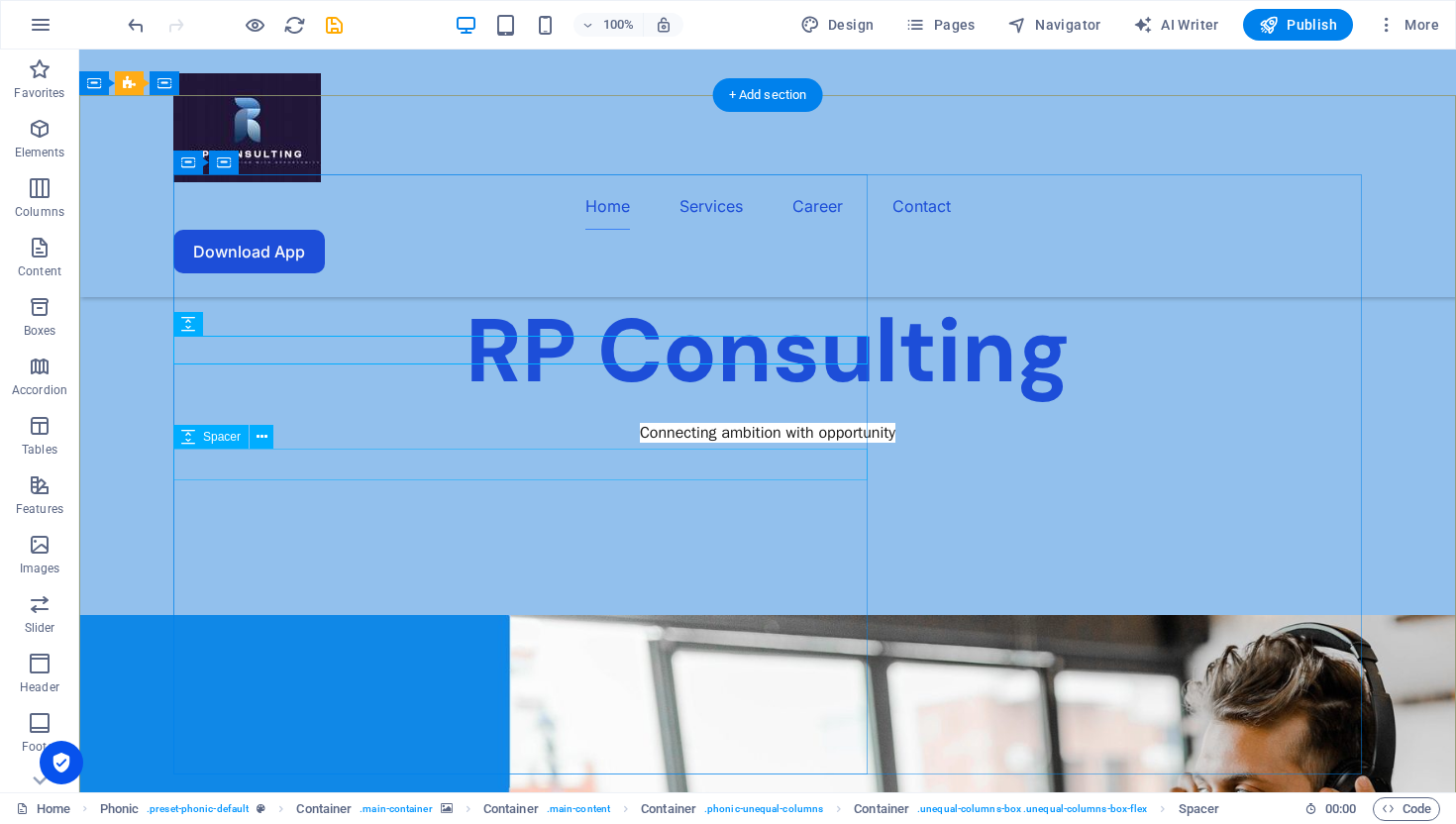 click at bounding box center [768, 1743] 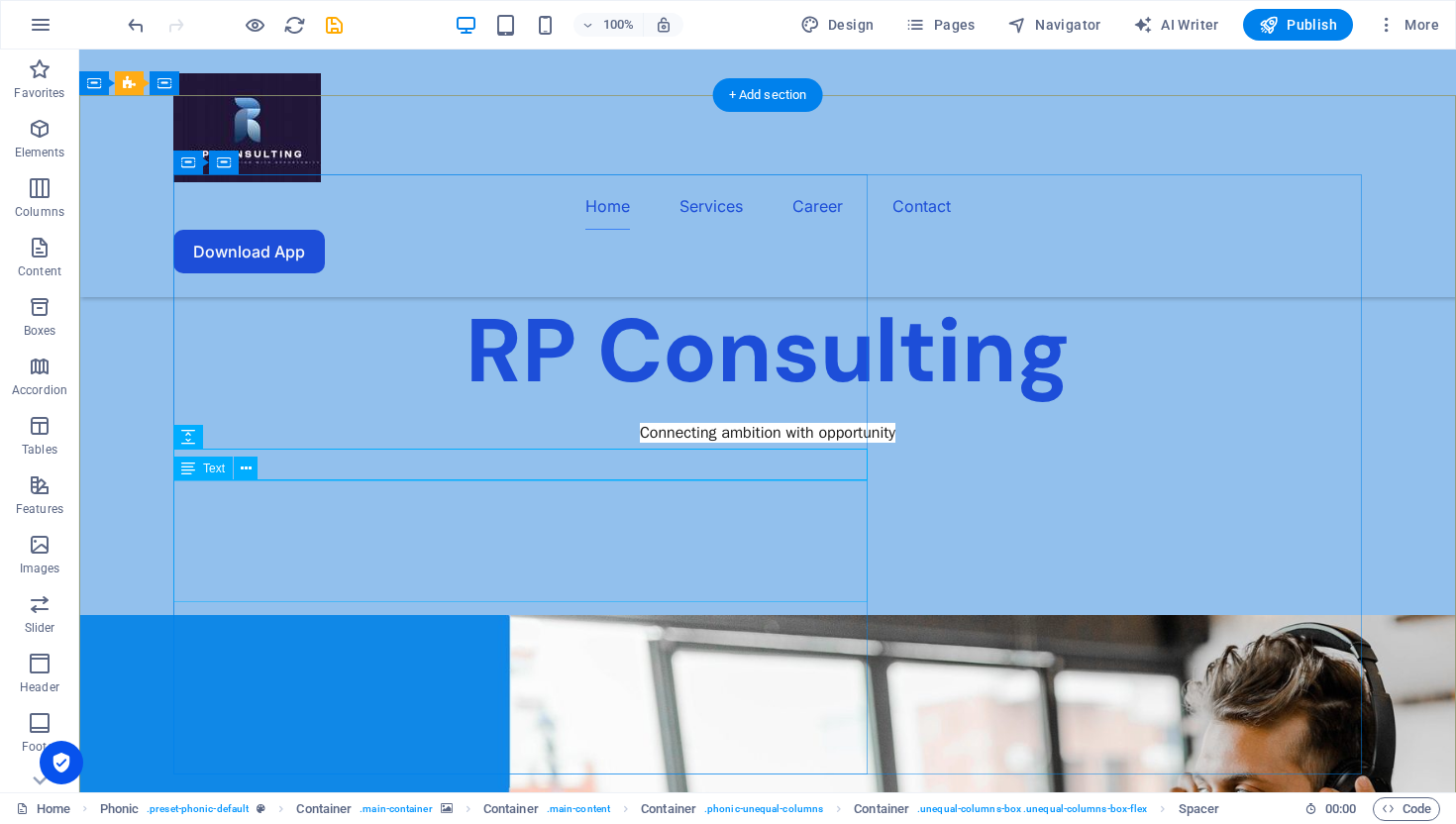 click on "RP Consulting is a talent consulting company. Established in [DATE] in the [GEOGRAPHIC_DATA] and expanded in [GEOGRAPHIC_DATA] through Tech-Talent in [DATE]. With a focus on IT and Non-IT Staffing, RP Consulting has the expertise to place the best consultants in entry-level, mid-level, and senior-level positions. Whether you’re looking for junior developers or senior architects, Tech-Talent has the knowledge and resources to help you find the right talent for your company’s needs." at bounding box center (768, 1796) 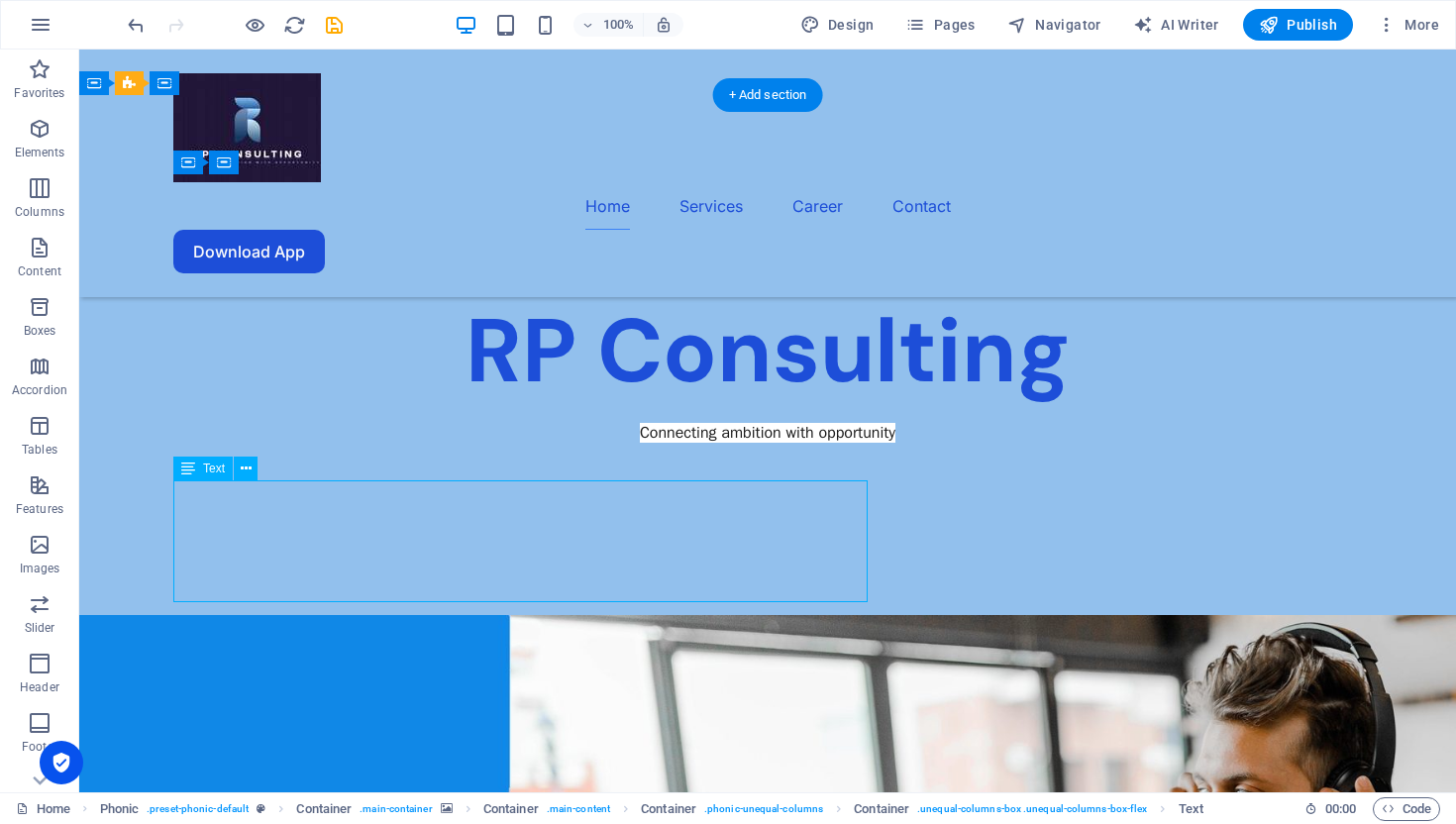 click on "RP Consulting is a talent consulting company. Established in [DATE] in the [GEOGRAPHIC_DATA] and expanded in [GEOGRAPHIC_DATA] through Tech-Talent in [DATE]. With a focus on IT and Non-IT Staffing, RP Consulting has the expertise to place the best consultants in entry-level, mid-level, and senior-level positions. Whether you’re looking for junior developers or senior architects, Tech-Talent has the knowledge and resources to help you find the right talent for your company’s needs." at bounding box center (768, 1796) 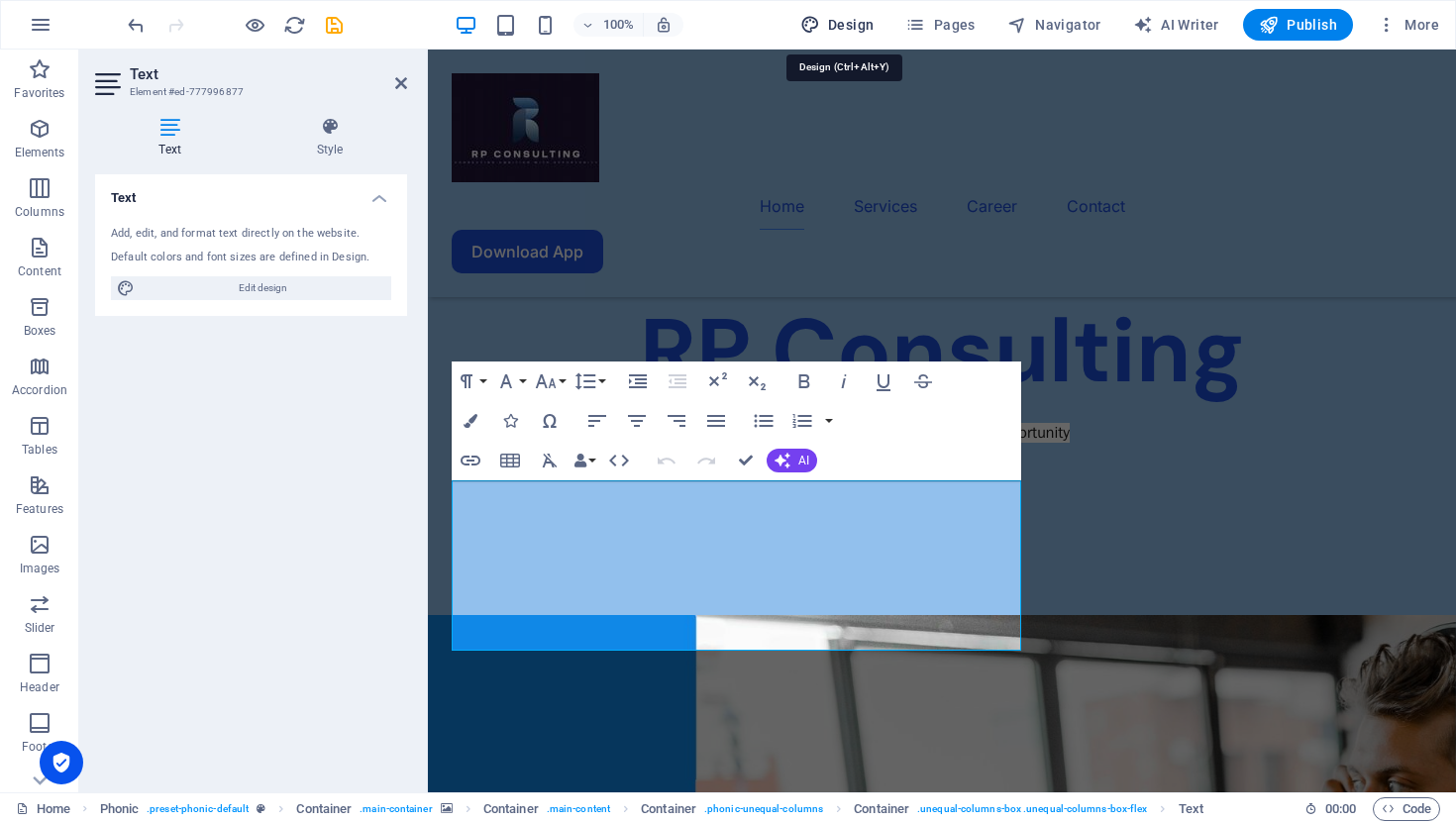 click on "Design" at bounding box center (837, 25) 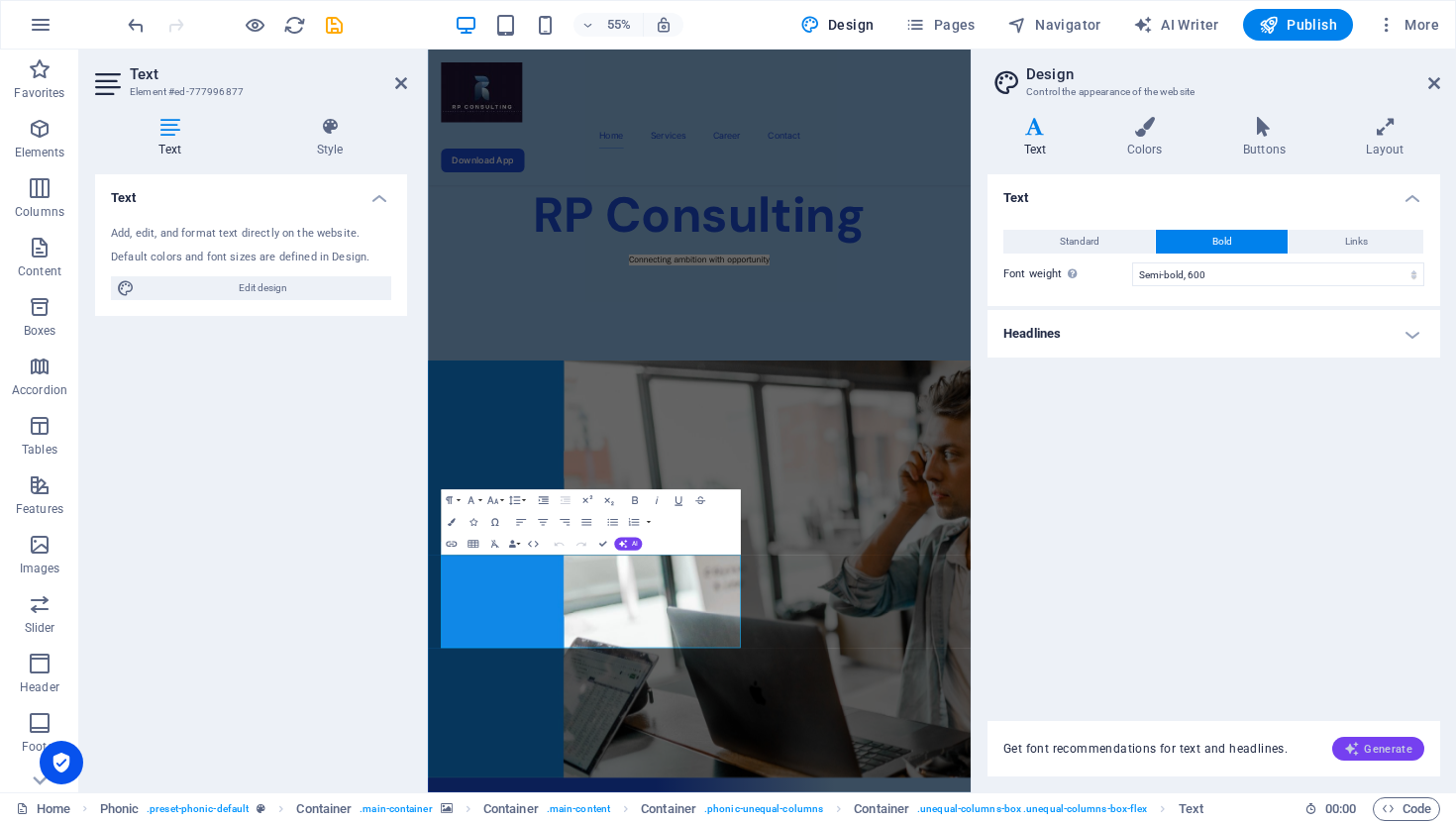 click on "Generate" at bounding box center (1378, 749) 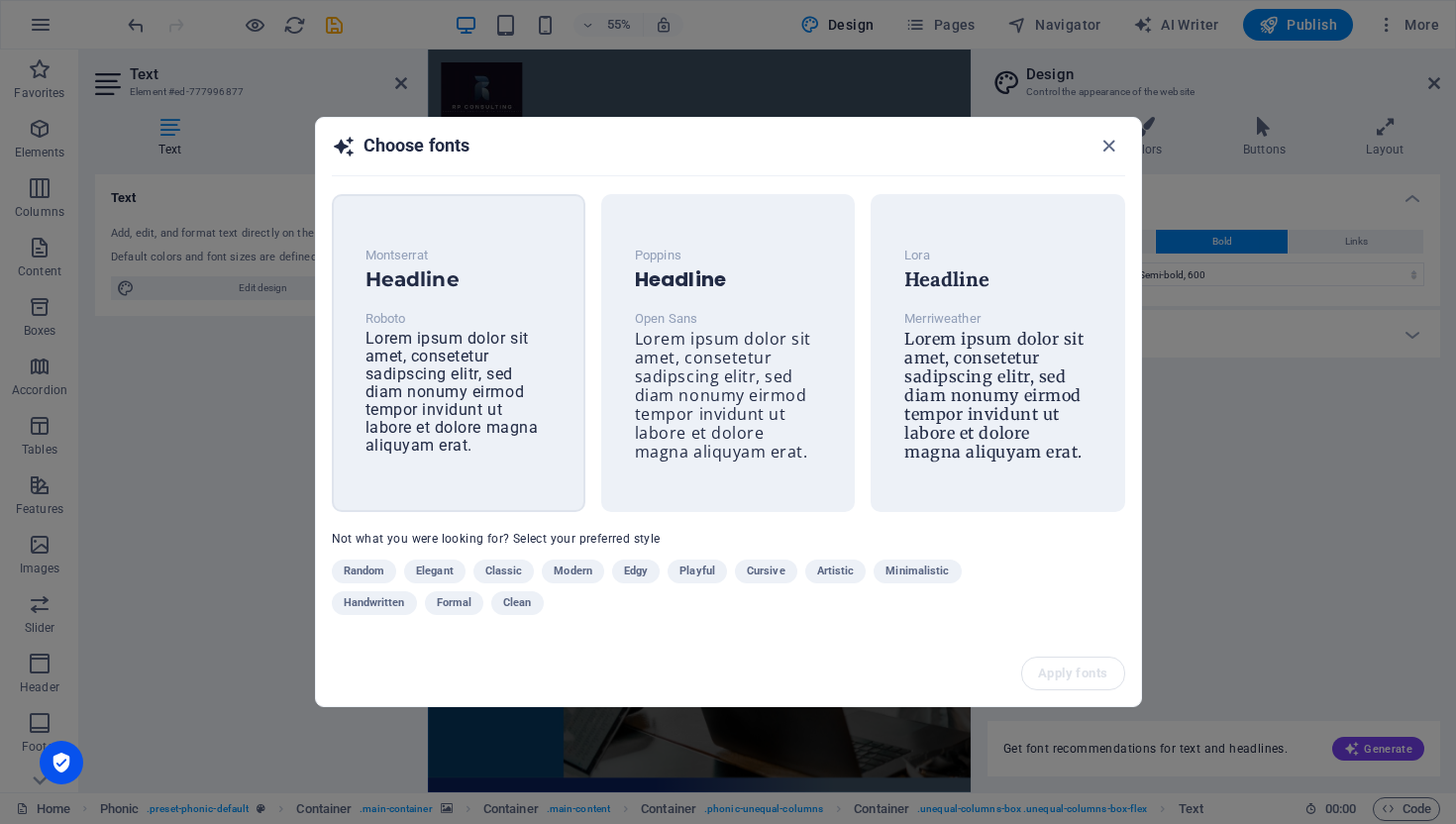 click on "Lorem ipsum dolor sit amet, consetetur sadipscing elitr, sed diam nonumy eirmod tempor invidunt ut labore et dolore magna aliquyam erat." at bounding box center [452, 391] 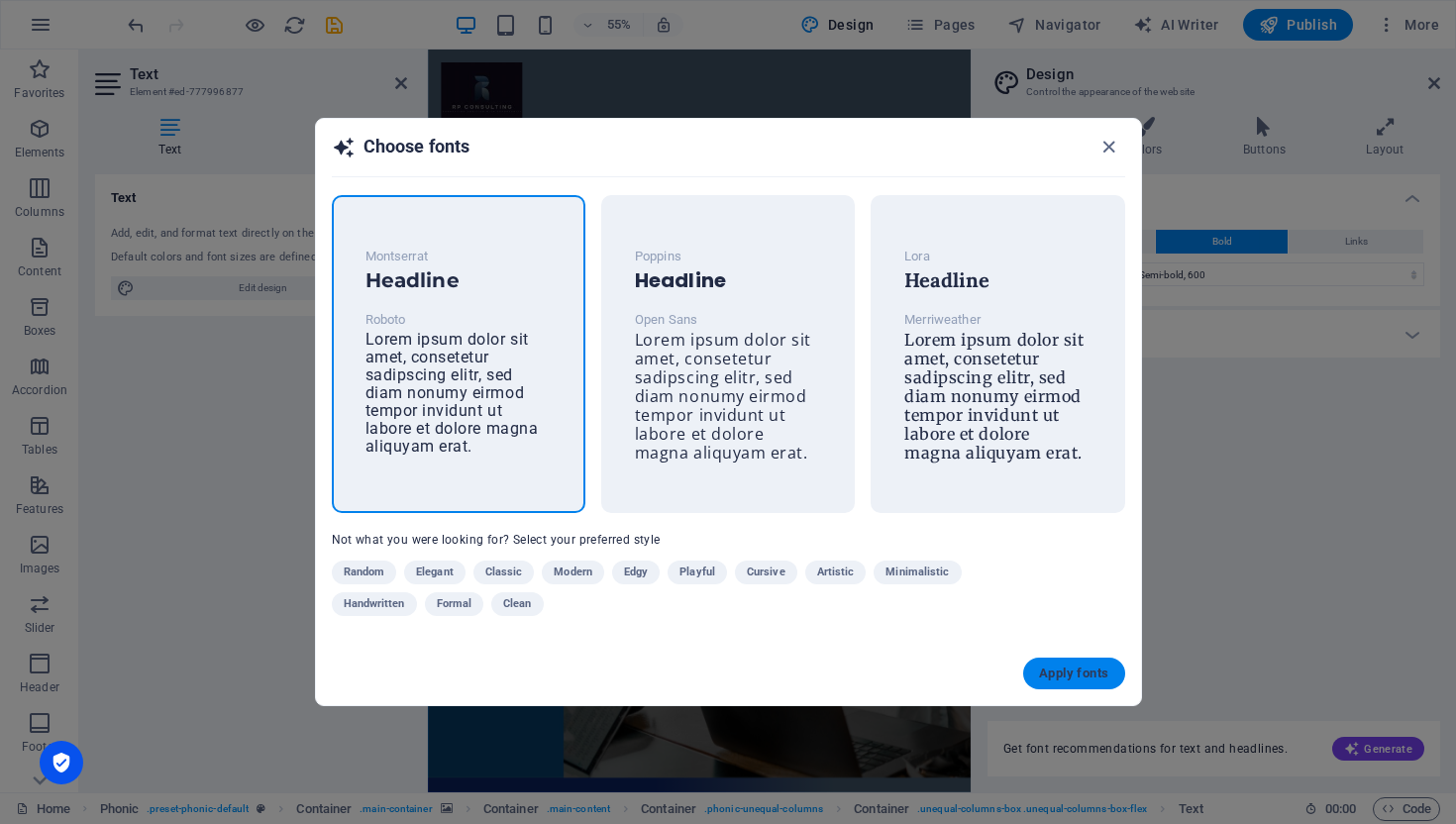 click on "Apply fonts" at bounding box center [1074, 673] 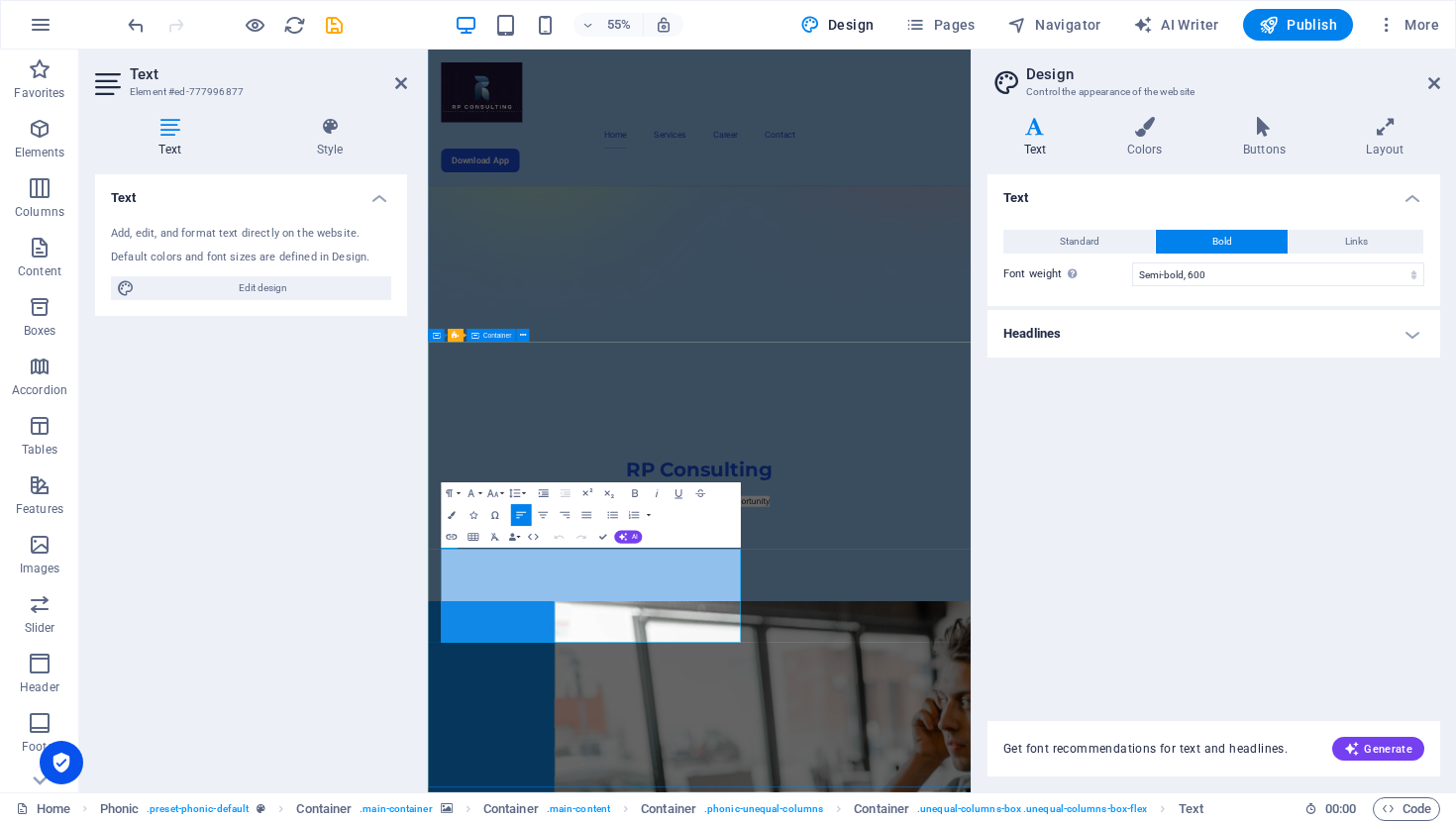 drag, startPoint x: 637, startPoint y: 1116, endPoint x: 444, endPoint y: 962, distance: 246.91092 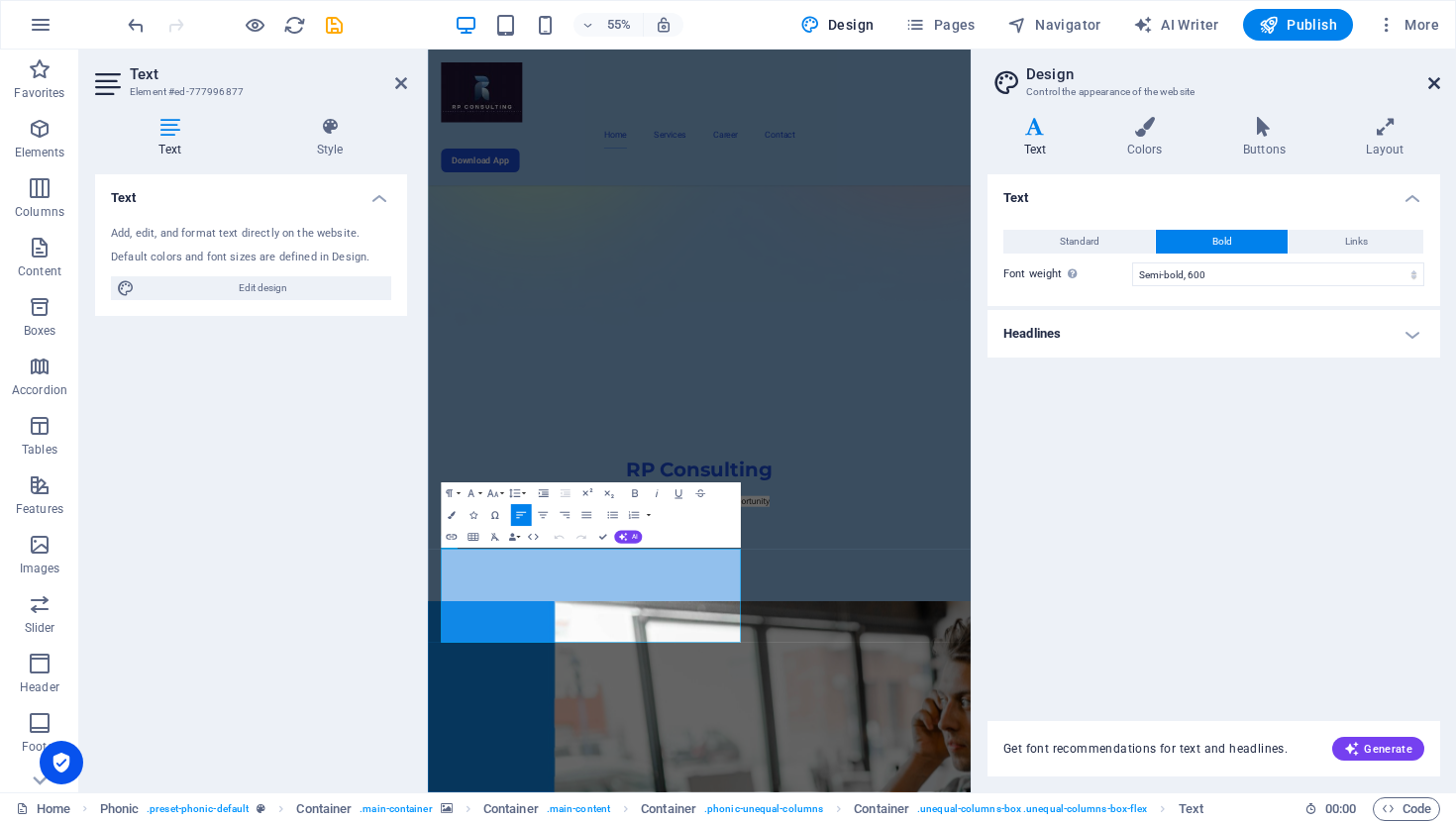 click at bounding box center [1434, 83] 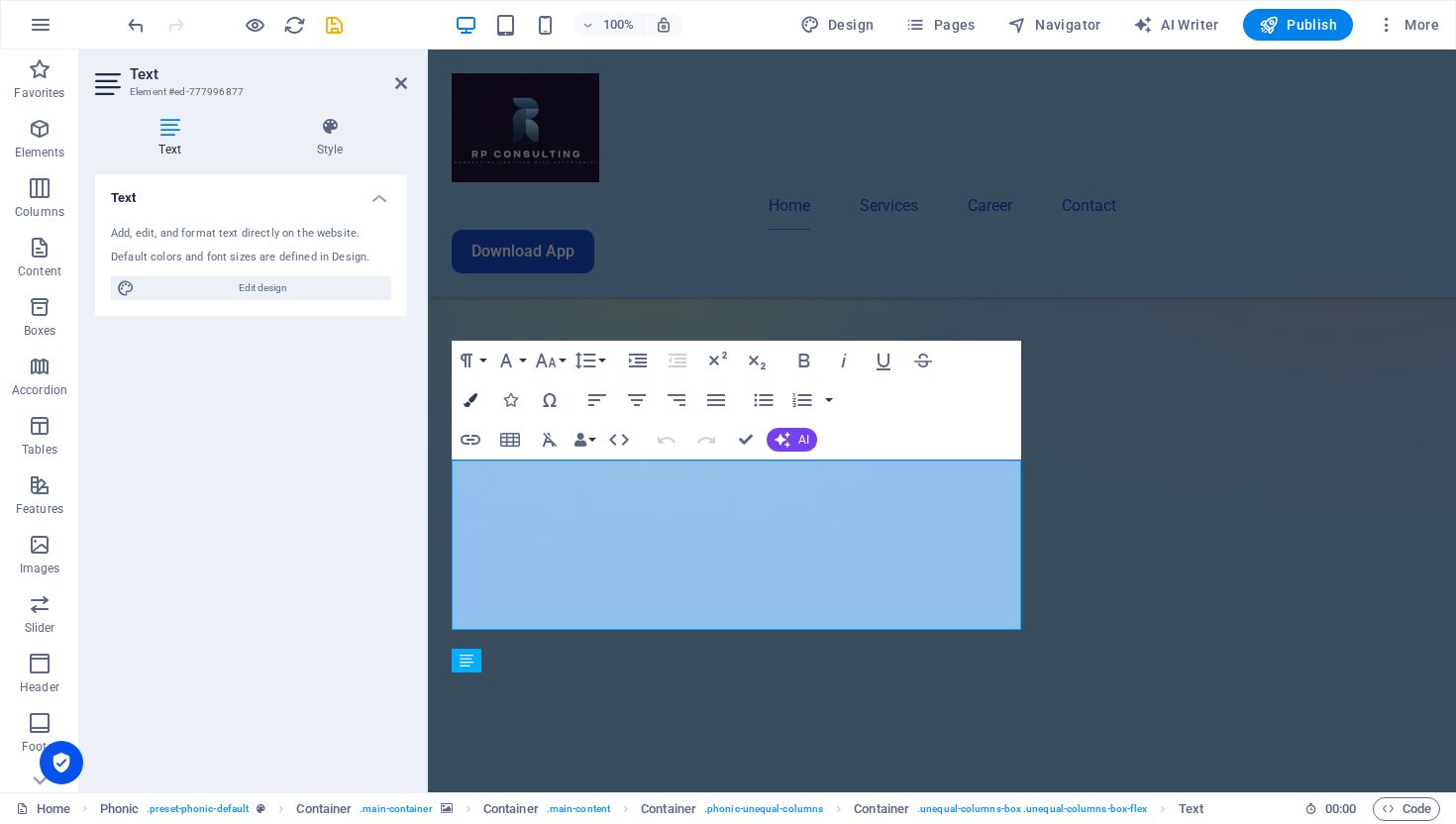 click at bounding box center (470, 400) 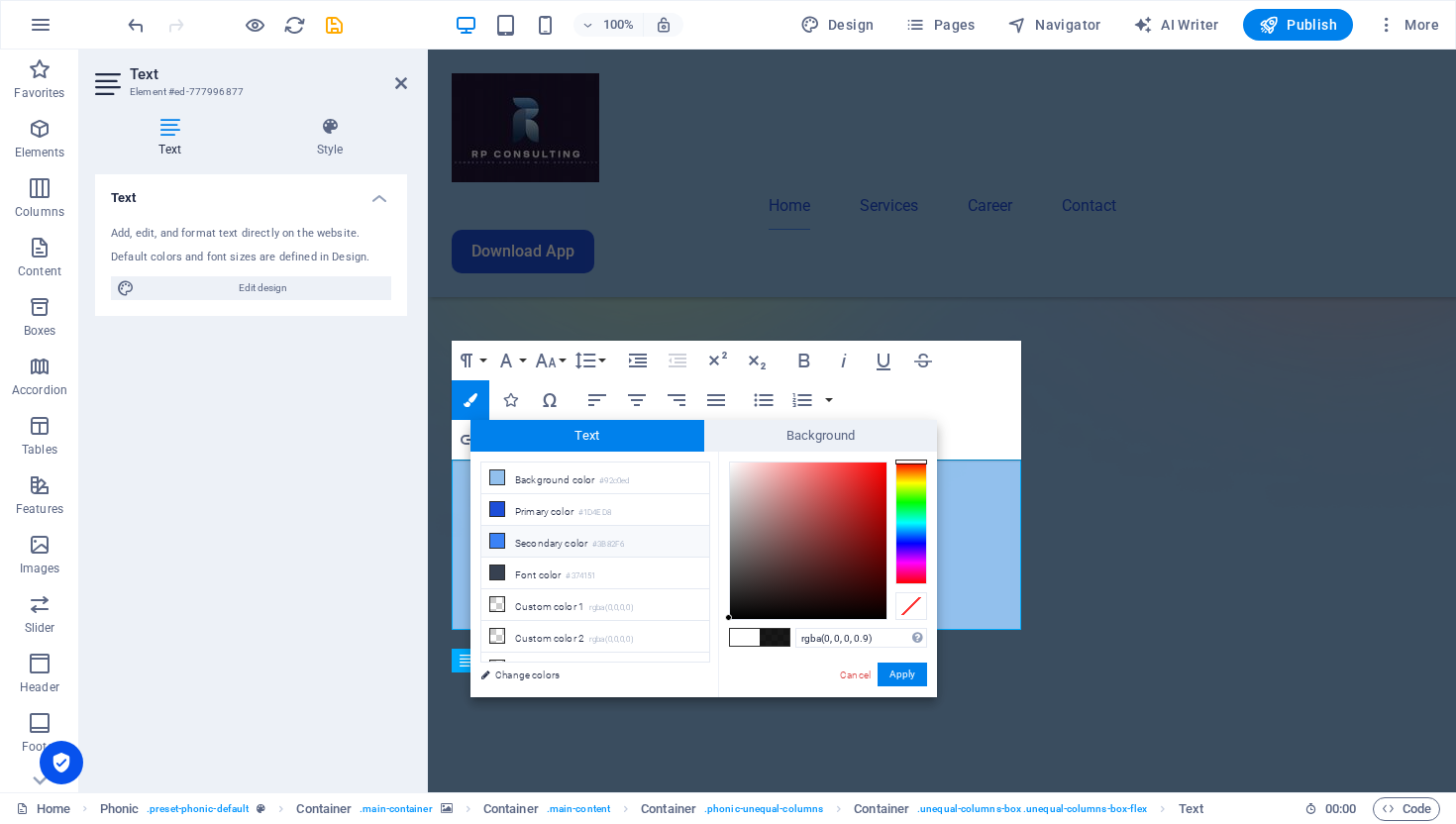 click at bounding box center (497, 541) 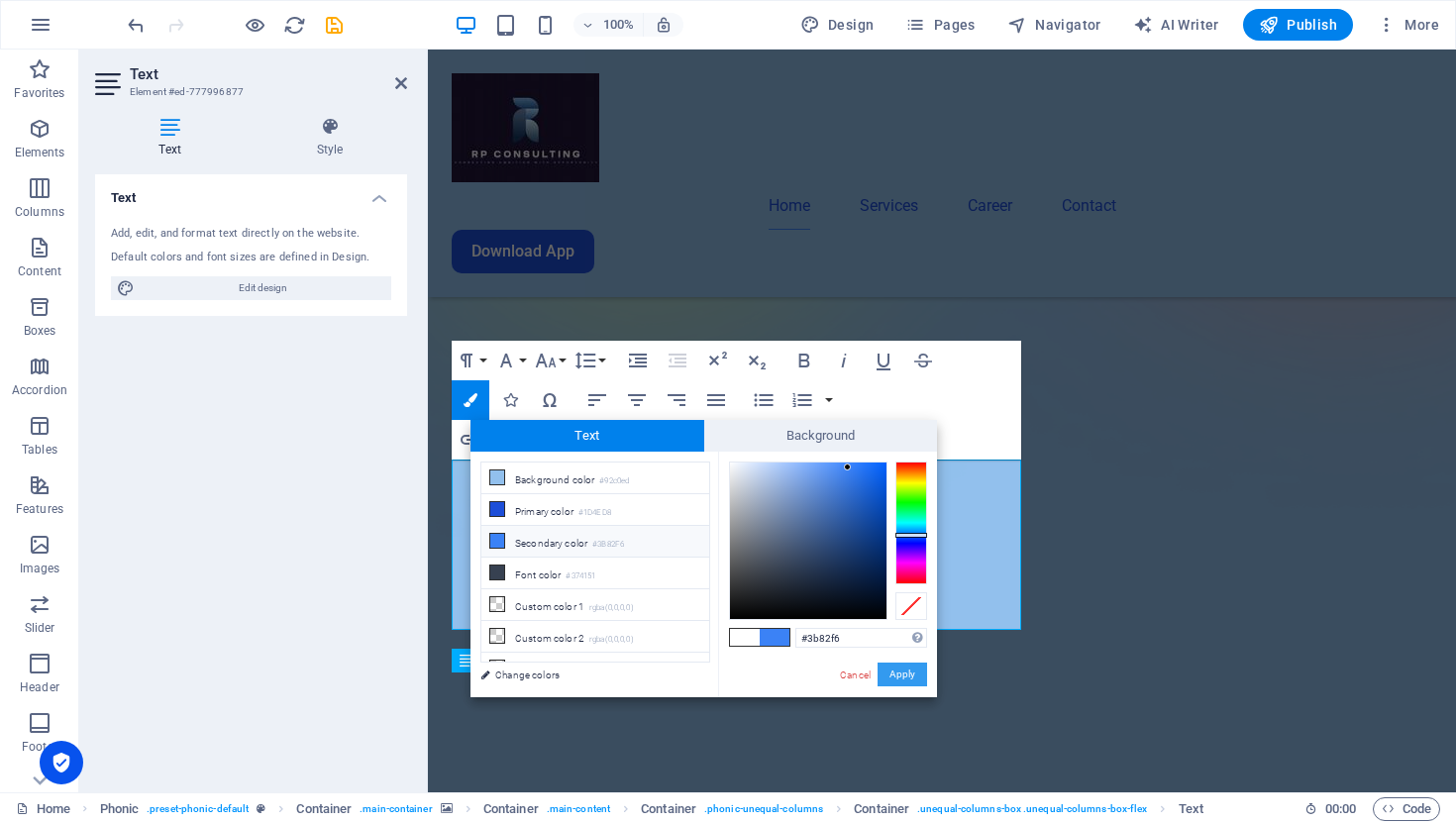 click on "Apply" at bounding box center [902, 674] 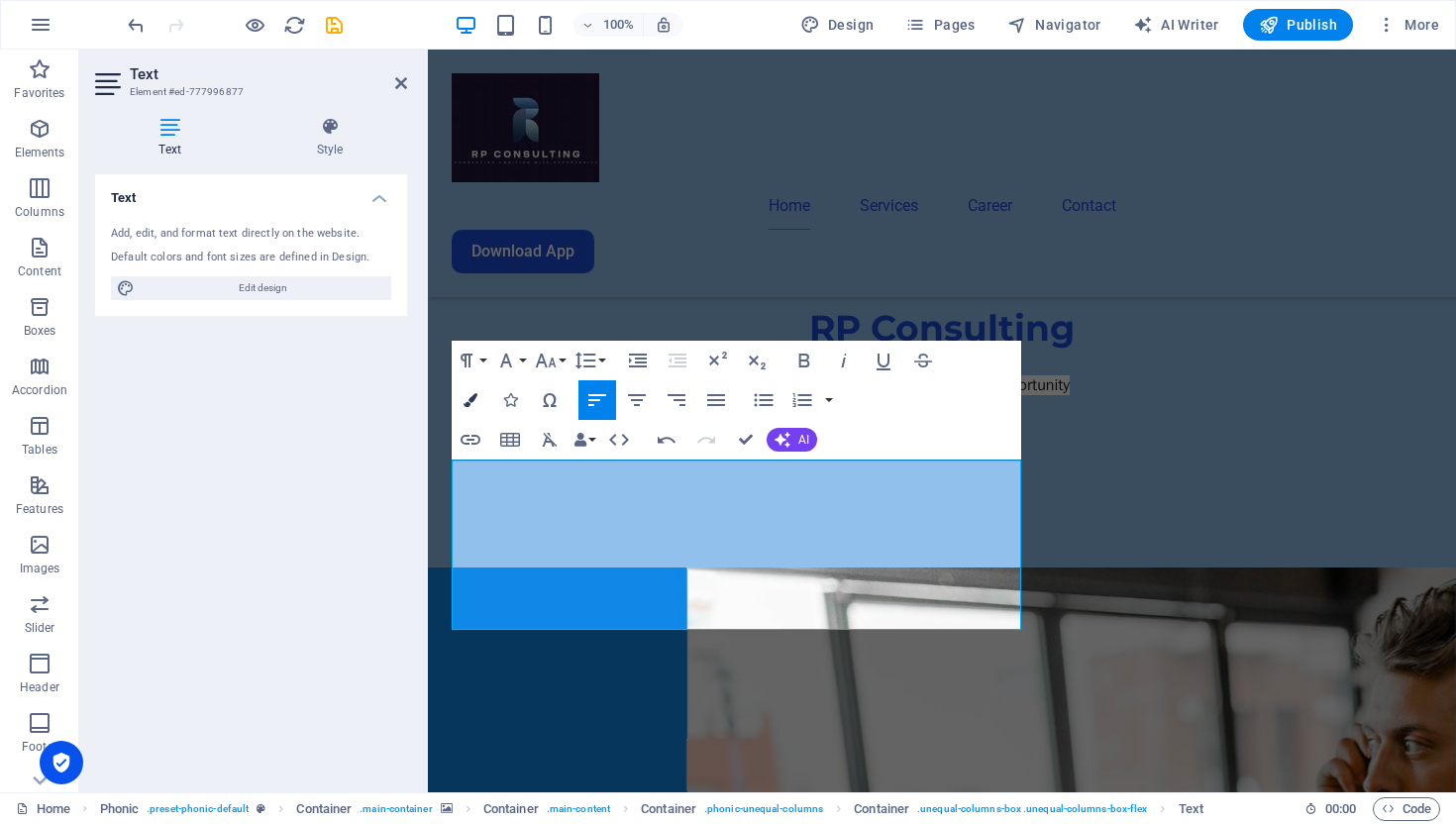 click at bounding box center [470, 400] 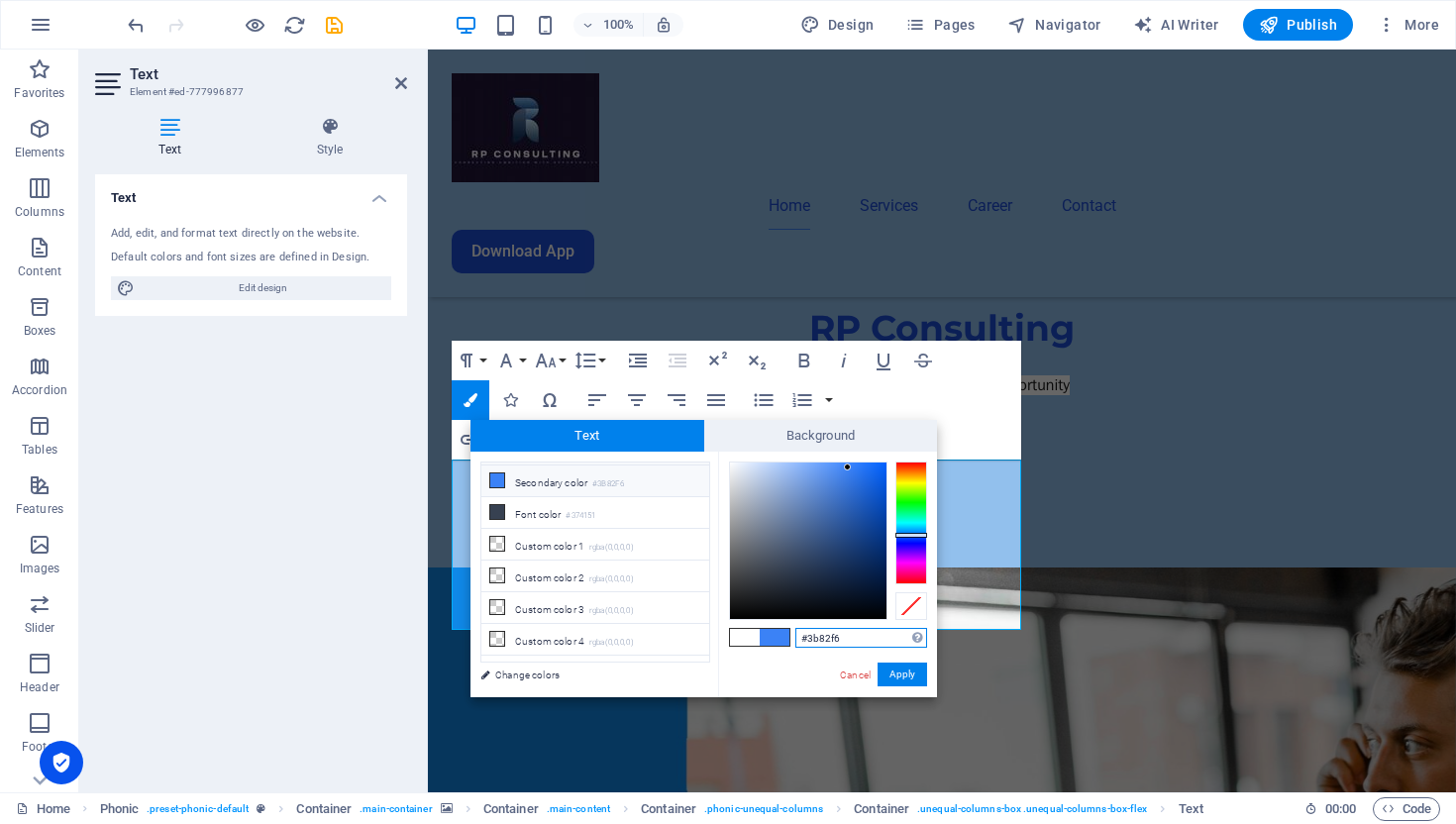 scroll, scrollTop: 0, scrollLeft: 0, axis: both 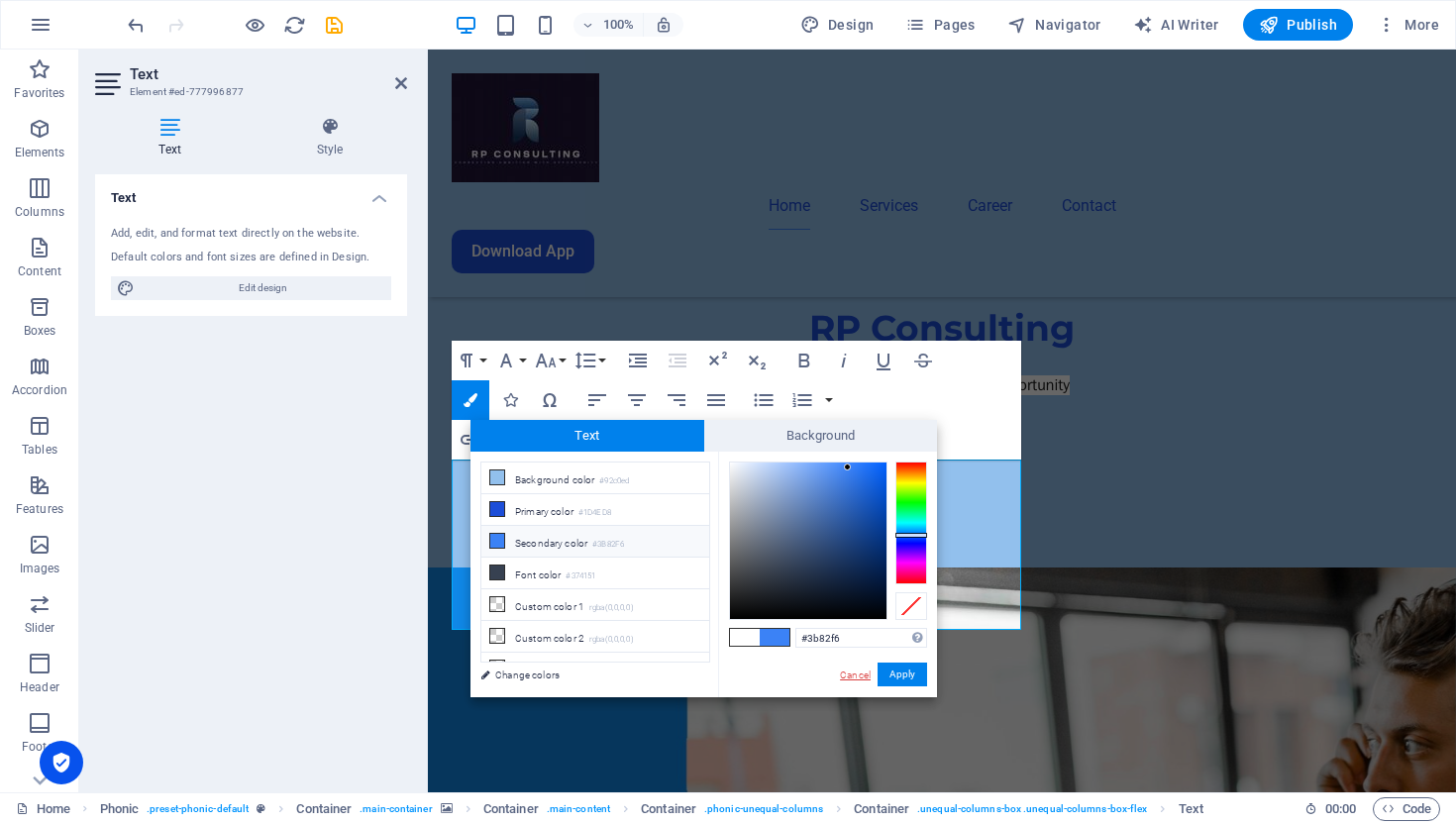 click on "Cancel" at bounding box center [855, 674] 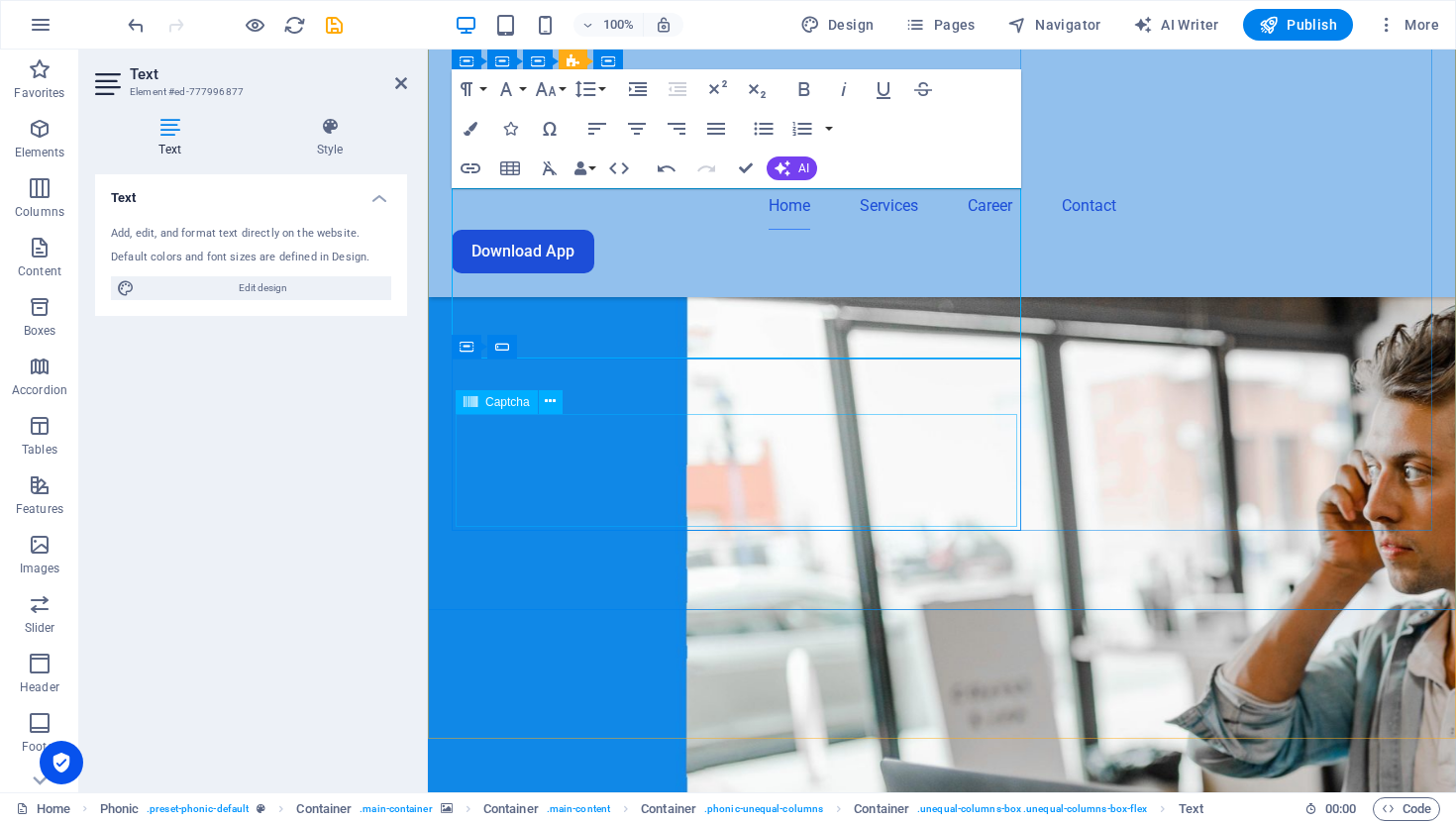 scroll, scrollTop: 807, scrollLeft: 0, axis: vertical 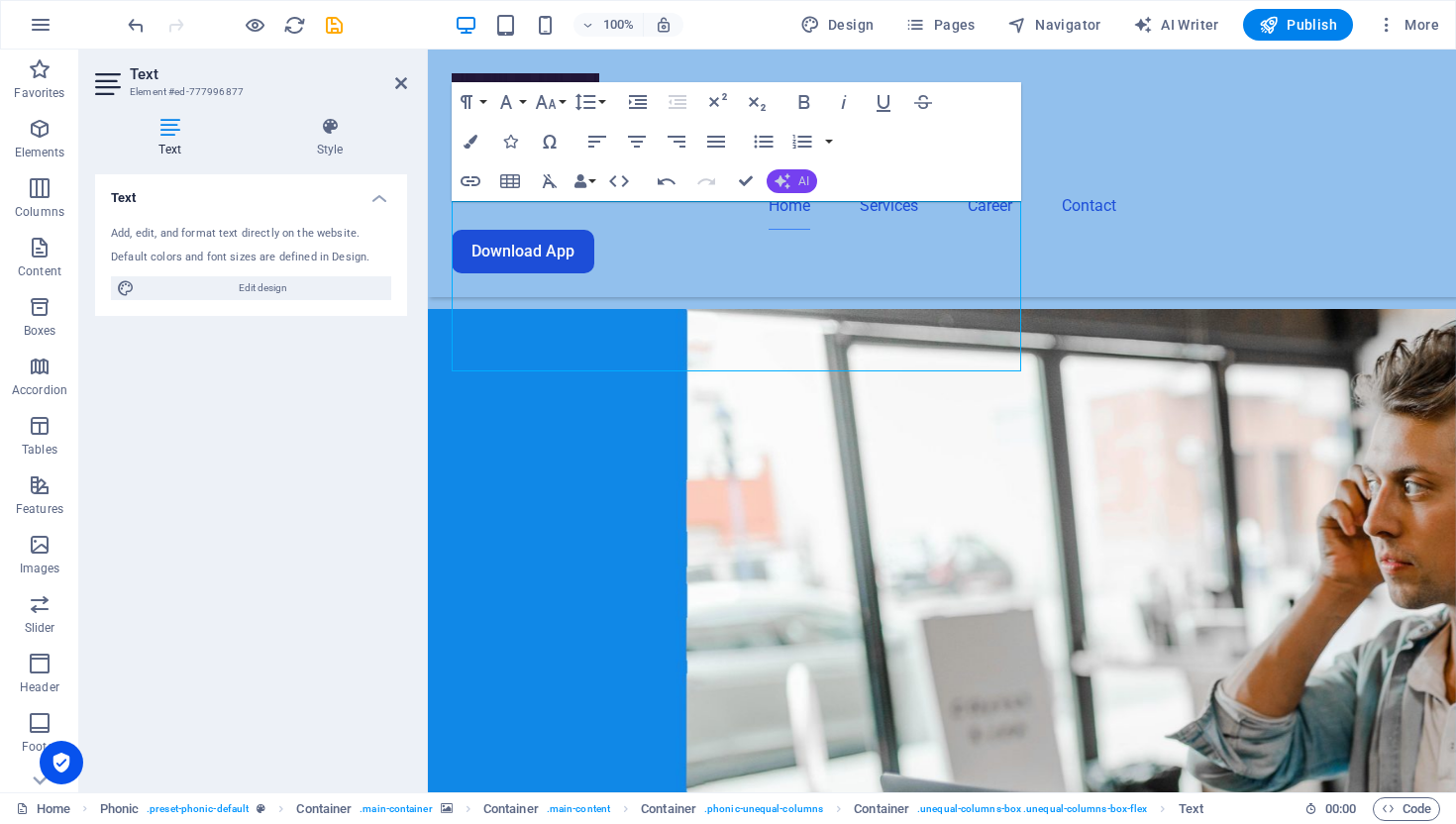 click on "AI" at bounding box center (791, 181) 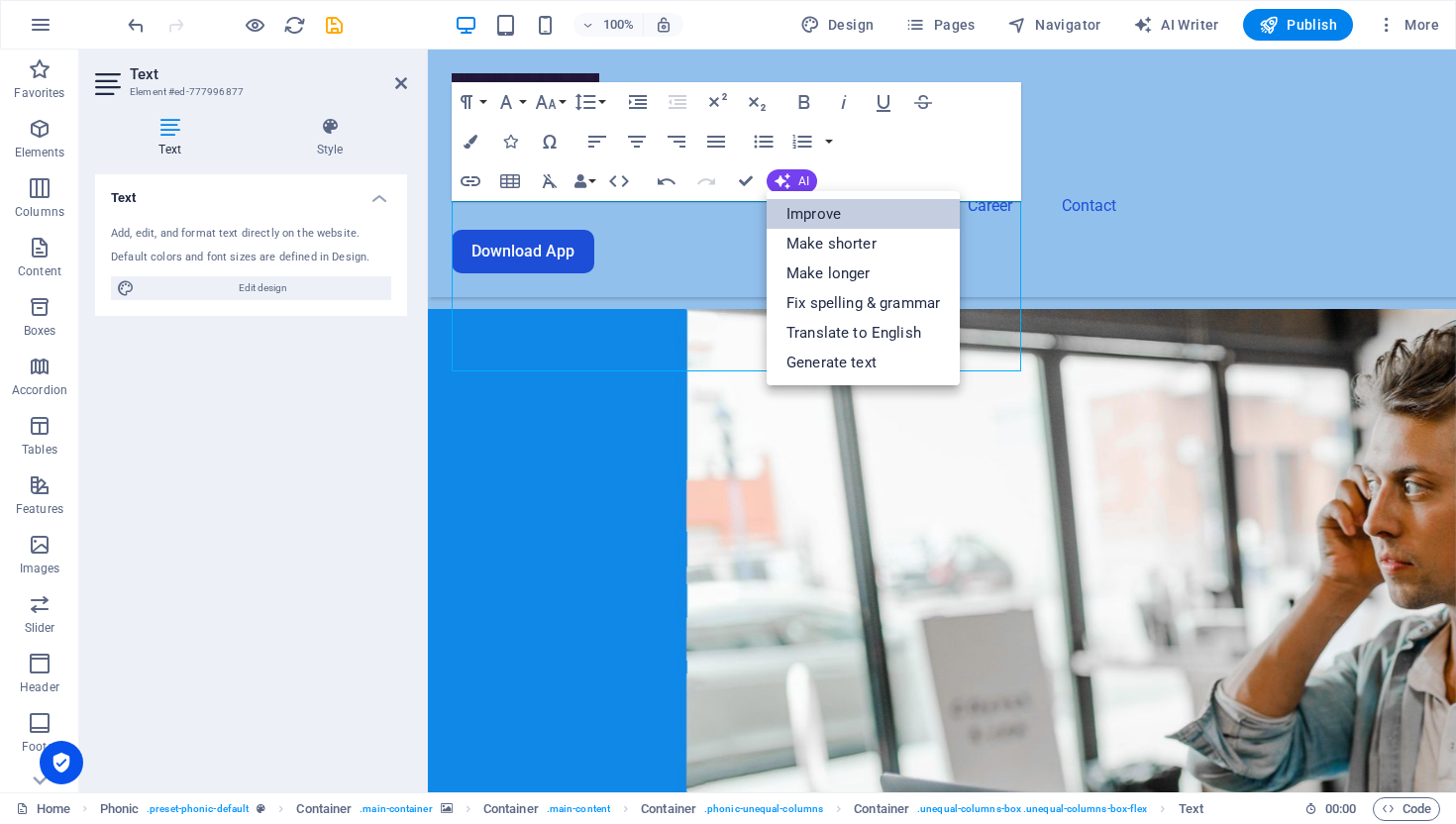 click on "Improve" at bounding box center [863, 214] 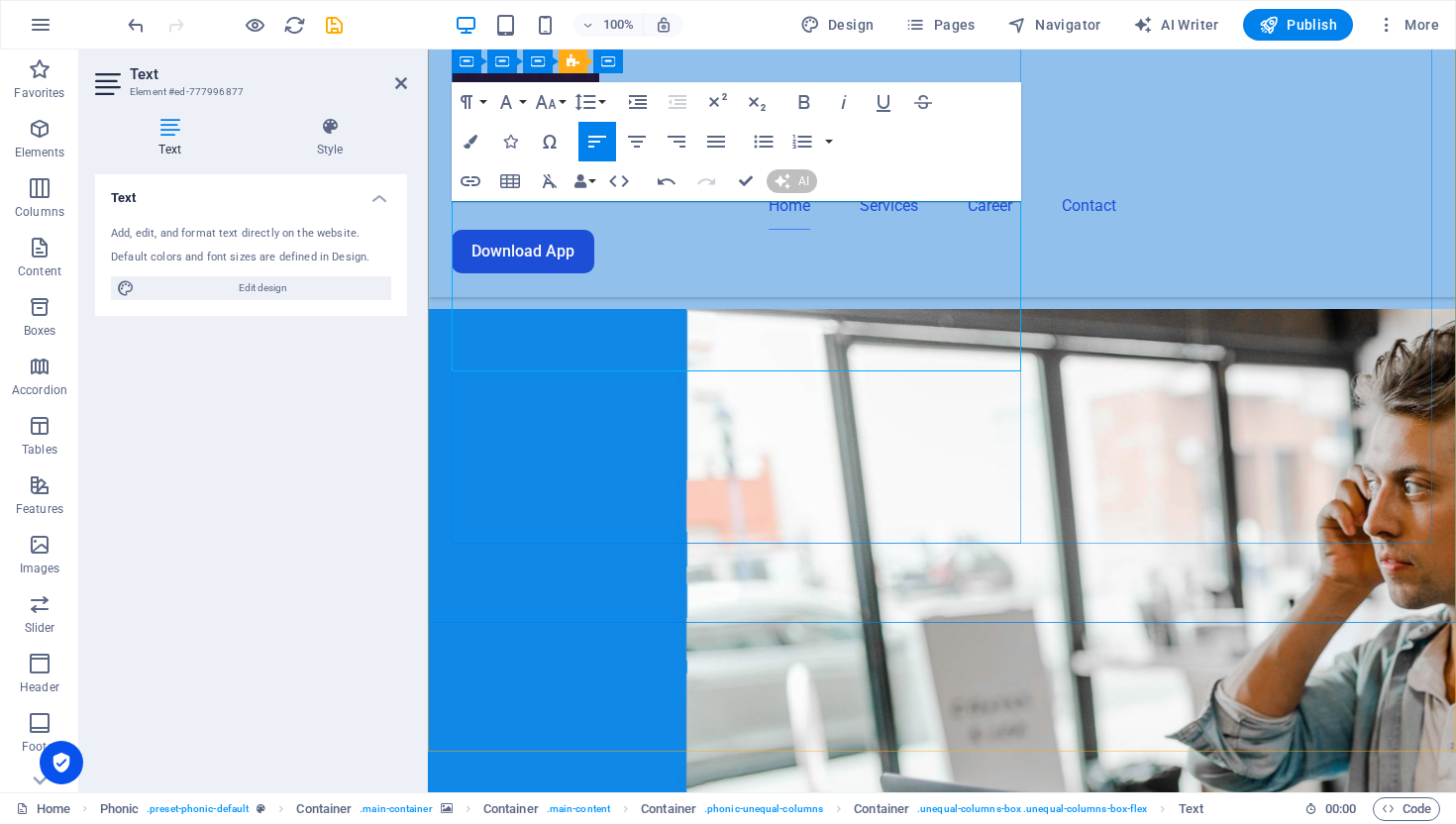 type 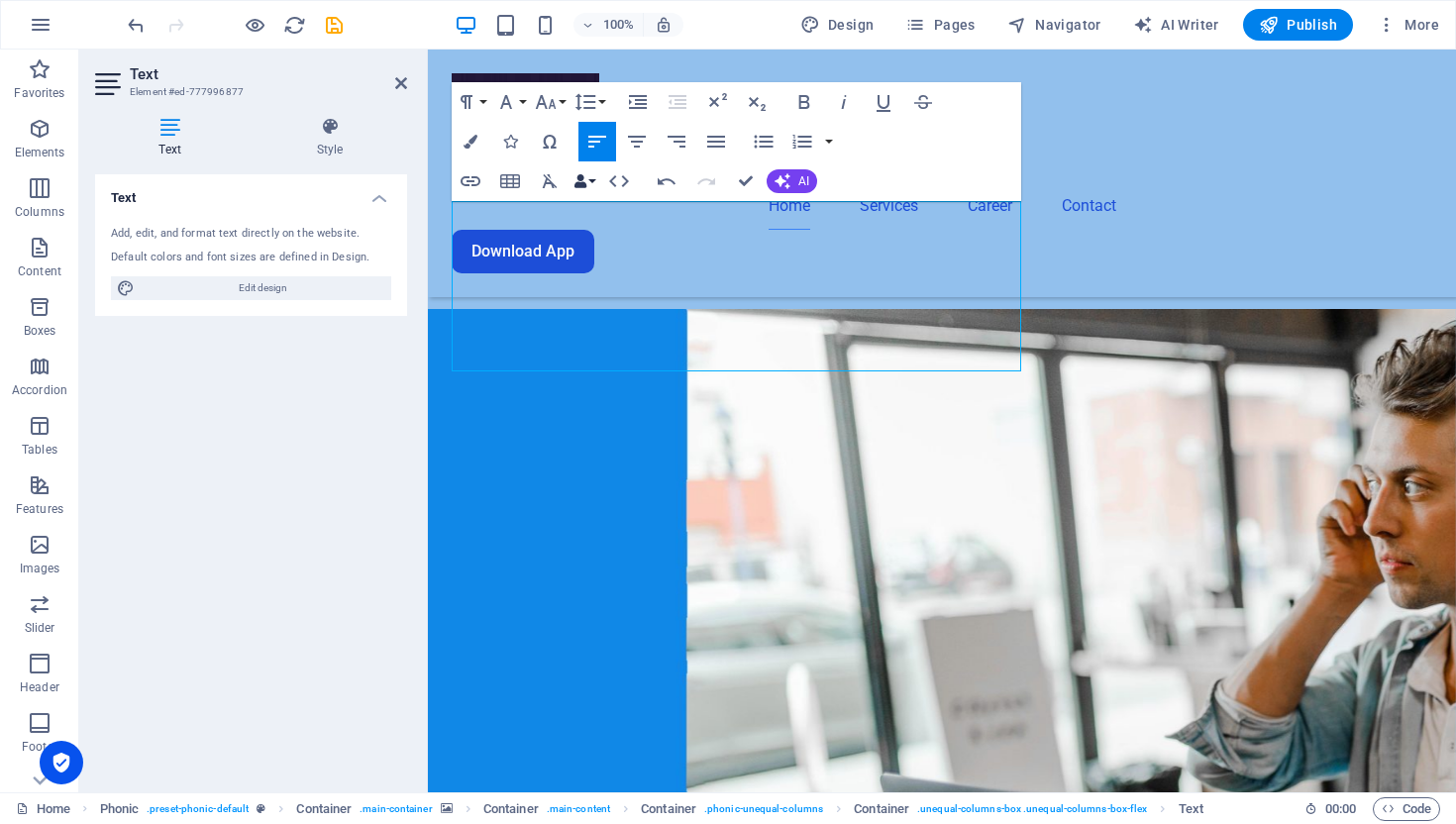 click on "Data Bindings" at bounding box center [584, 181] 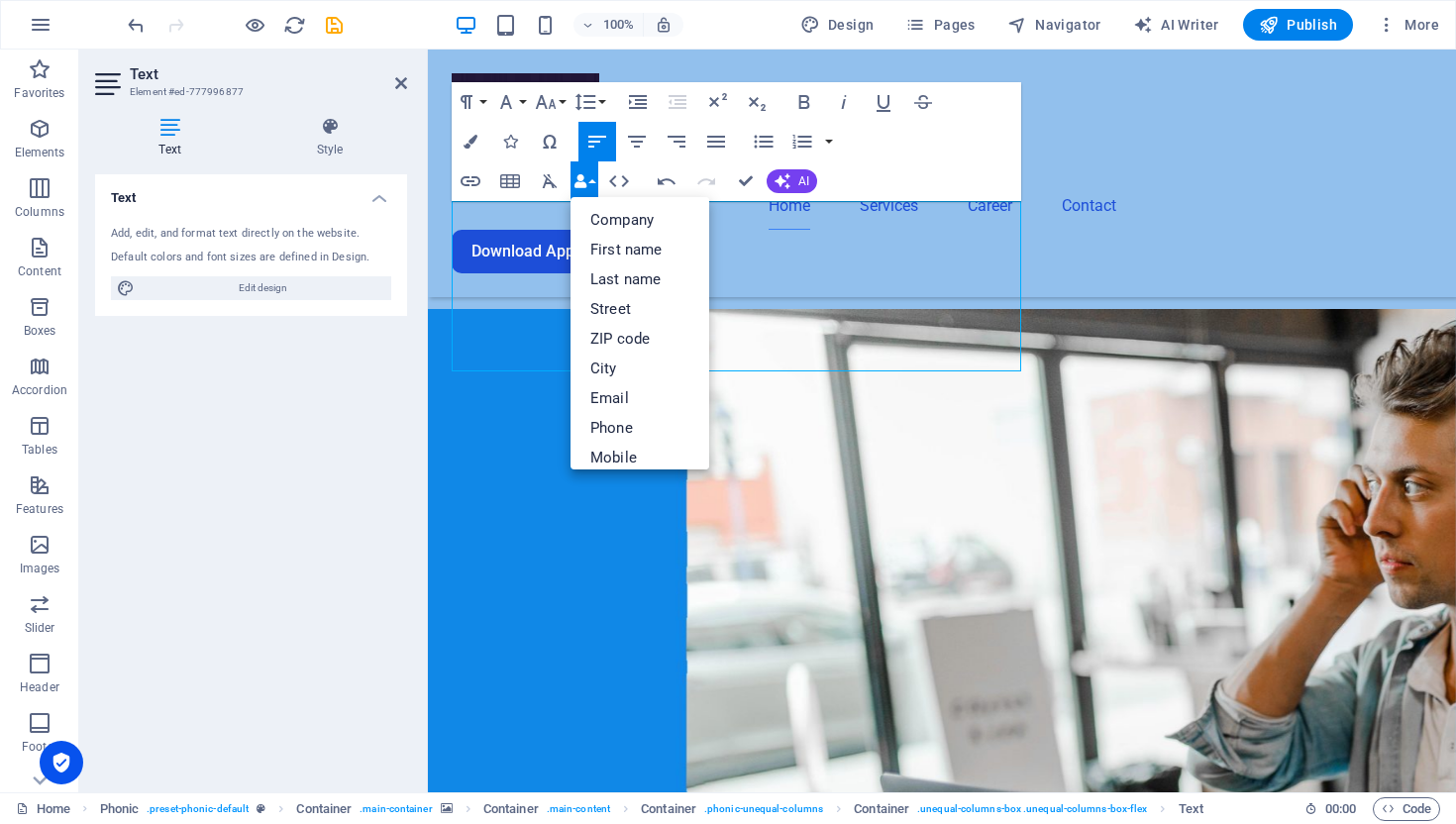 click on "Data Bindings" at bounding box center [584, 181] 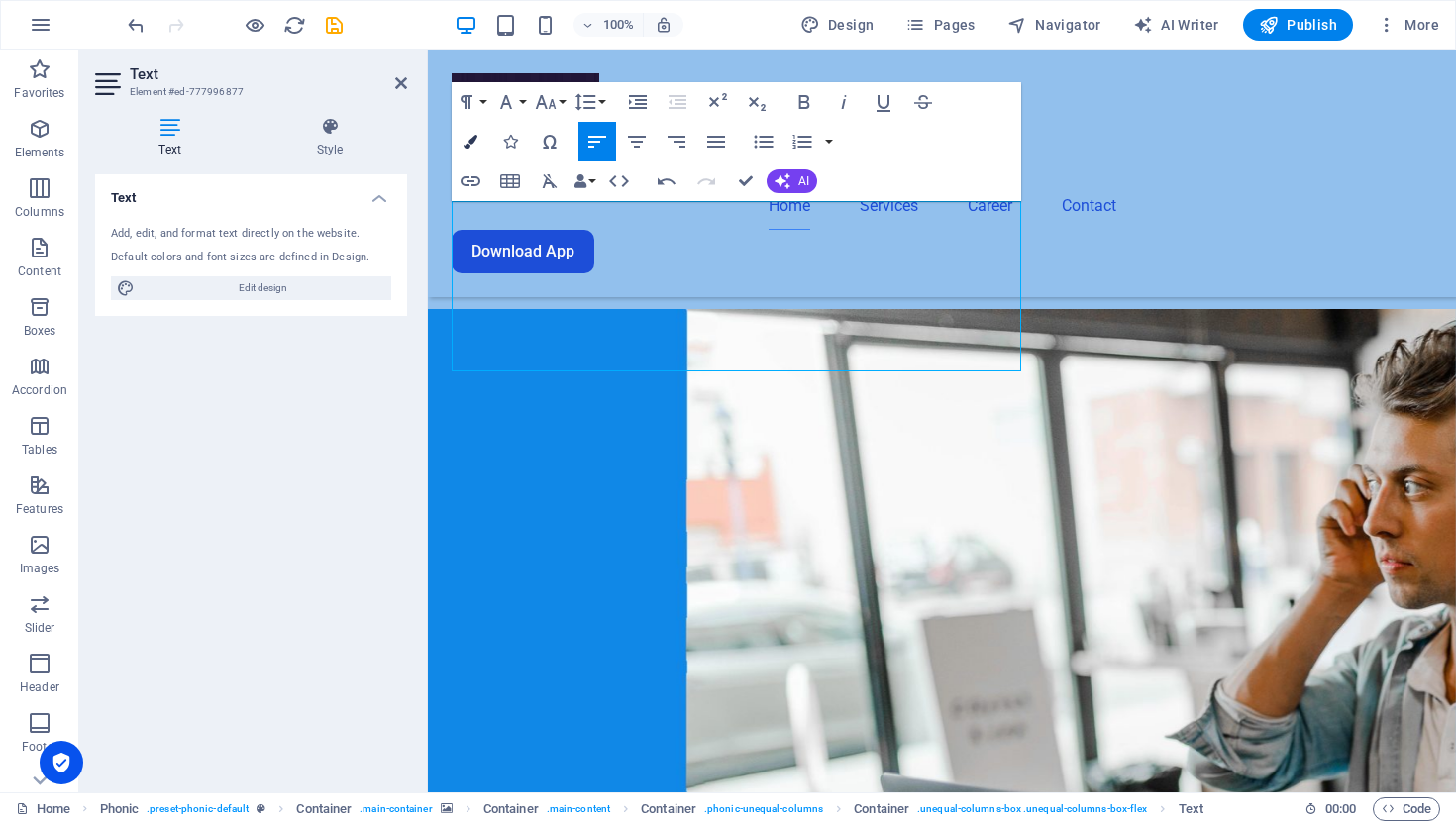 click at bounding box center [470, 142] 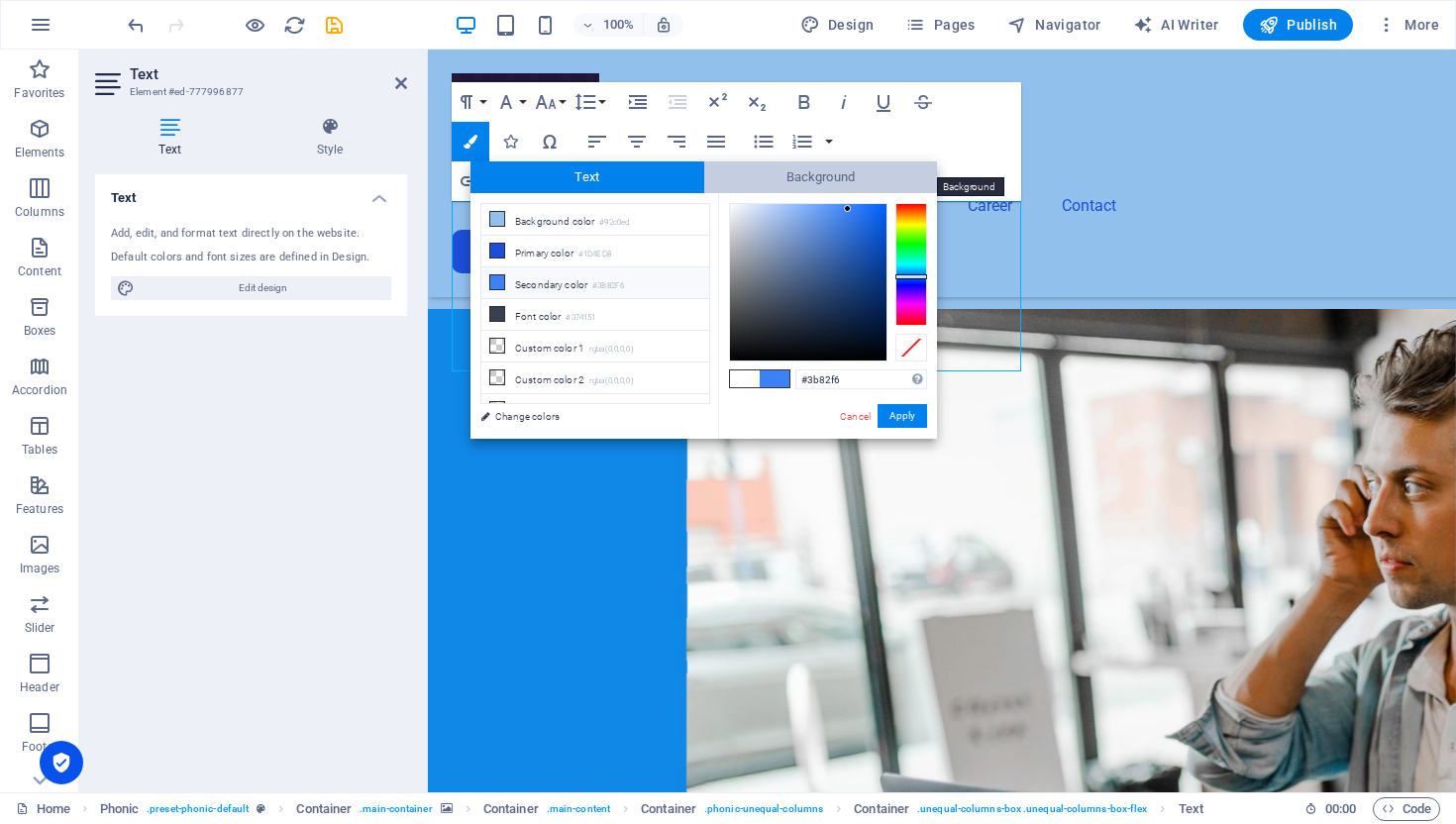 click on "Background" at bounding box center (821, 177) 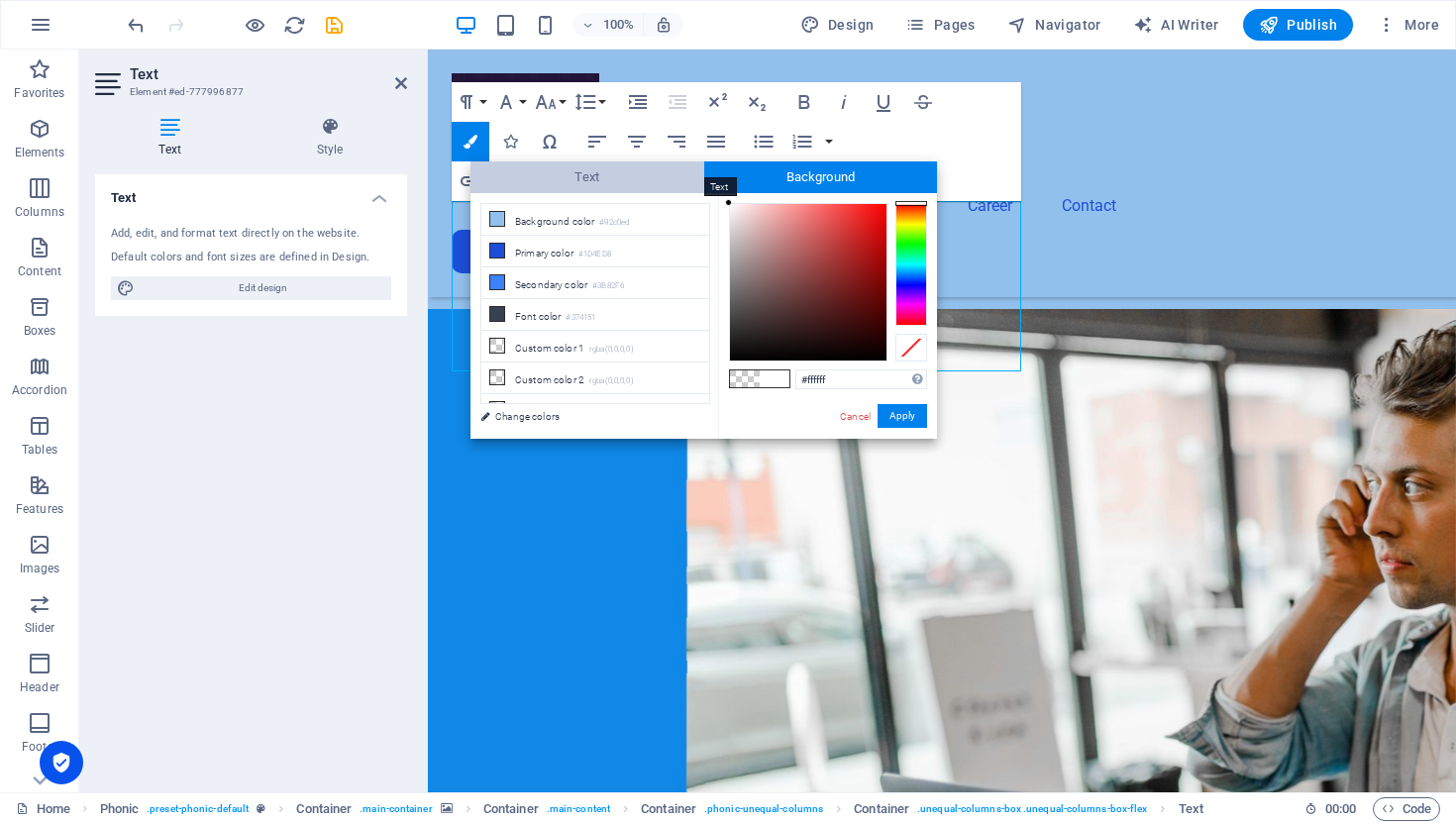 click on "Text" at bounding box center [587, 177] 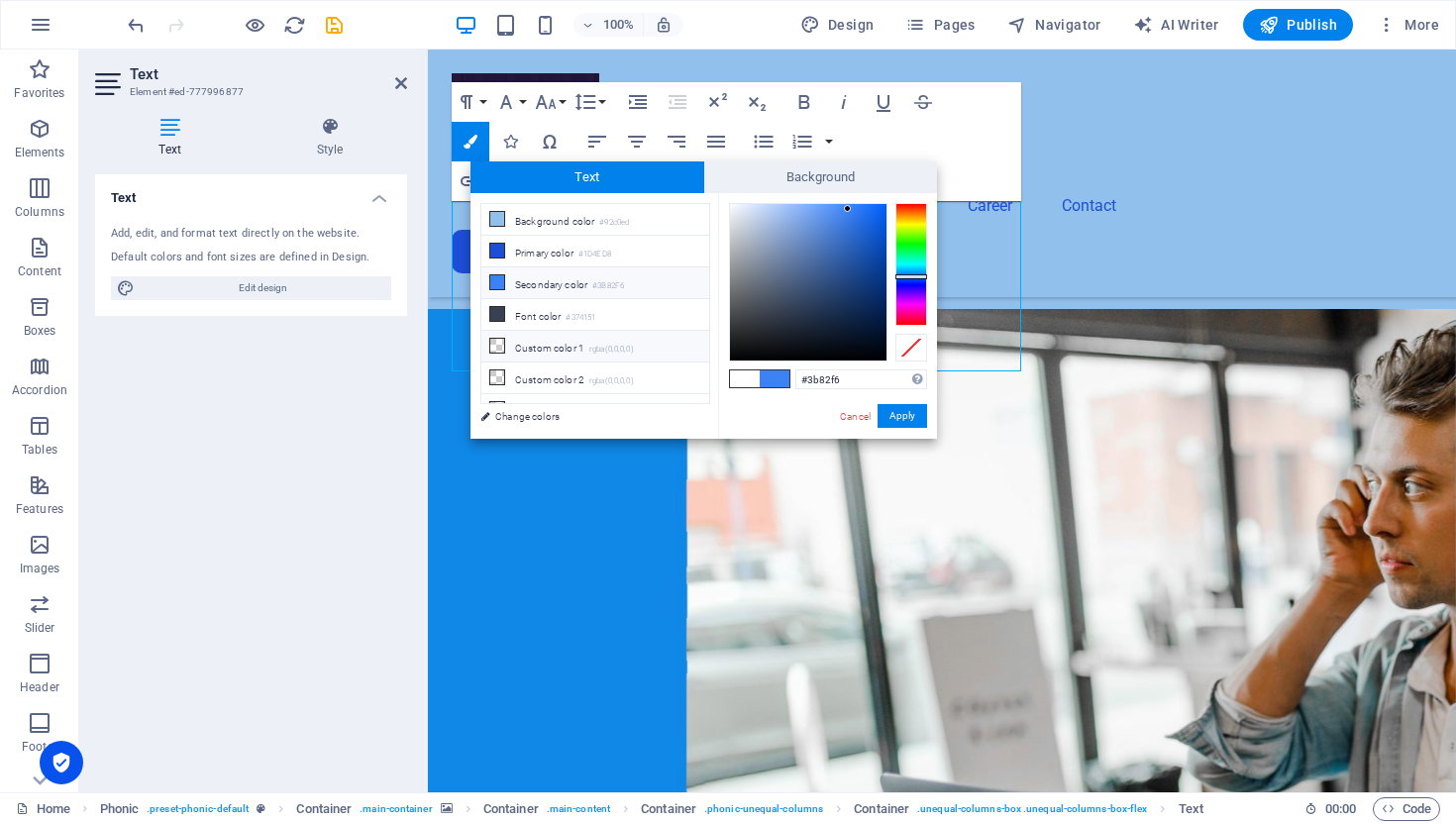 click on "Custom color 1
rgba(0,0,0,0)" at bounding box center [595, 347] 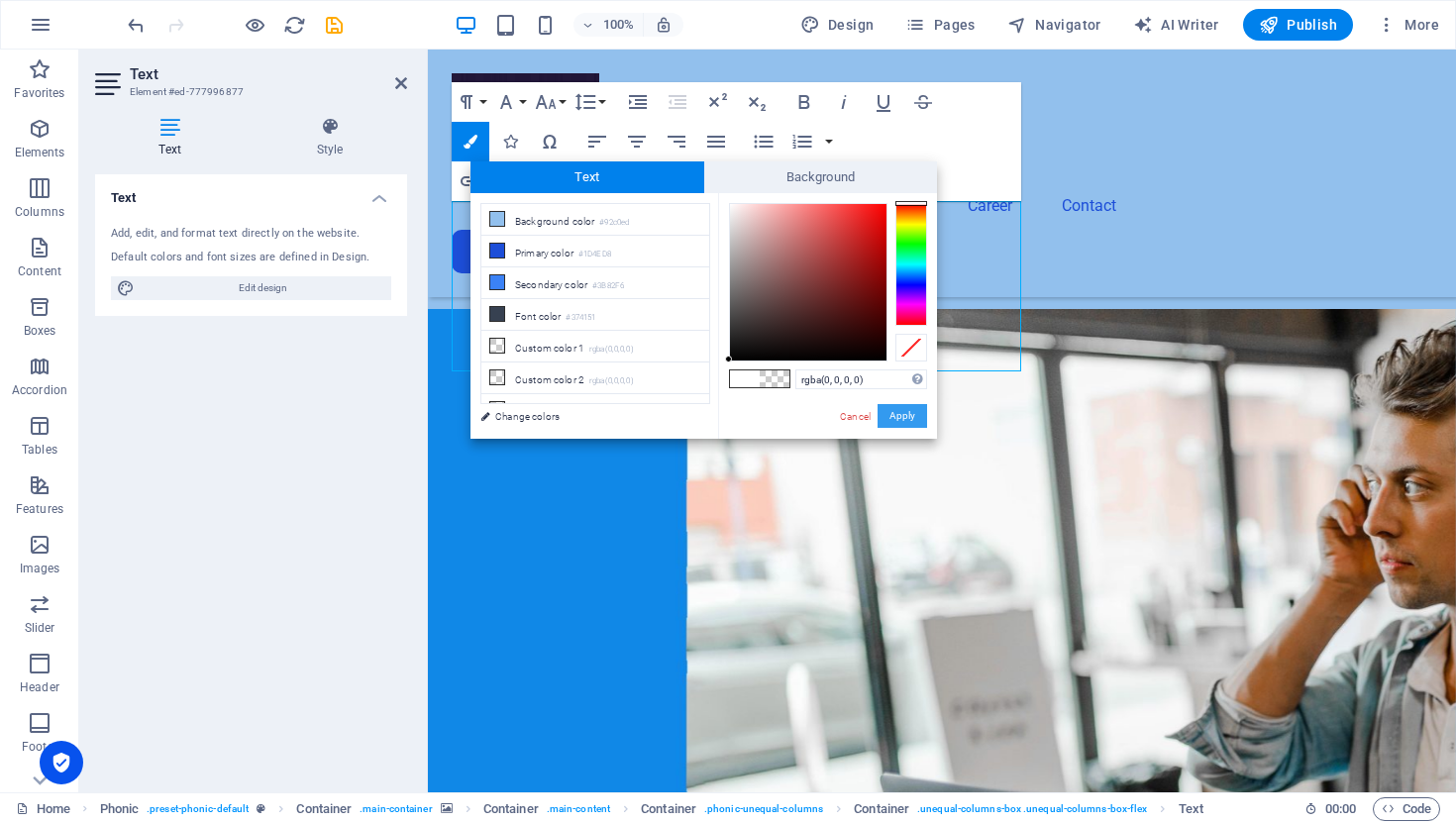 click on "Apply" at bounding box center [902, 416] 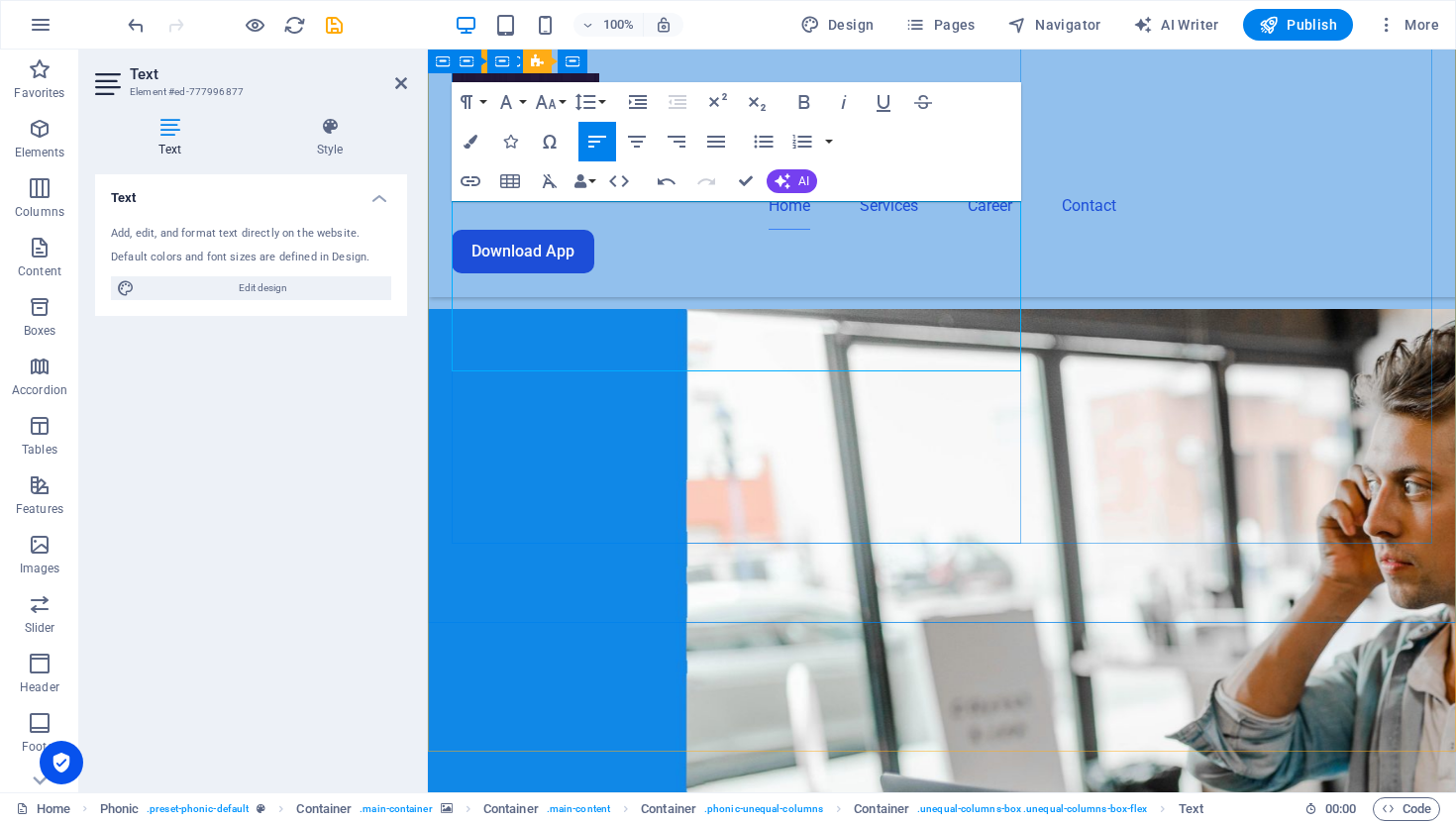 drag, startPoint x: 454, startPoint y: 213, endPoint x: 729, endPoint y: 355, distance: 309.49798 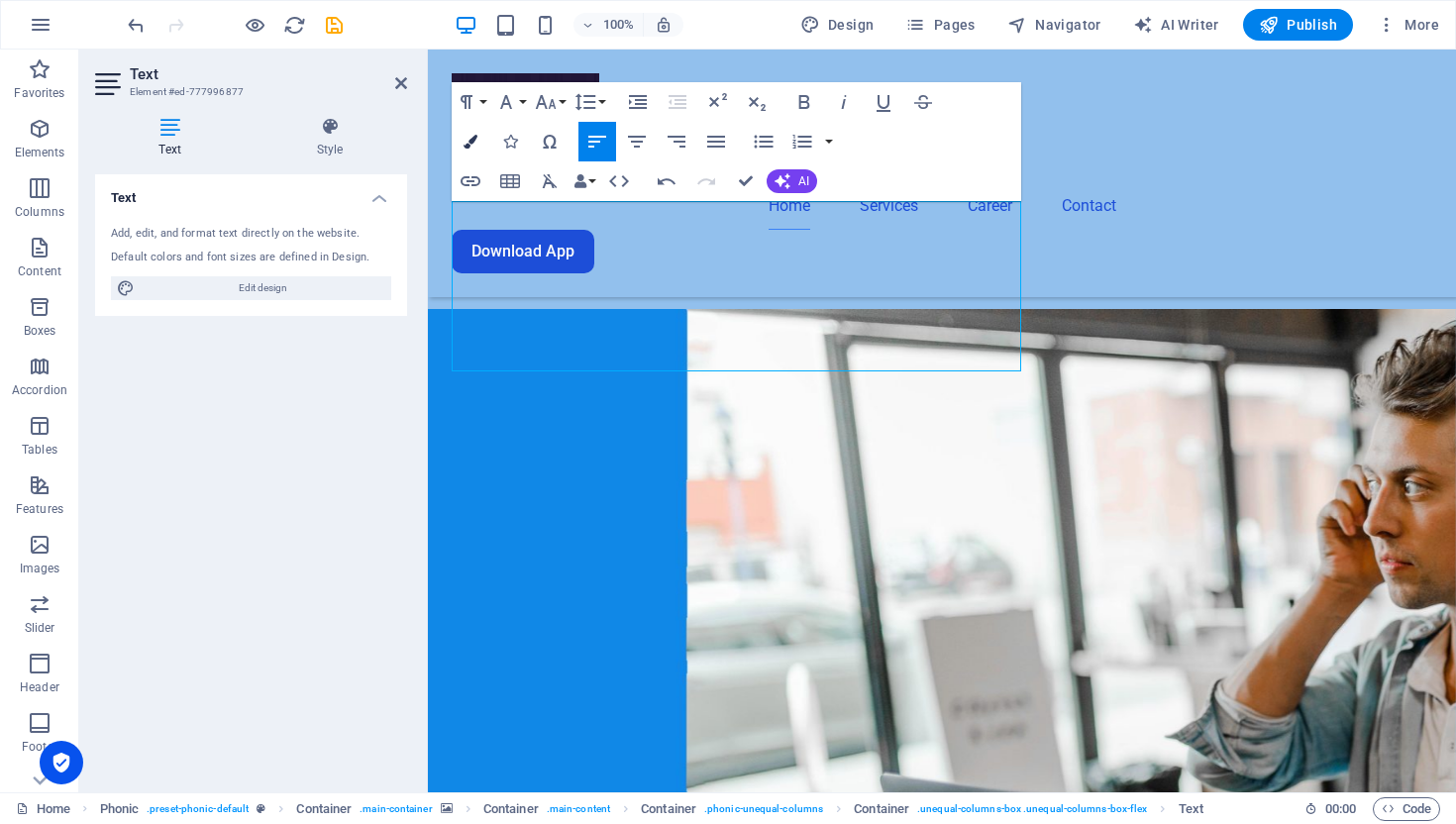 click at bounding box center (470, 142) 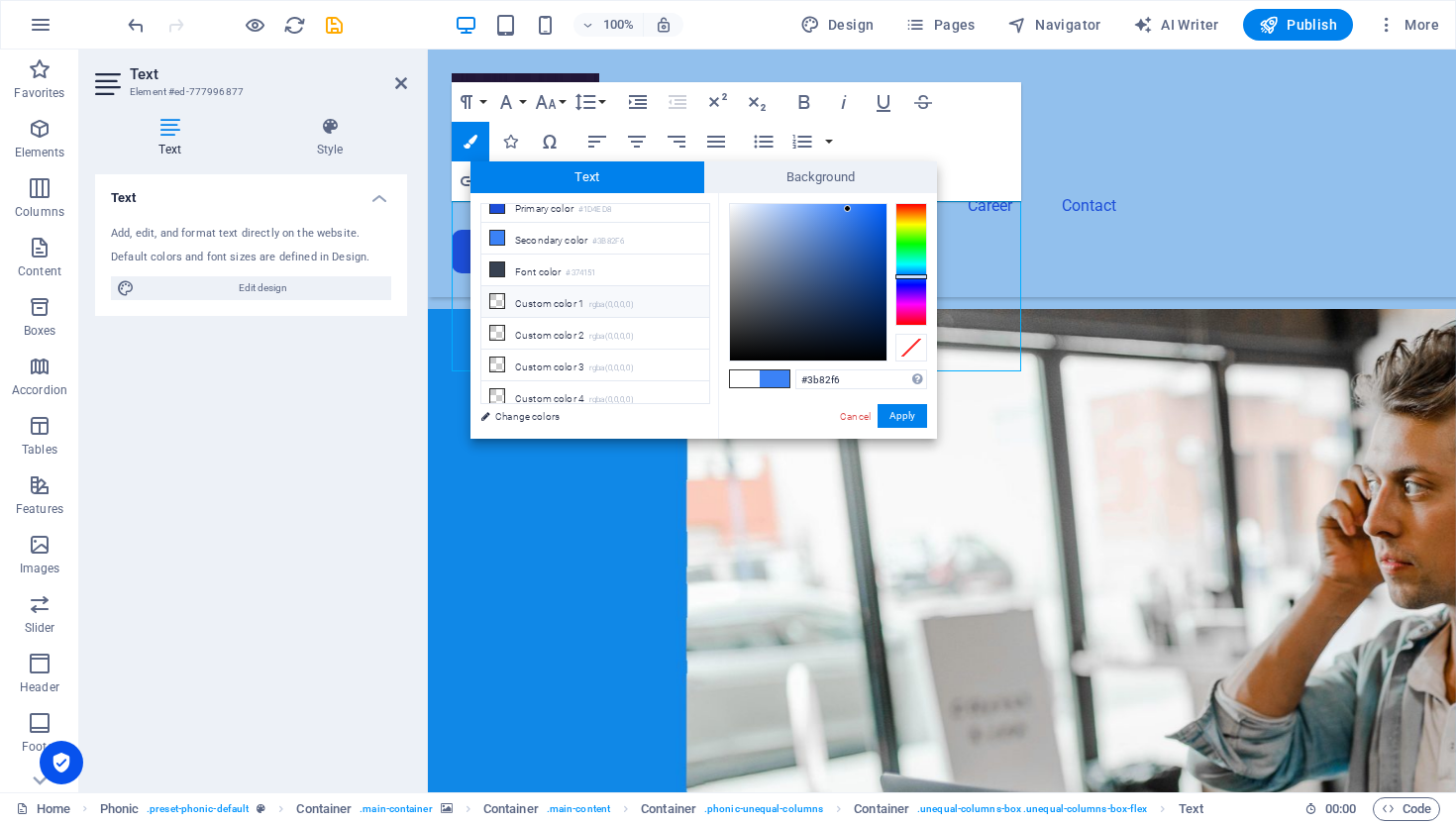 scroll, scrollTop: 34, scrollLeft: 0, axis: vertical 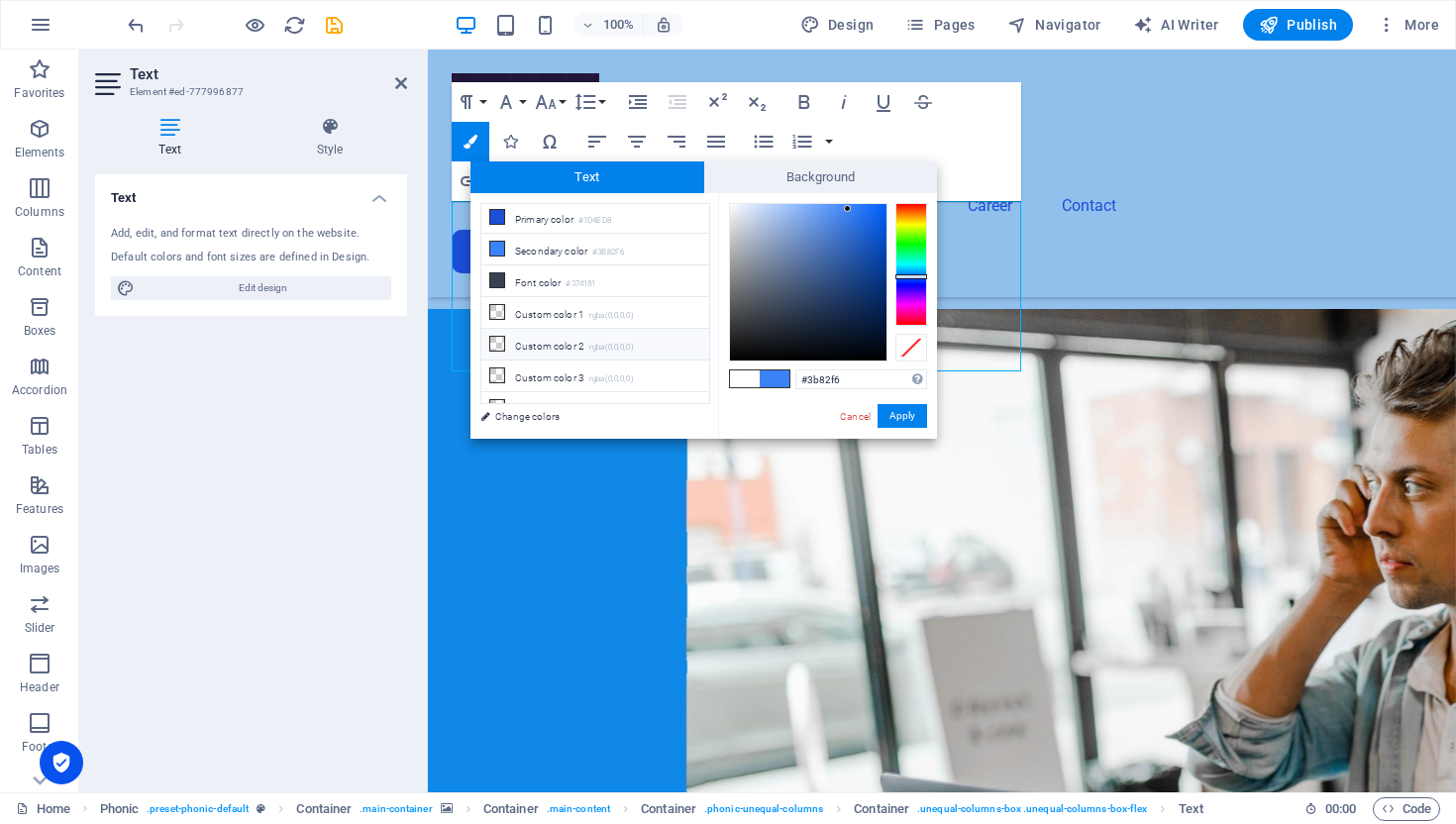 click on "Custom color 2
rgba(0,0,0,0)" at bounding box center [595, 345] 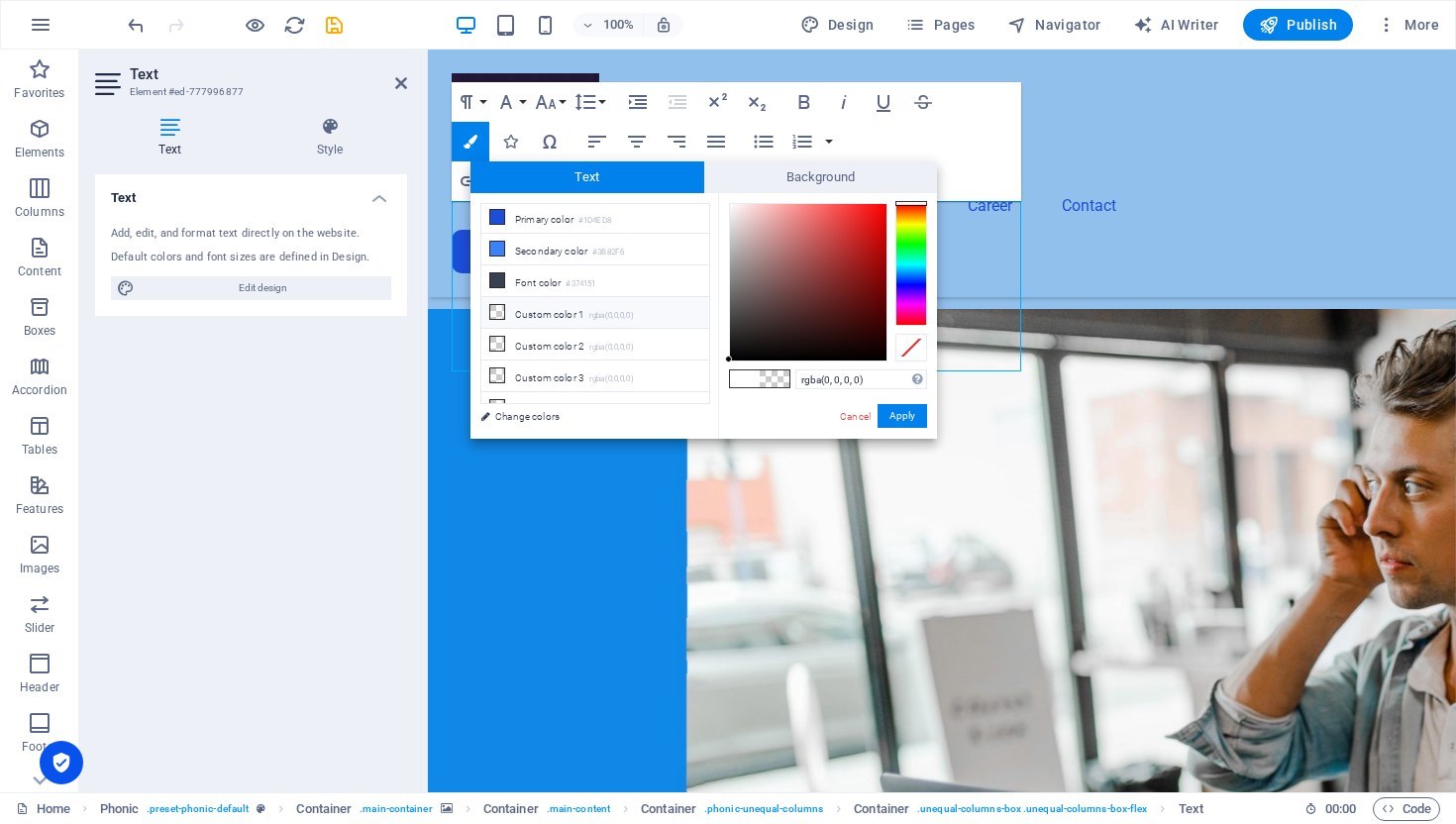 click on "Custom color 1
rgba(0,0,0,0)" at bounding box center [595, 313] 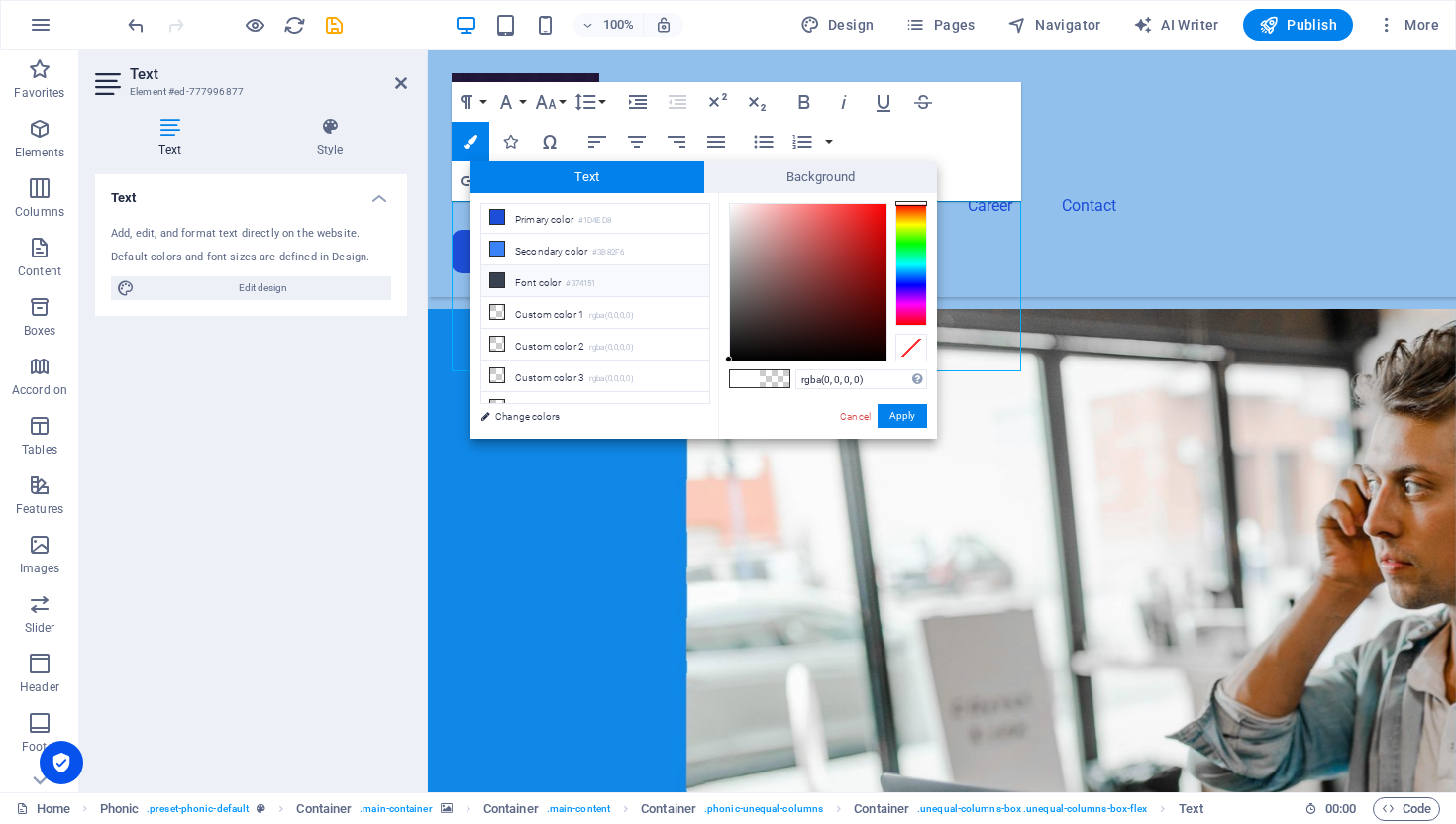 click on "Font color
#374151" at bounding box center (595, 281) 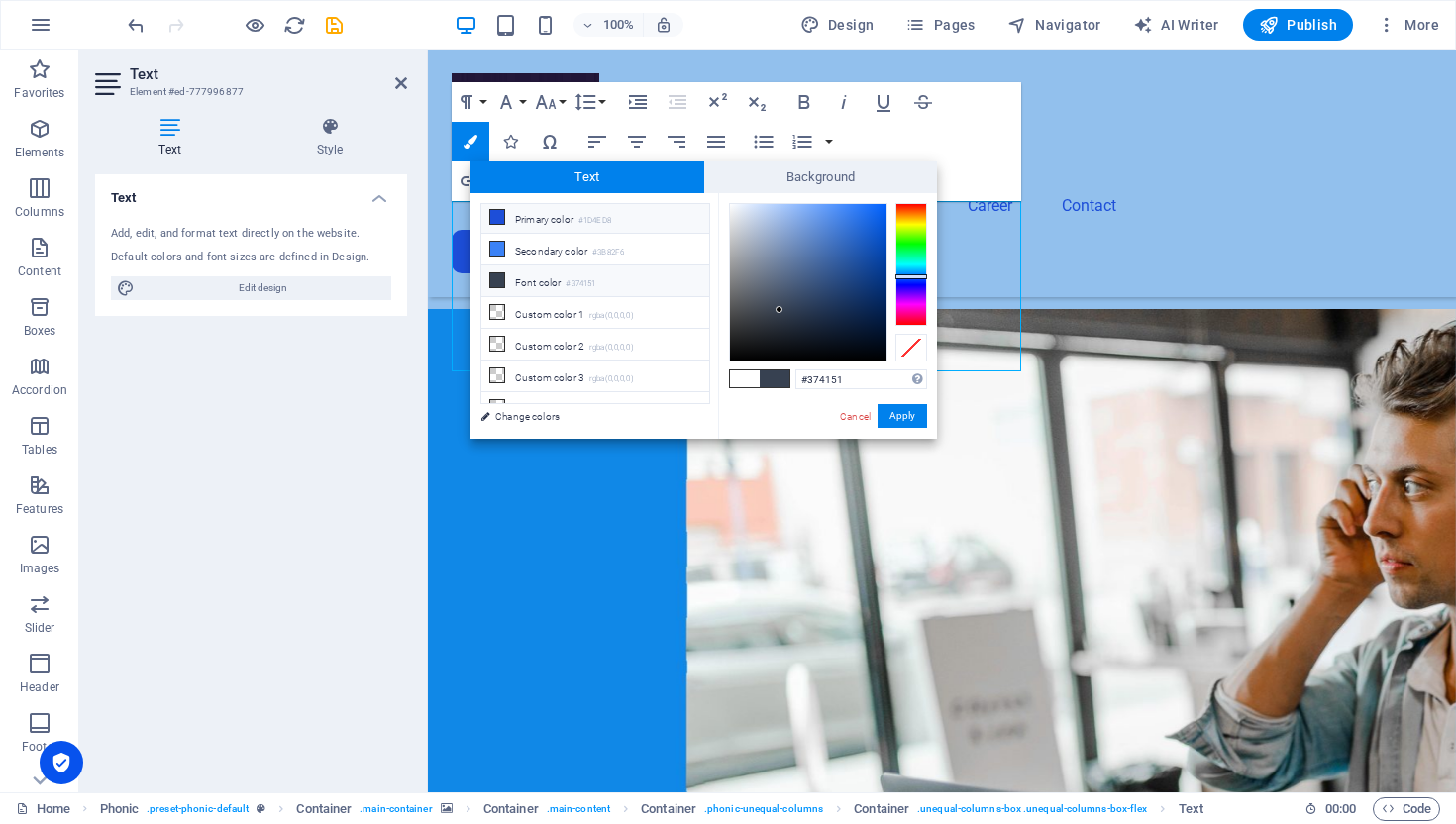 click on "Primary color
#1D4ED8" at bounding box center [595, 218] 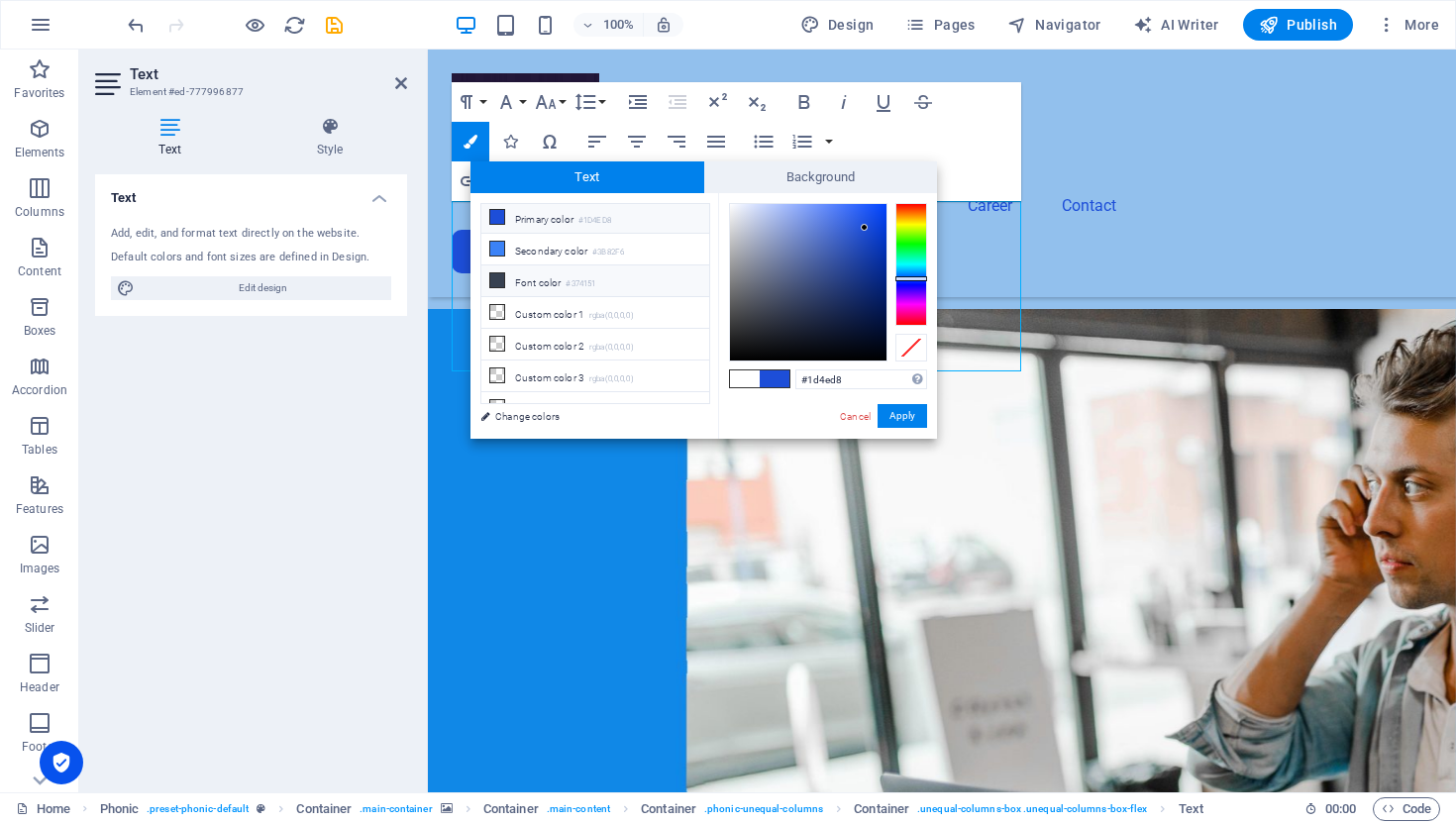click on "Font color
#374151" at bounding box center (595, 281) 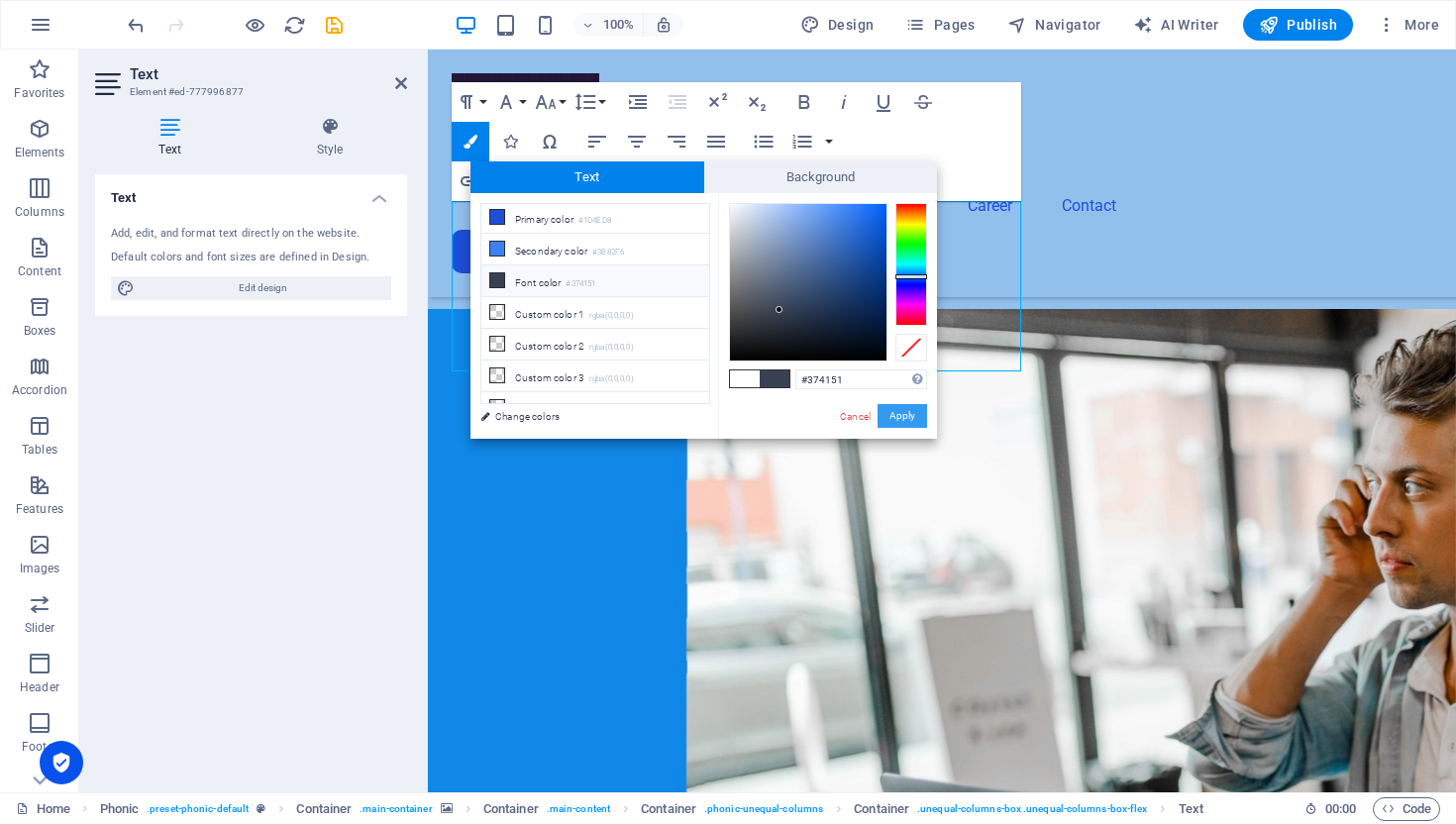 click on "Apply" at bounding box center (902, 416) 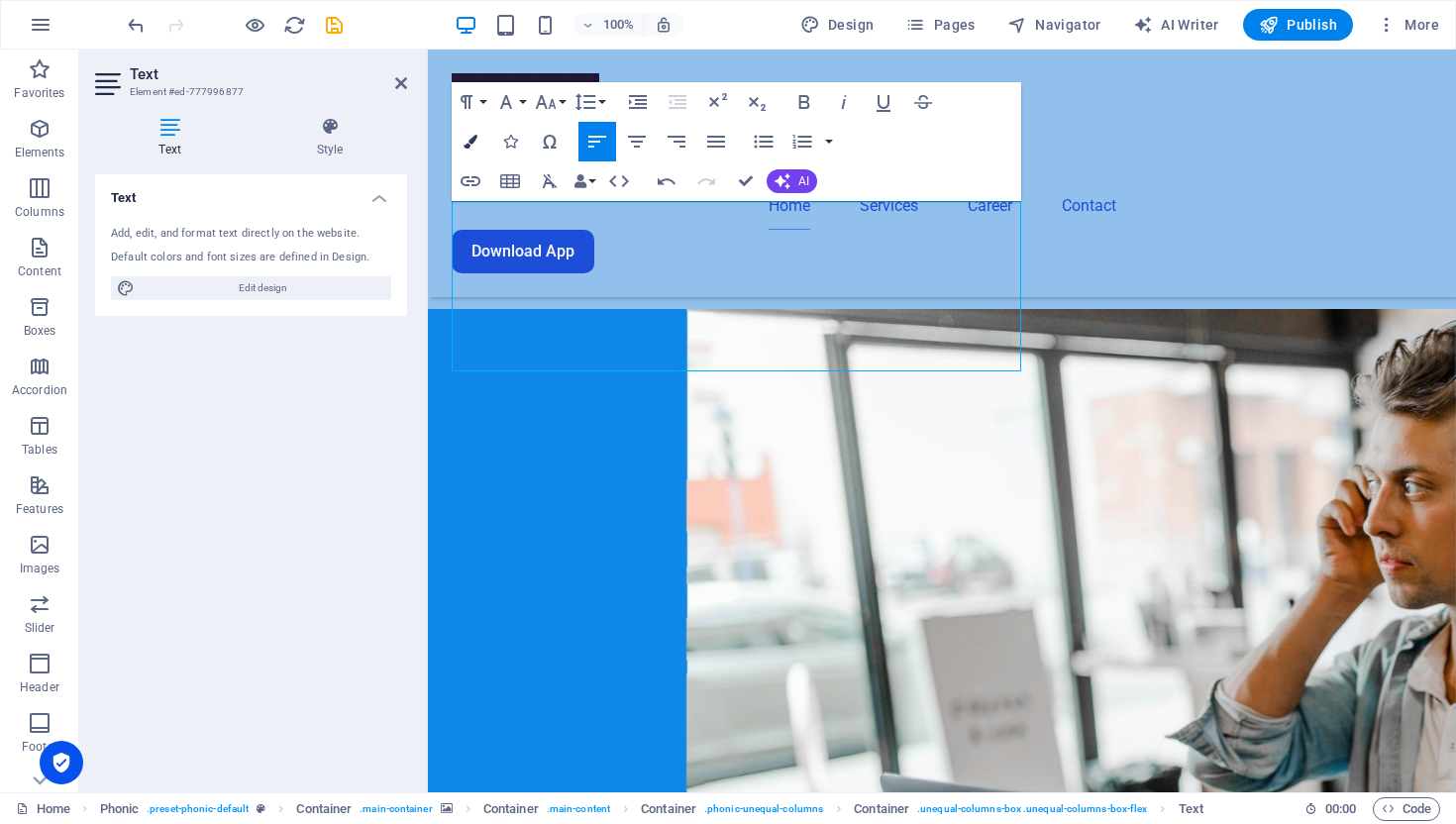 click at bounding box center (470, 142) 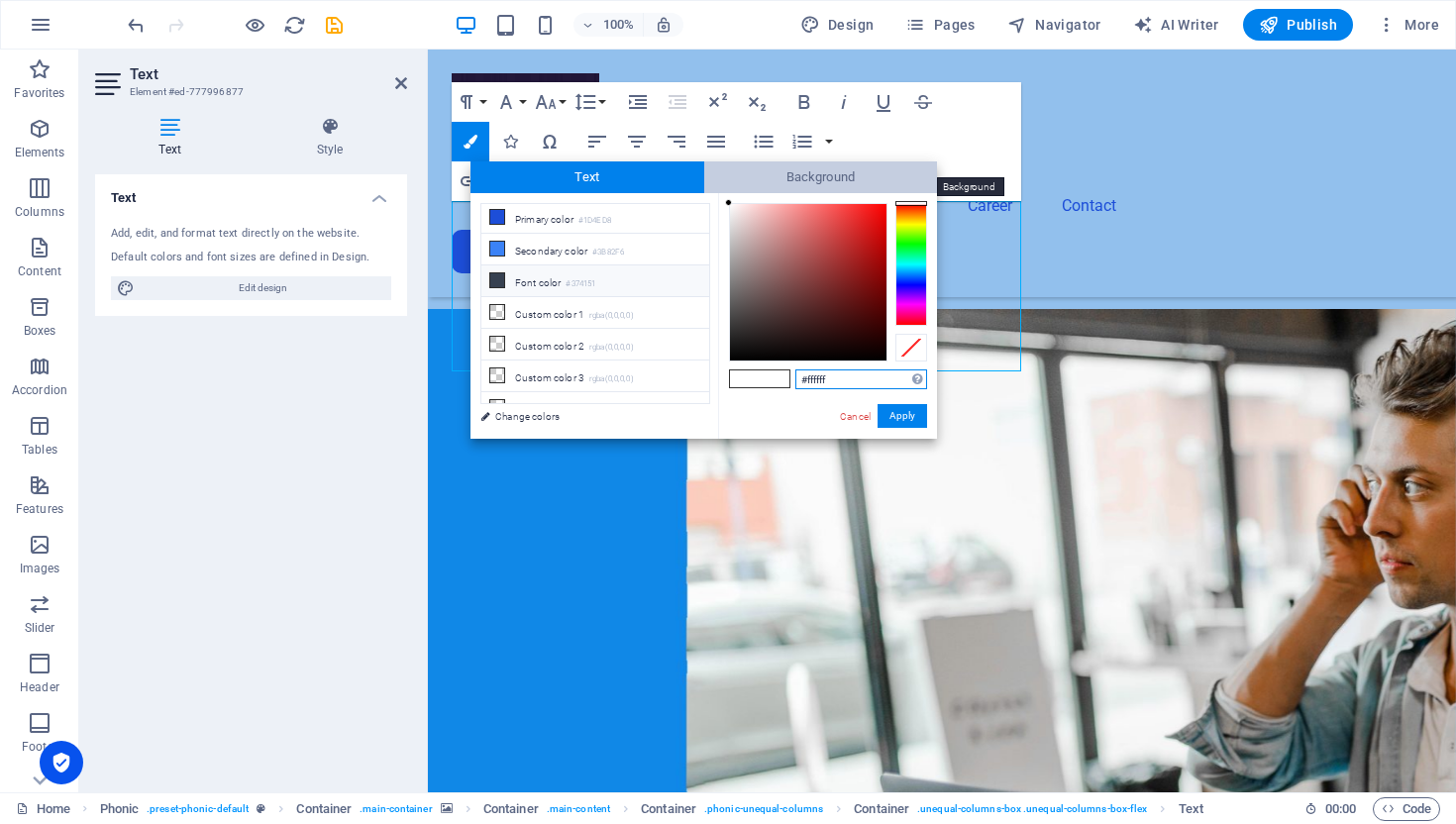 click on "Background" at bounding box center (821, 177) 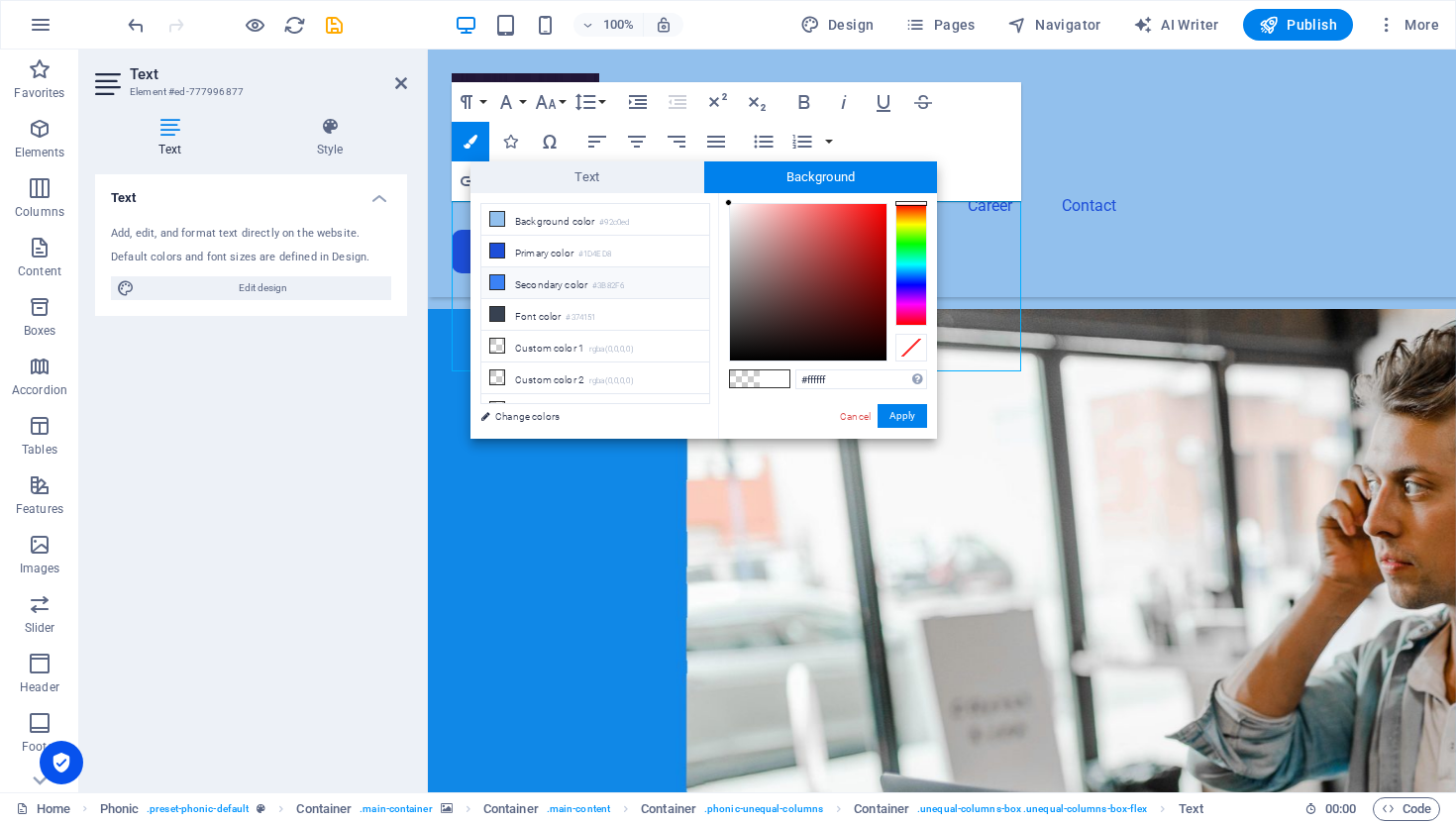 click on "Secondary color
#3B82F6" at bounding box center [595, 283] 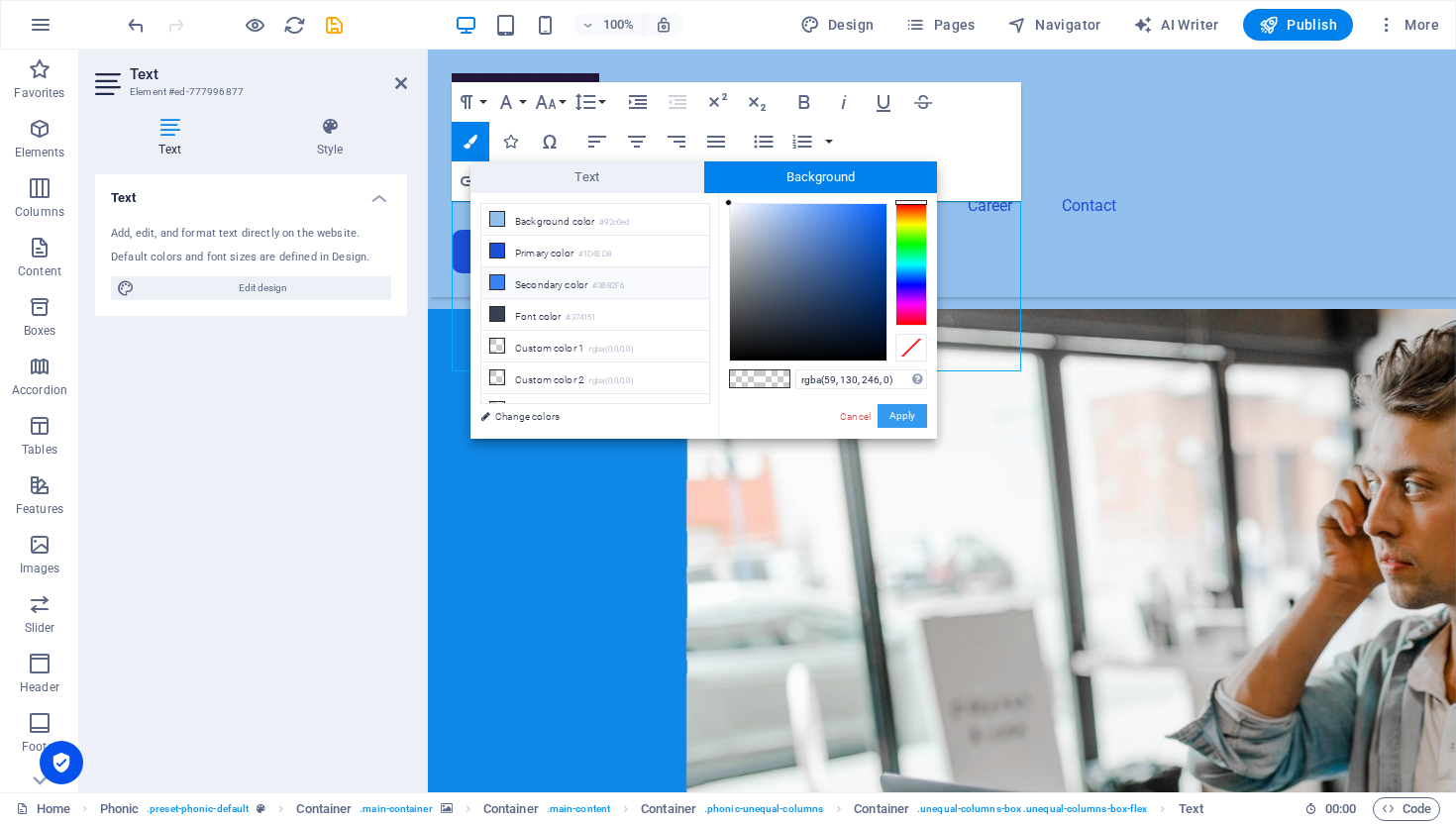 click on "Apply" at bounding box center (902, 416) 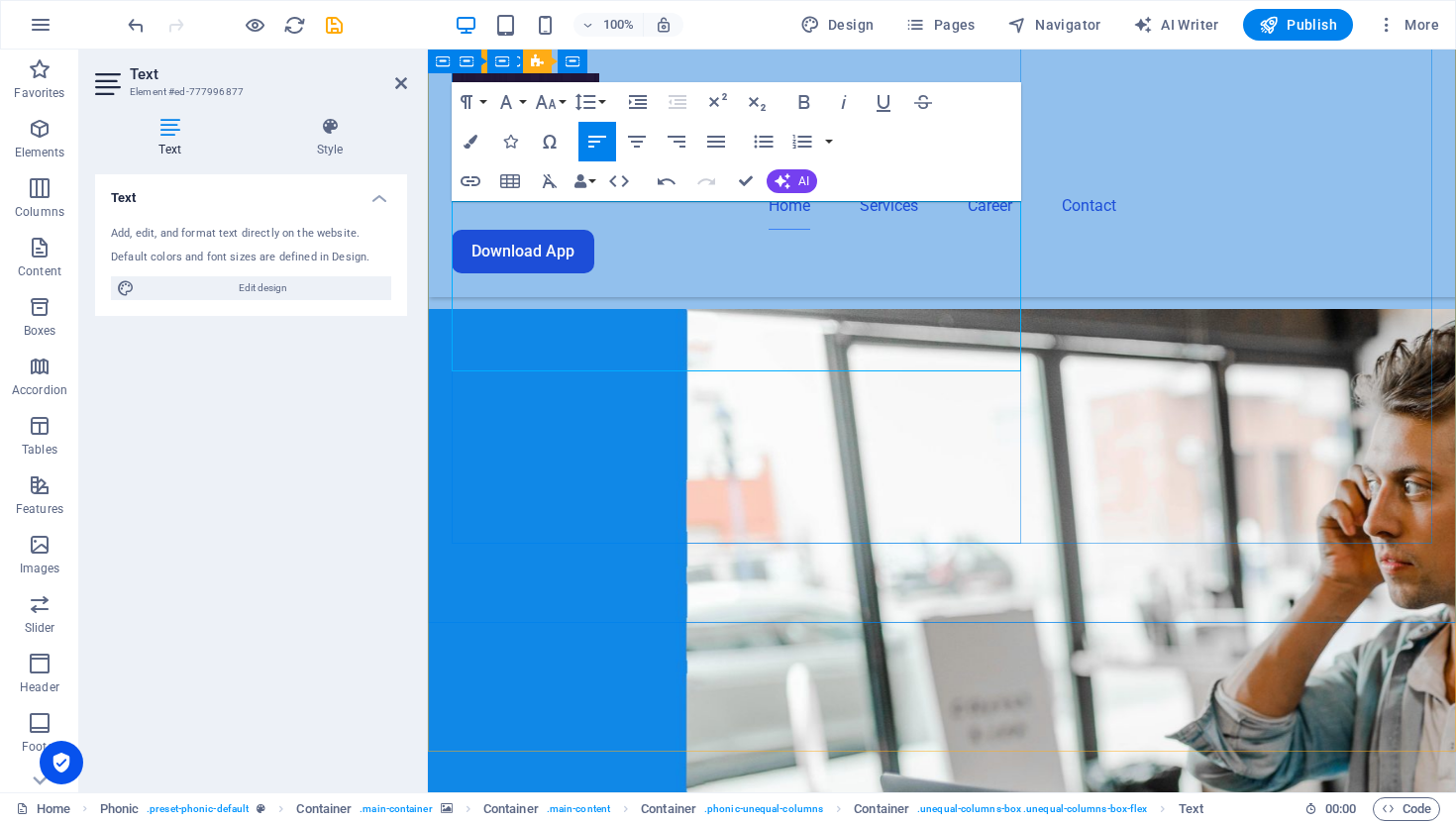 click on "RP Consulting is a talent consulting company that was established in [DATE] in [GEOGRAPHIC_DATA] and expanded into [GEOGRAPHIC_DATA] through Tech-Talent in [DATE]. With a focus on both IT and Non-IT staffing, RP Consulting specializes in placing the best consultants across entry-level, mid-level, and senior-level positions. Whether you’re seeking junior developers or senior architects, Tech-Talent has the expertise and resources to help you find the ideal talent to meet your company’s needs. ​" at bounding box center [942, 1508] 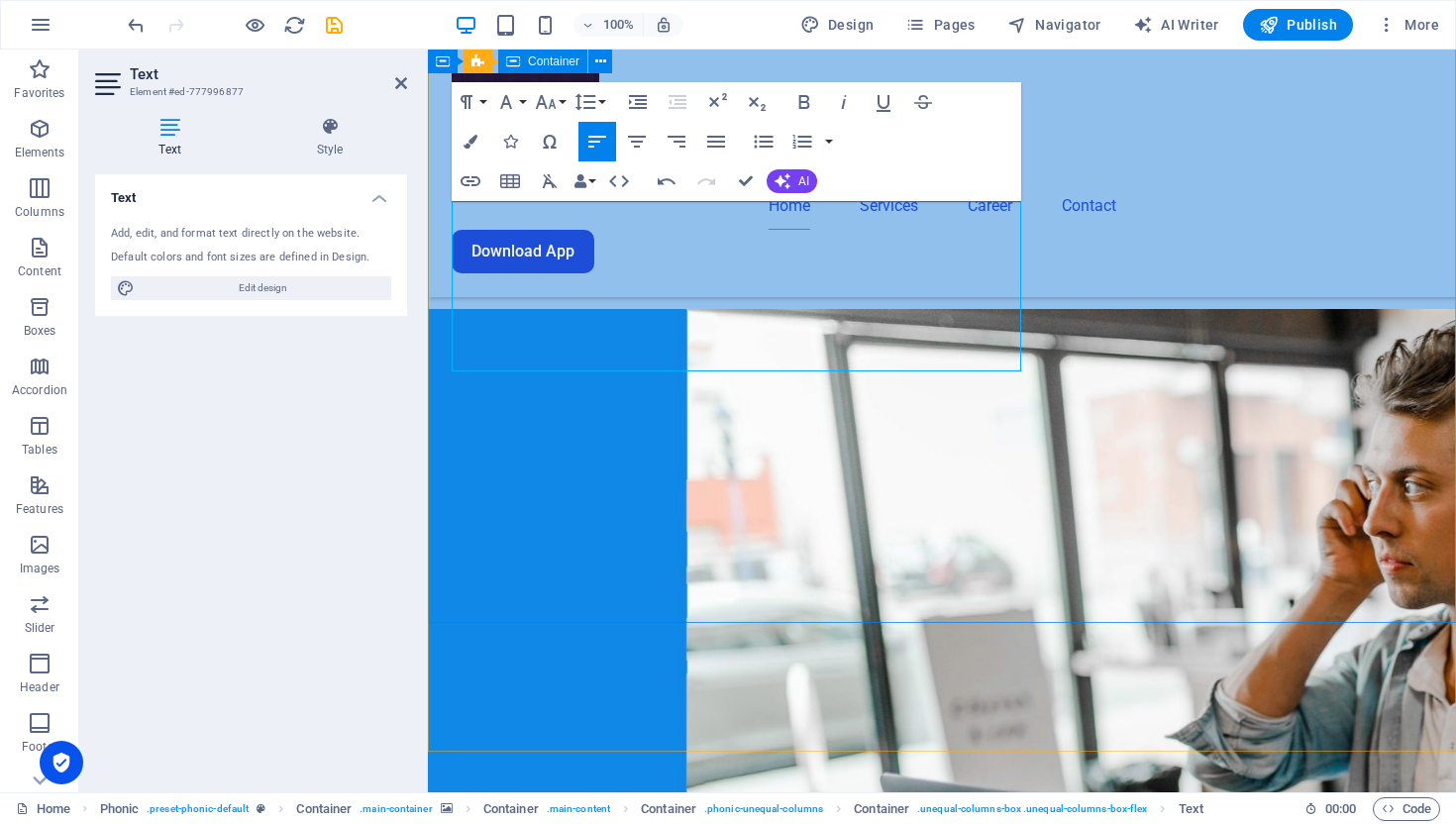drag, startPoint x: 593, startPoint y: 360, endPoint x: 448, endPoint y: 215, distance: 205.06097 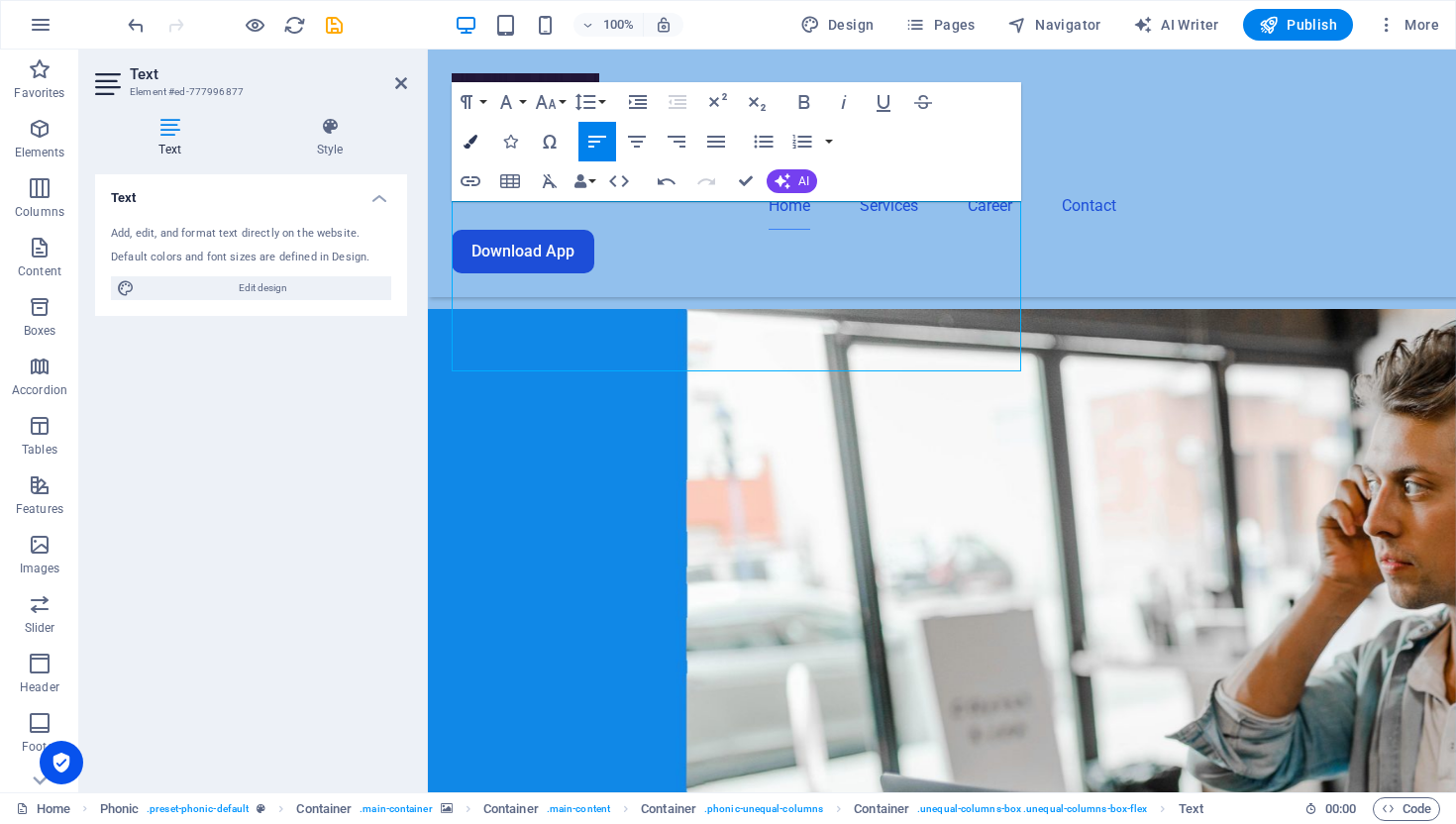 click on "Colors" at bounding box center (470, 142) 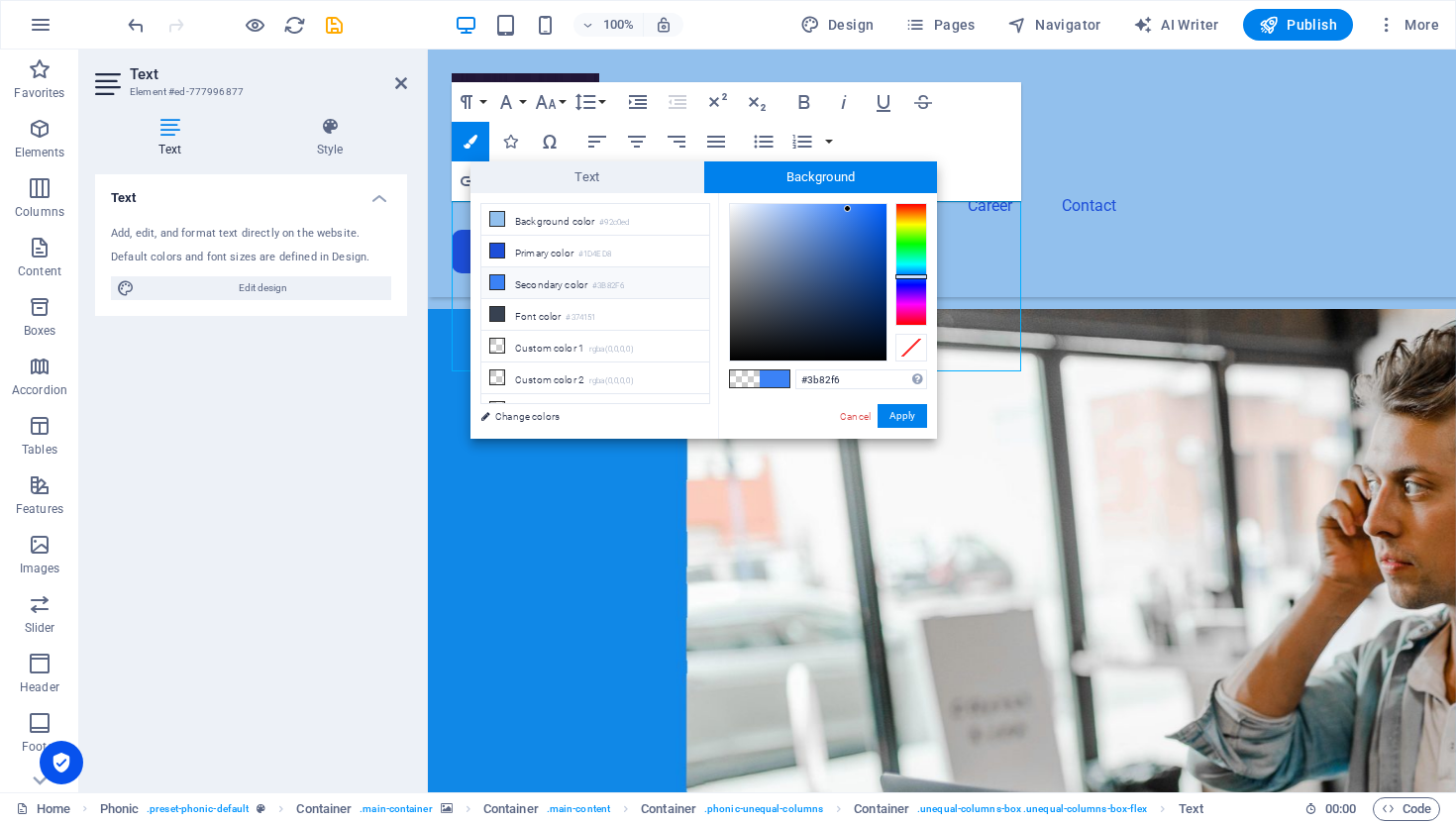 type on "#1665e6" 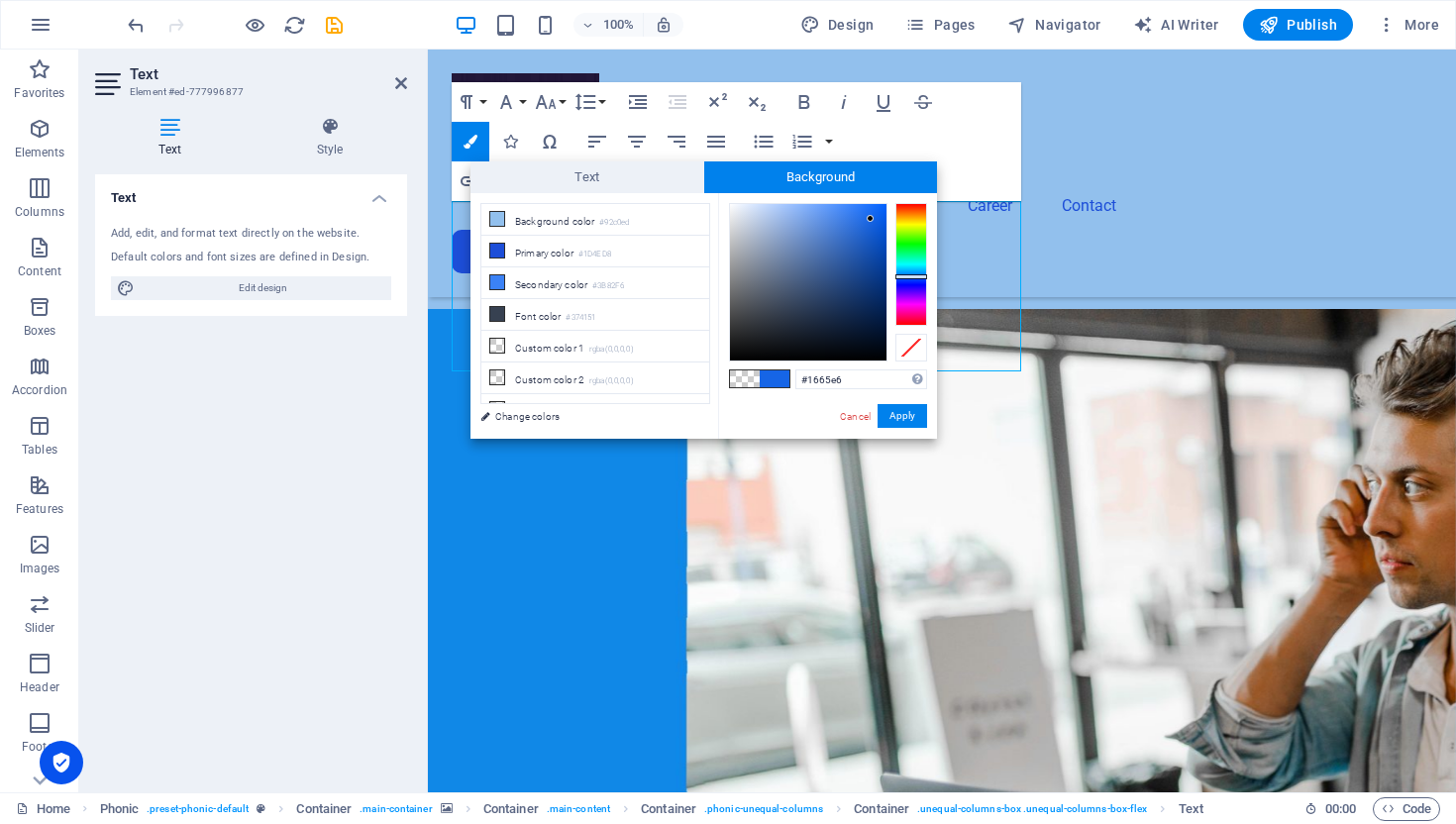 click at bounding box center [808, 282] 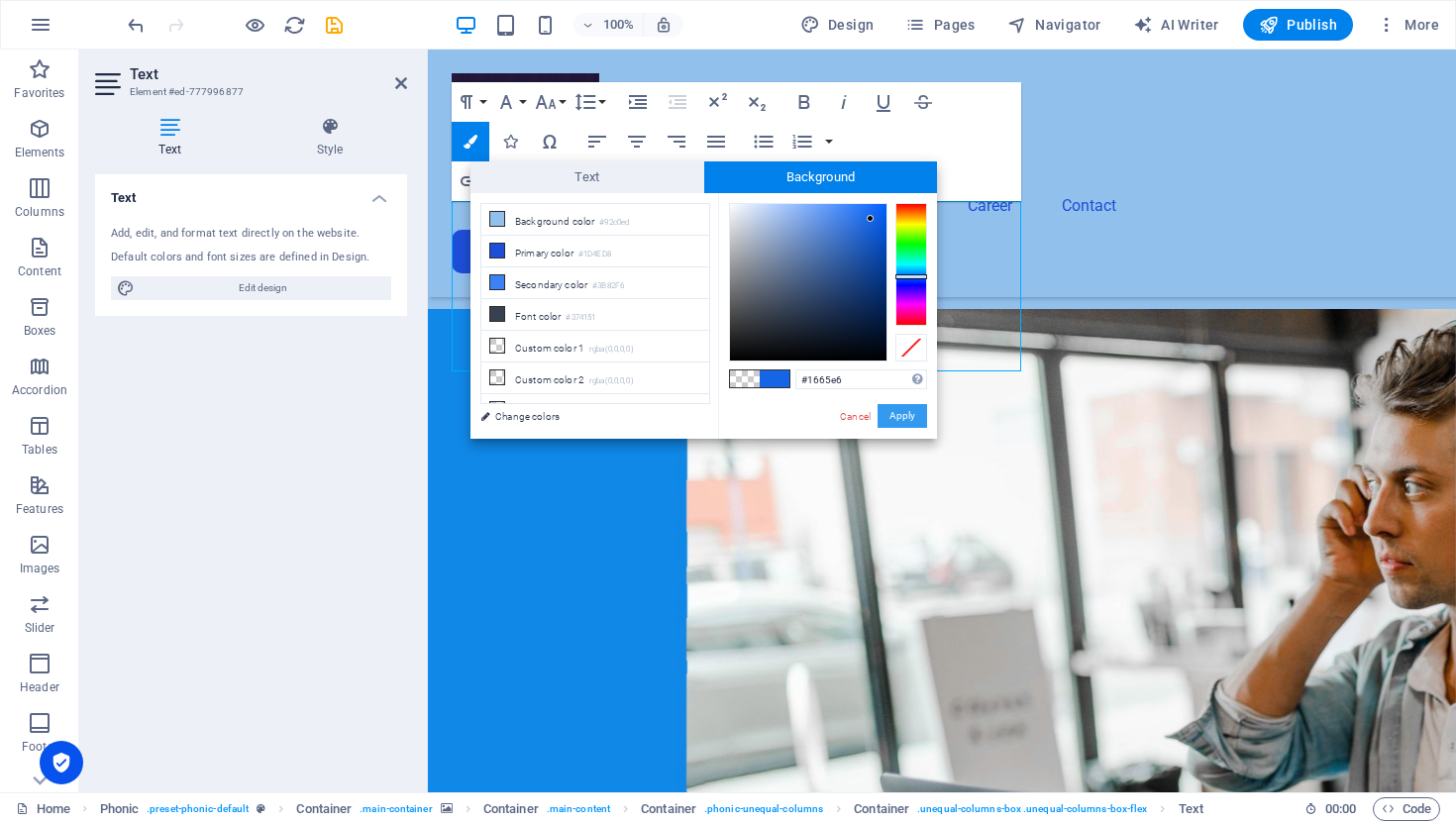 click on "Apply" at bounding box center [902, 416] 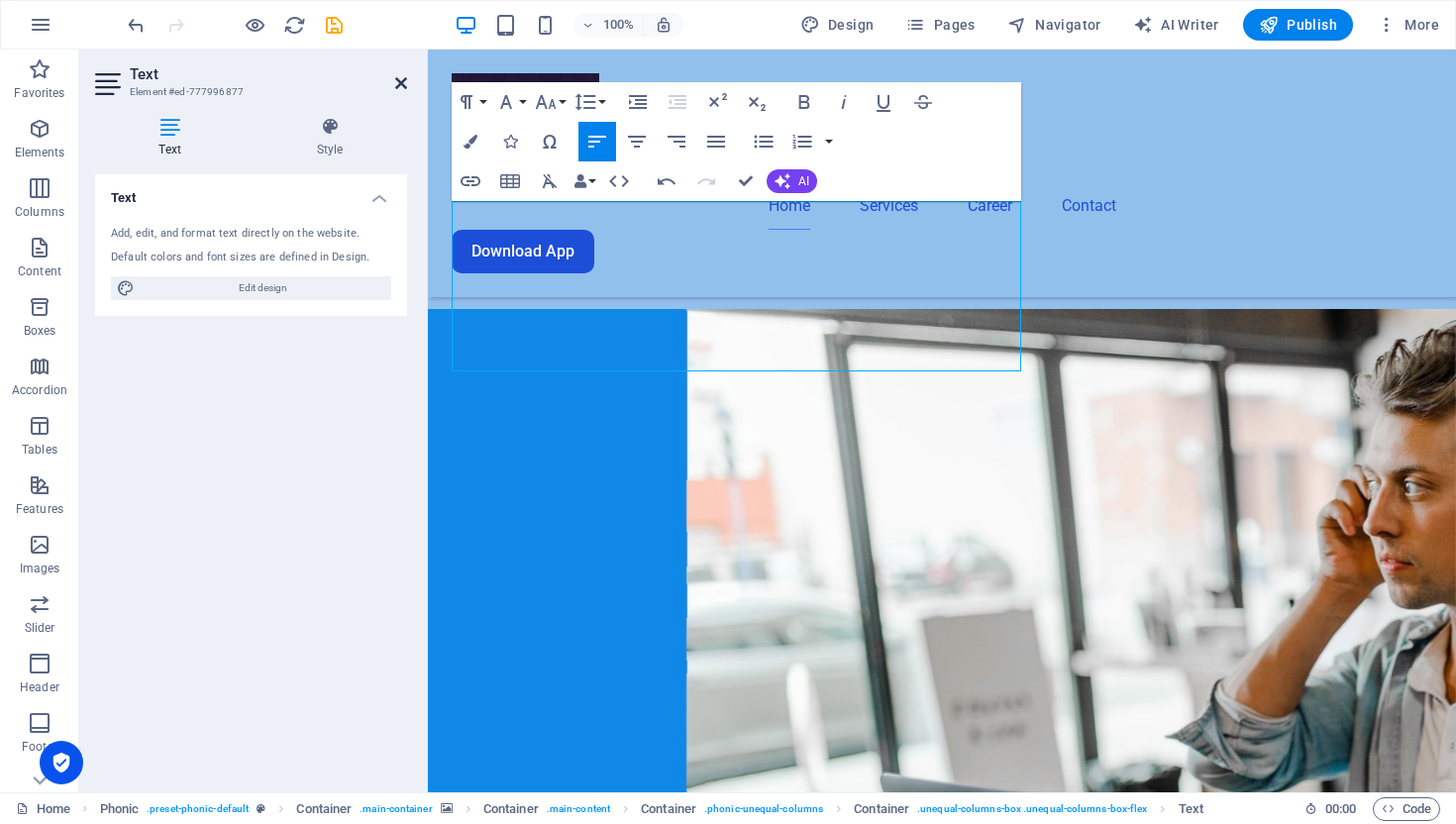 click at bounding box center [401, 83] 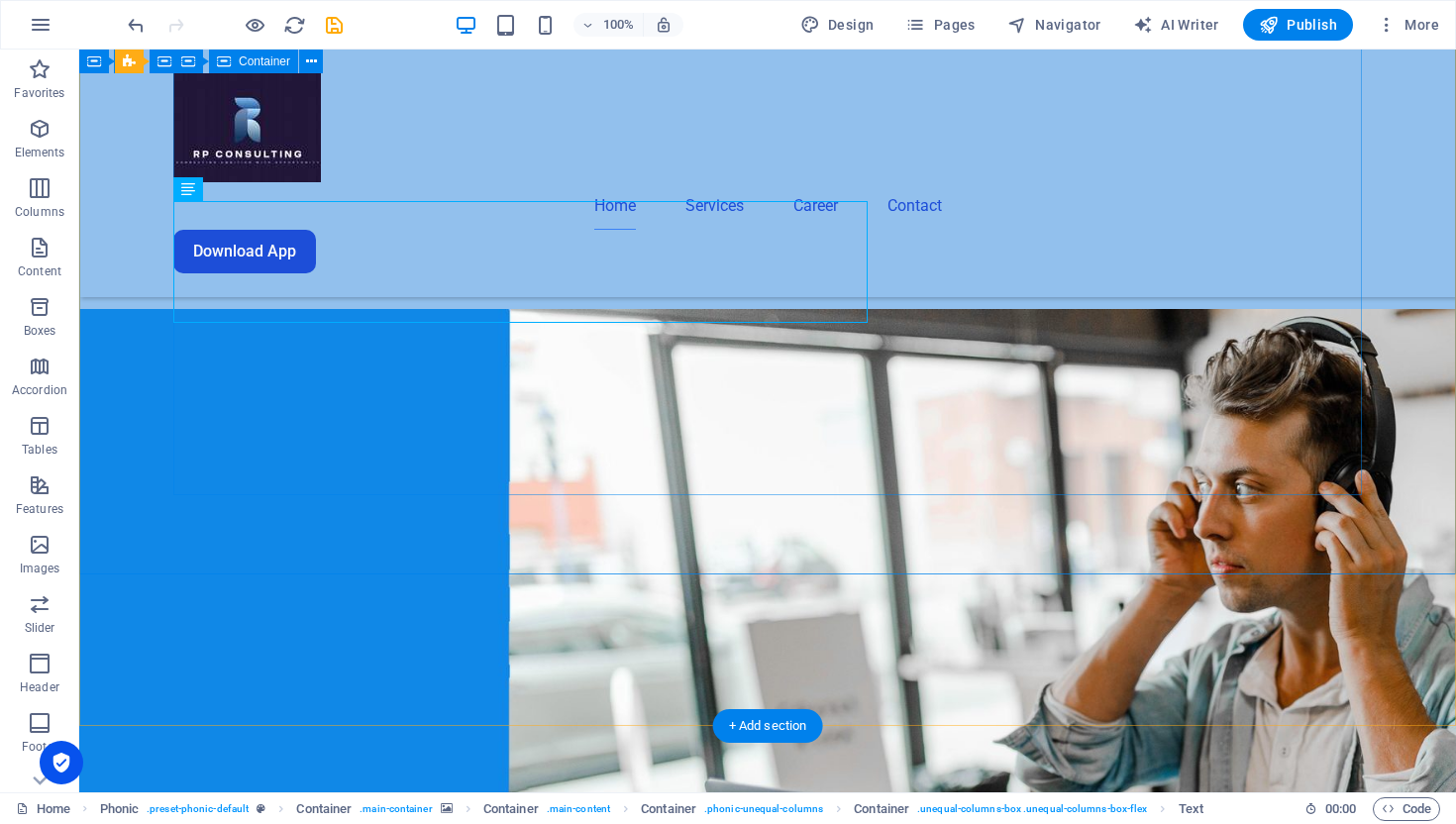 click on "About Us RP Consulting is a talent consulting company that was established in [DATE] in [GEOGRAPHIC_DATA] and expanded into [GEOGRAPHIC_DATA] through Tech-Talent in [DATE]. With a focus on both IT and Non-IT staffing, RP Consulting specializes in placing the best consultants across entry-level, mid-level, and senior-level positions. Whether you’re seeking junior developers or senior architects, Tech-Talent has the expertise and resources to help you find the ideal talent to meet your company’s needs. Sign up Unreadable? Regenerate" at bounding box center (768, 1411) 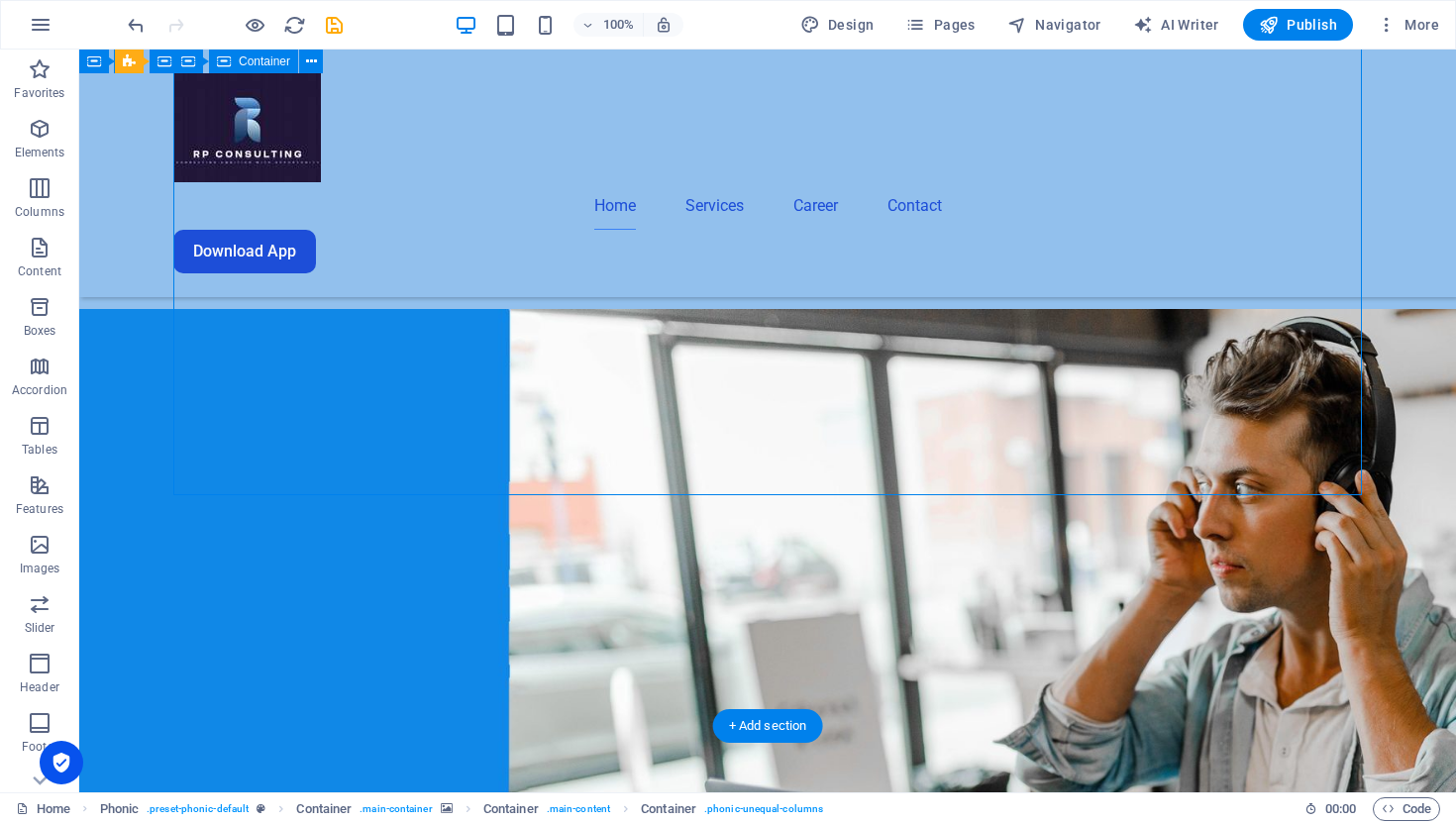 click on "About Us RP Consulting is a talent consulting company that was established in [DATE] in [GEOGRAPHIC_DATA] and expanded into [GEOGRAPHIC_DATA] through Tech-Talent in [DATE]. With a focus on both IT and Non-IT staffing, RP Consulting specializes in placing the best consultants across entry-level, mid-level, and senior-level positions. Whether you’re seeking junior developers or senior architects, Tech-Talent has the expertise and resources to help you find the ideal talent to meet your company’s needs. Sign up Unreadable? Regenerate" at bounding box center (768, 1411) 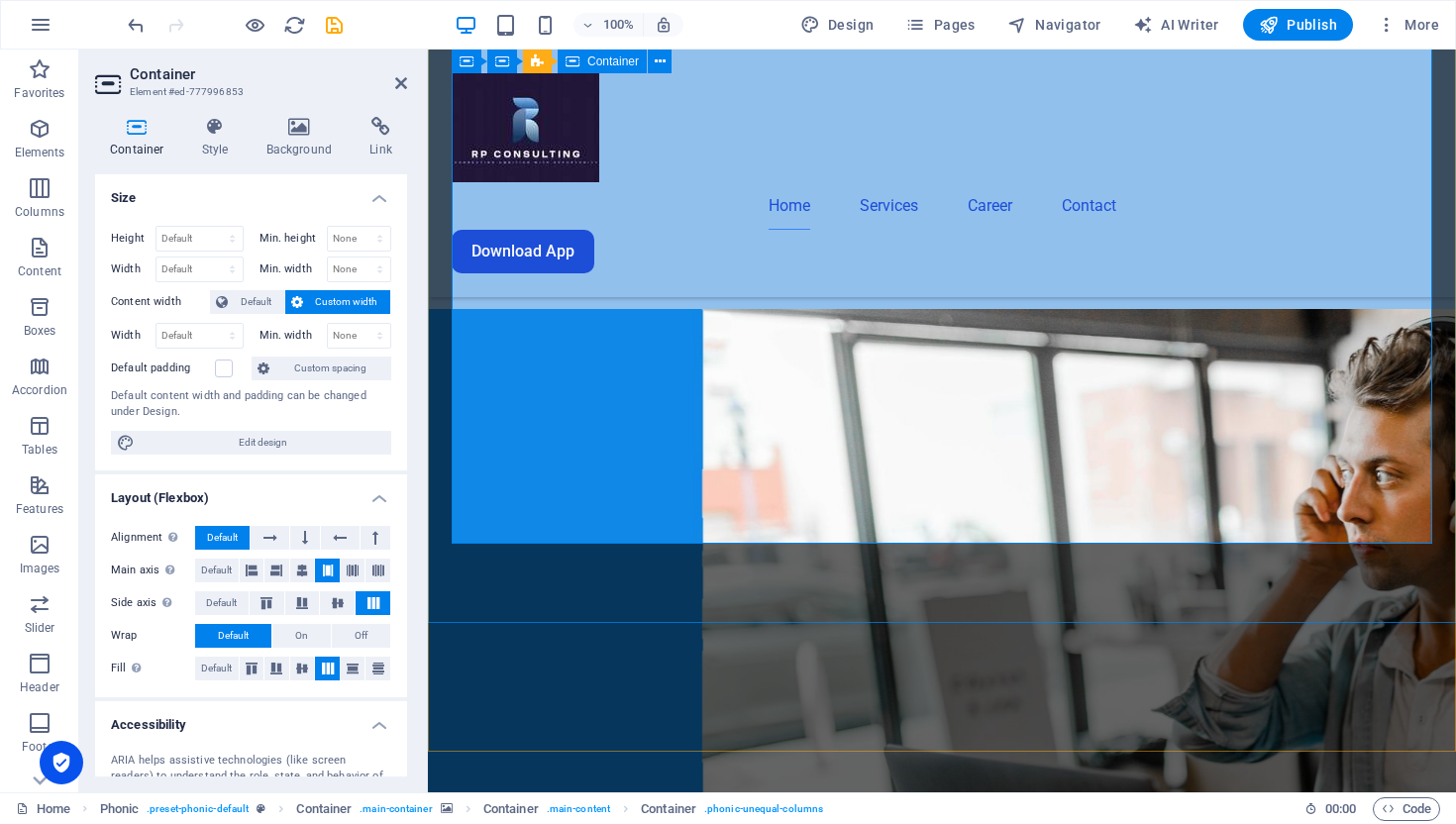 click on "About Us RP Consulting is a talent consulting company that was established in [DATE] in [GEOGRAPHIC_DATA] and expanded into [GEOGRAPHIC_DATA] through Tech-Talent in [DATE]. With a focus on both IT and Non-IT staffing, RP Consulting specializes in placing the best consultants across entry-level, mid-level, and senior-level positions. Whether you’re seeking junior developers or senior architects, Tech-Talent has the expertise and resources to help you find the ideal talent to meet your company’s needs. Sign up Unreadable? Regenerate" at bounding box center [942, 1423] 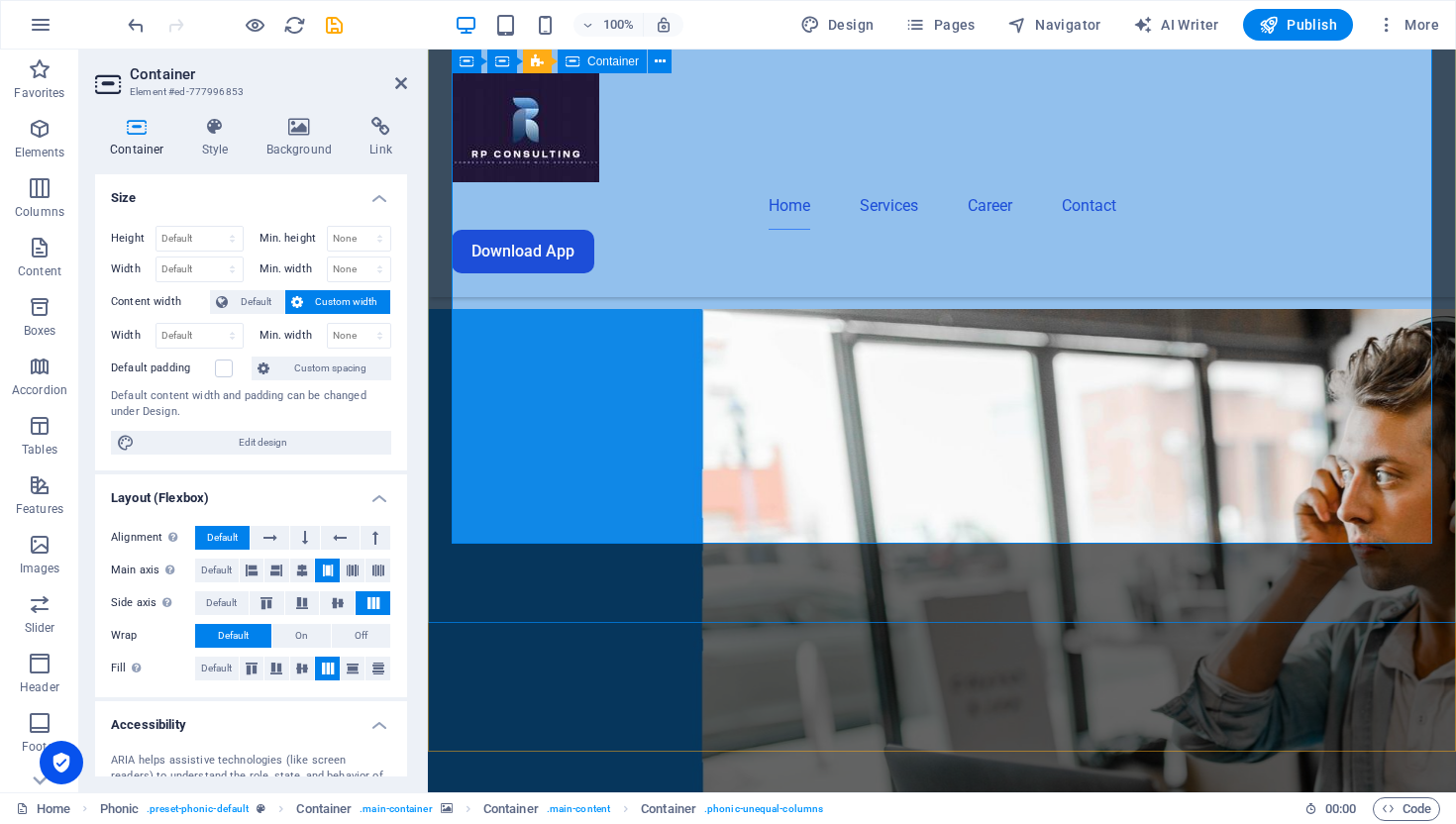 click on "About Us RP Consulting is a talent consulting company that was established in [DATE] in [GEOGRAPHIC_DATA] and expanded into [GEOGRAPHIC_DATA] through Tech-Talent in [DATE]. With a focus on both IT and Non-IT staffing, RP Consulting specializes in placing the best consultants across entry-level, mid-level, and senior-level positions. Whether you’re seeking junior developers or senior architects, Tech-Talent has the expertise and resources to help you find the ideal talent to meet your company’s needs. Sign up Unreadable? Regenerate" at bounding box center (942, 1423) 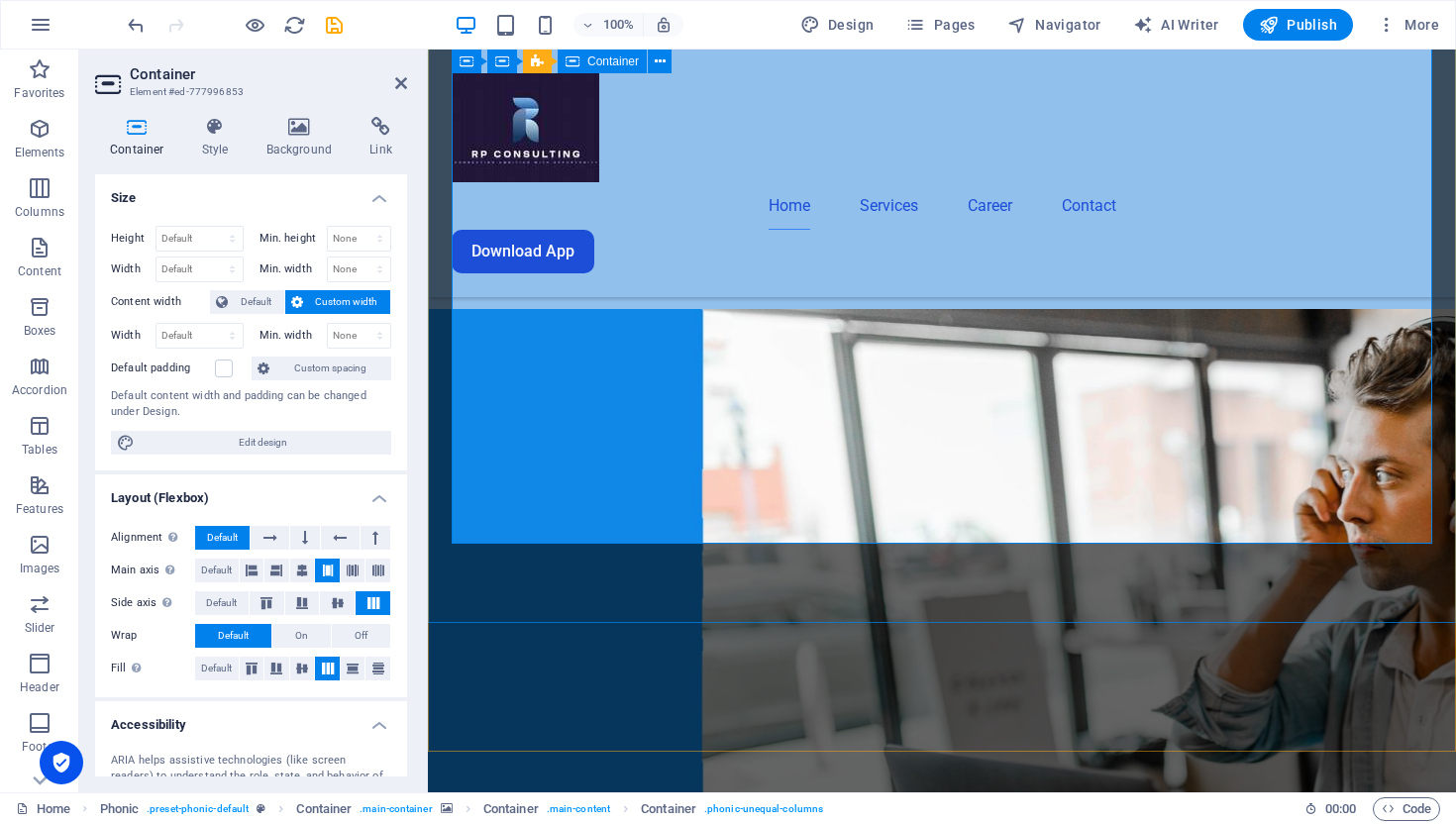 click on "About Us RP Consulting is a talent consulting company that was established in [DATE] in [GEOGRAPHIC_DATA] and expanded into [GEOGRAPHIC_DATA] through Tech-Talent in [DATE]. With a focus on both IT and Non-IT staffing, RP Consulting specializes in placing the best consultants across entry-level, mid-level, and senior-level positions. Whether you’re seeking junior developers or senior architects, Tech-Talent has the expertise and resources to help you find the ideal talent to meet your company’s needs. Sign up Unreadable? Regenerate" at bounding box center [942, 1423] 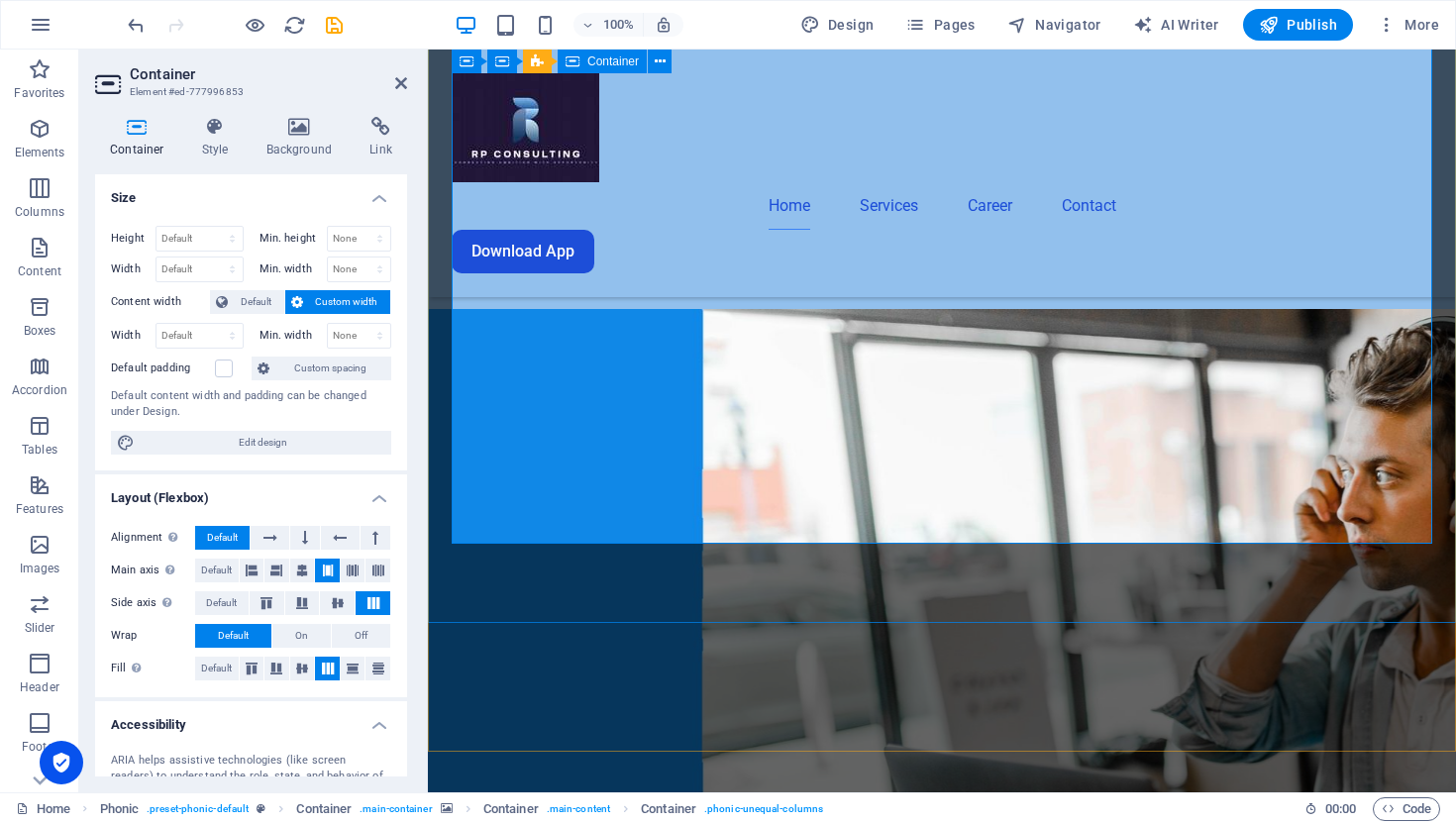 click on "About Us RP Consulting is a talent consulting company that was established in [DATE] in [GEOGRAPHIC_DATA] and expanded into [GEOGRAPHIC_DATA] through Tech-Talent in [DATE]. With a focus on both IT and Non-IT staffing, RP Consulting specializes in placing the best consultants across entry-level, mid-level, and senior-level positions. Whether you’re seeking junior developers or senior architects, Tech-Talent has the expertise and resources to help you find the ideal talent to meet your company’s needs. Sign up Unreadable? Regenerate" at bounding box center [942, 1423] 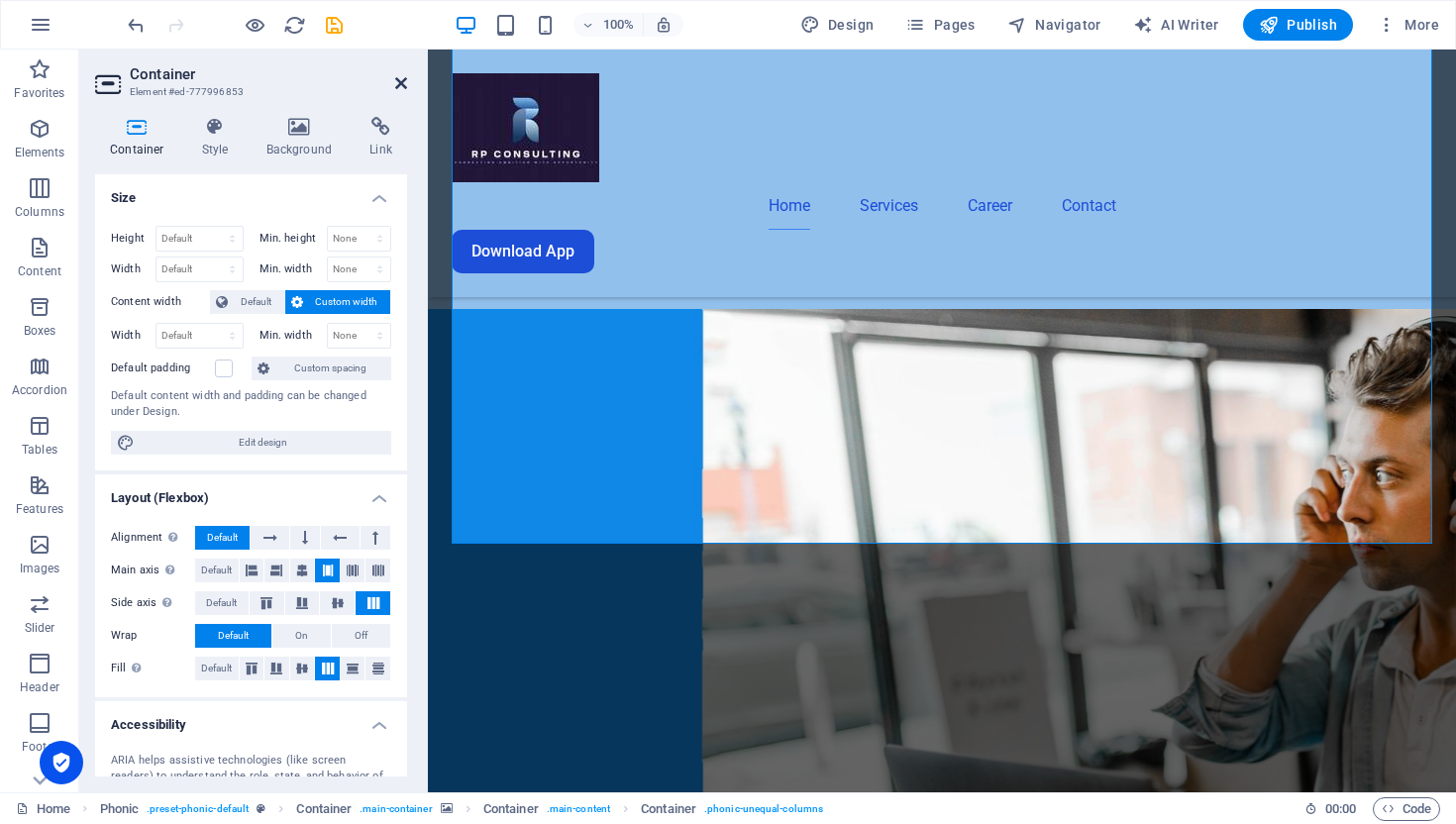click at bounding box center (401, 83) 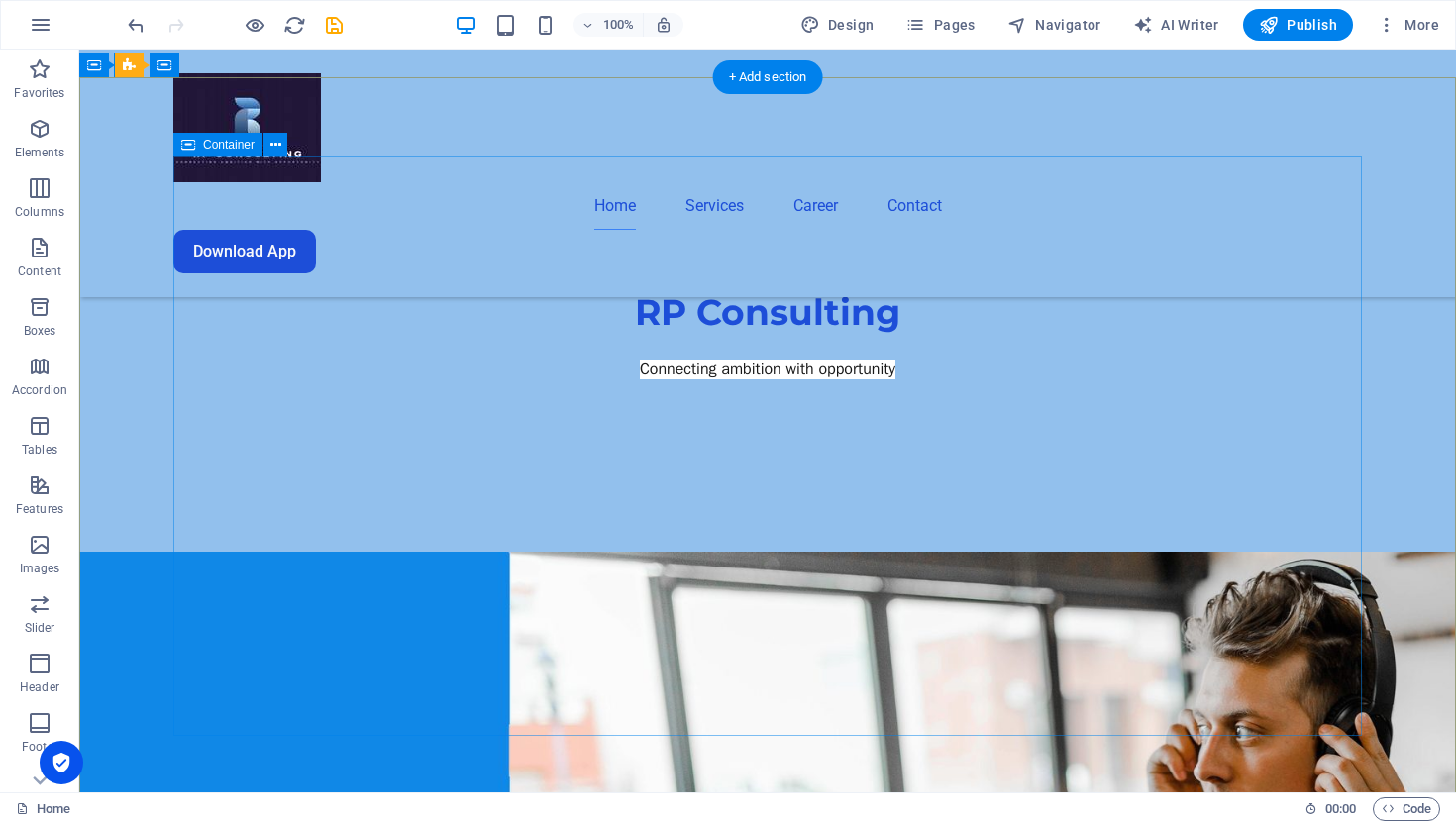 scroll, scrollTop: 561, scrollLeft: 0, axis: vertical 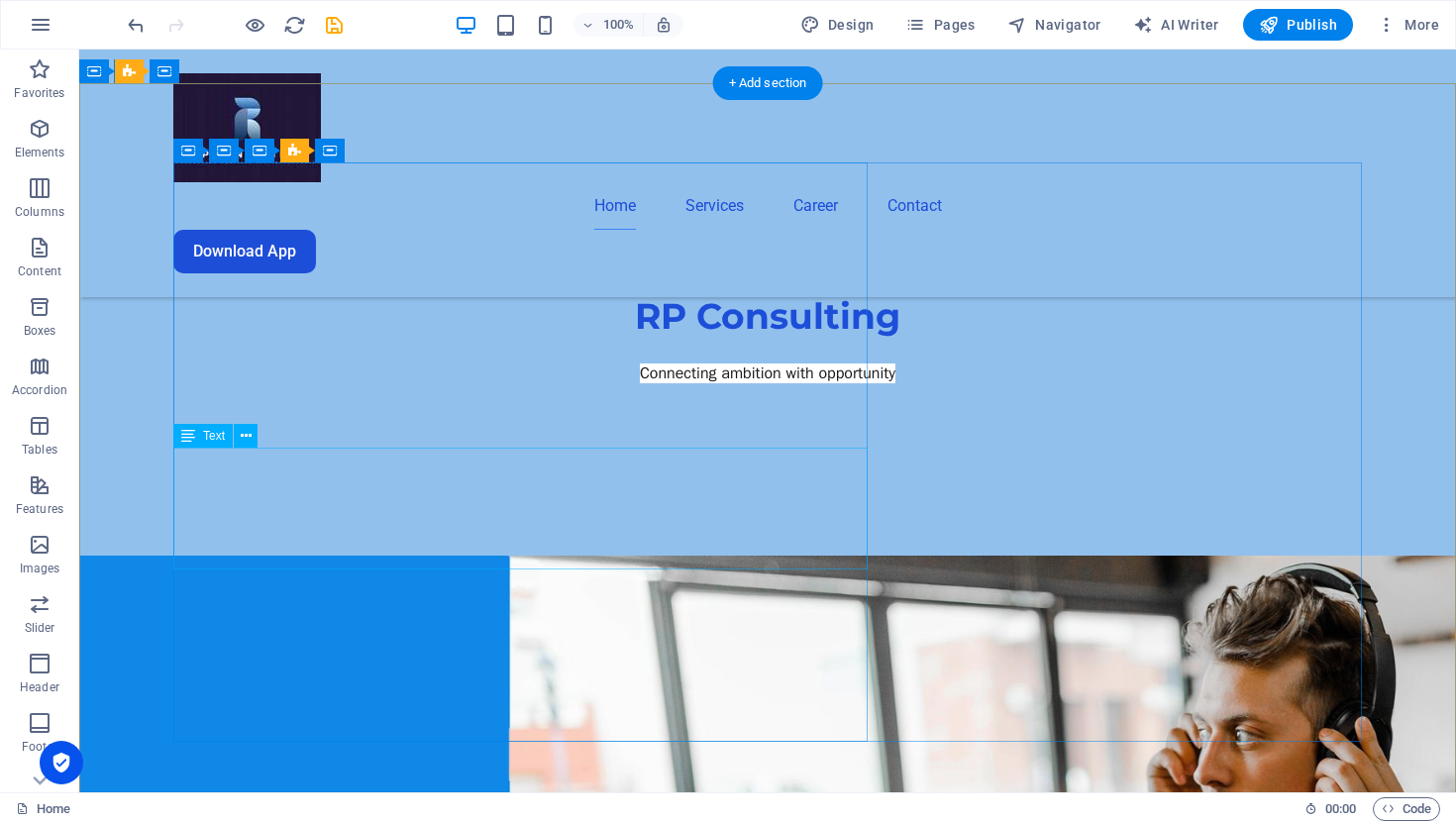 click on "RP Consulting is a talent consulting company that was established in [DATE] in [GEOGRAPHIC_DATA] and expanded into [GEOGRAPHIC_DATA] through Tech-Talent in [DATE]. With a focus on both IT and Non-IT staffing, RP Consulting specializes in placing the best consultants across entry-level, mid-level, and senior-level positions. Whether you’re seeking junior developers or senior architects, Tech-Talent has the expertise and resources to help you find the ideal talent to meet your company’s needs." at bounding box center [768, 1695] 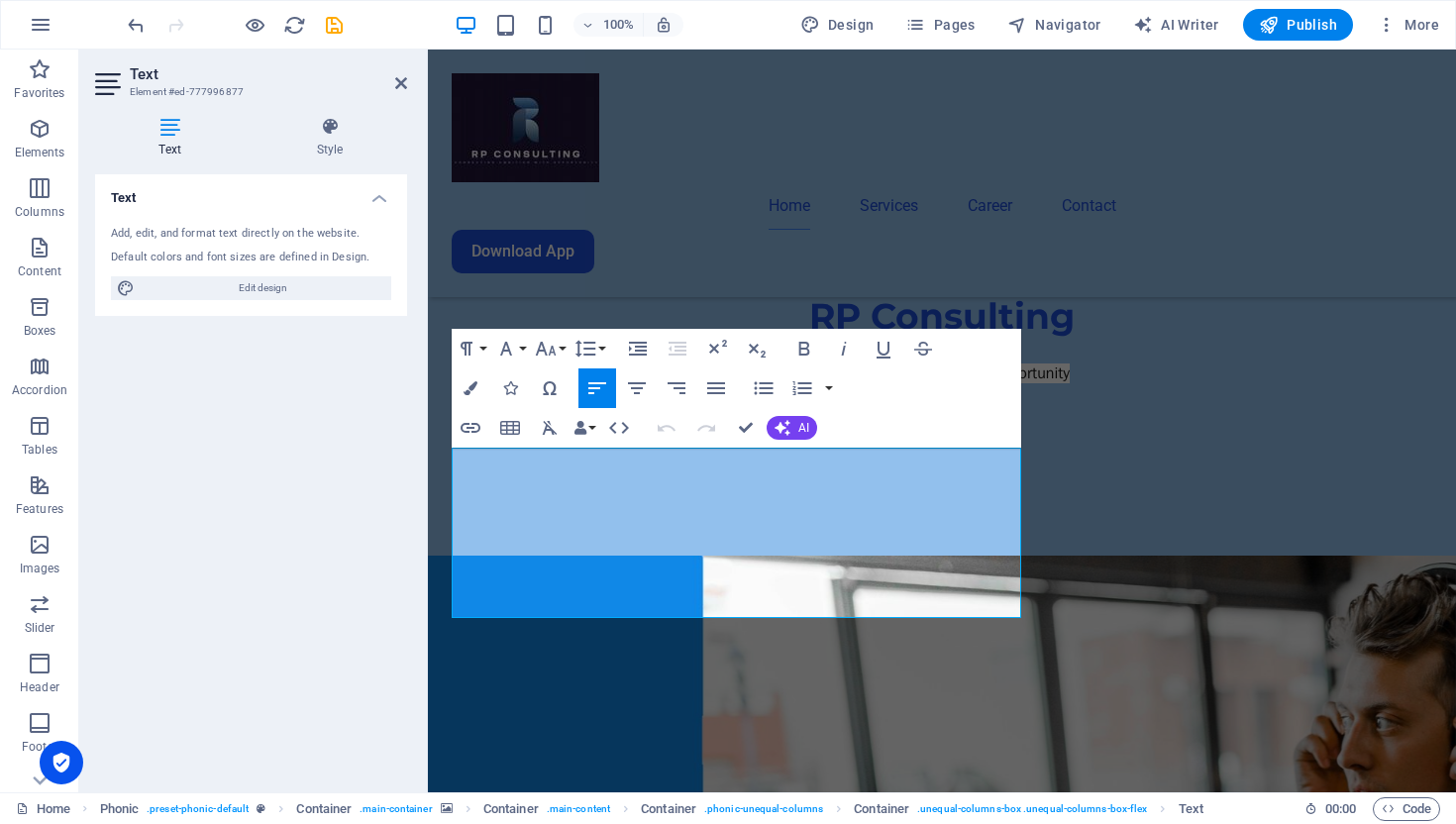 click on "Element #ed-777996877" at bounding box center (249, 92) 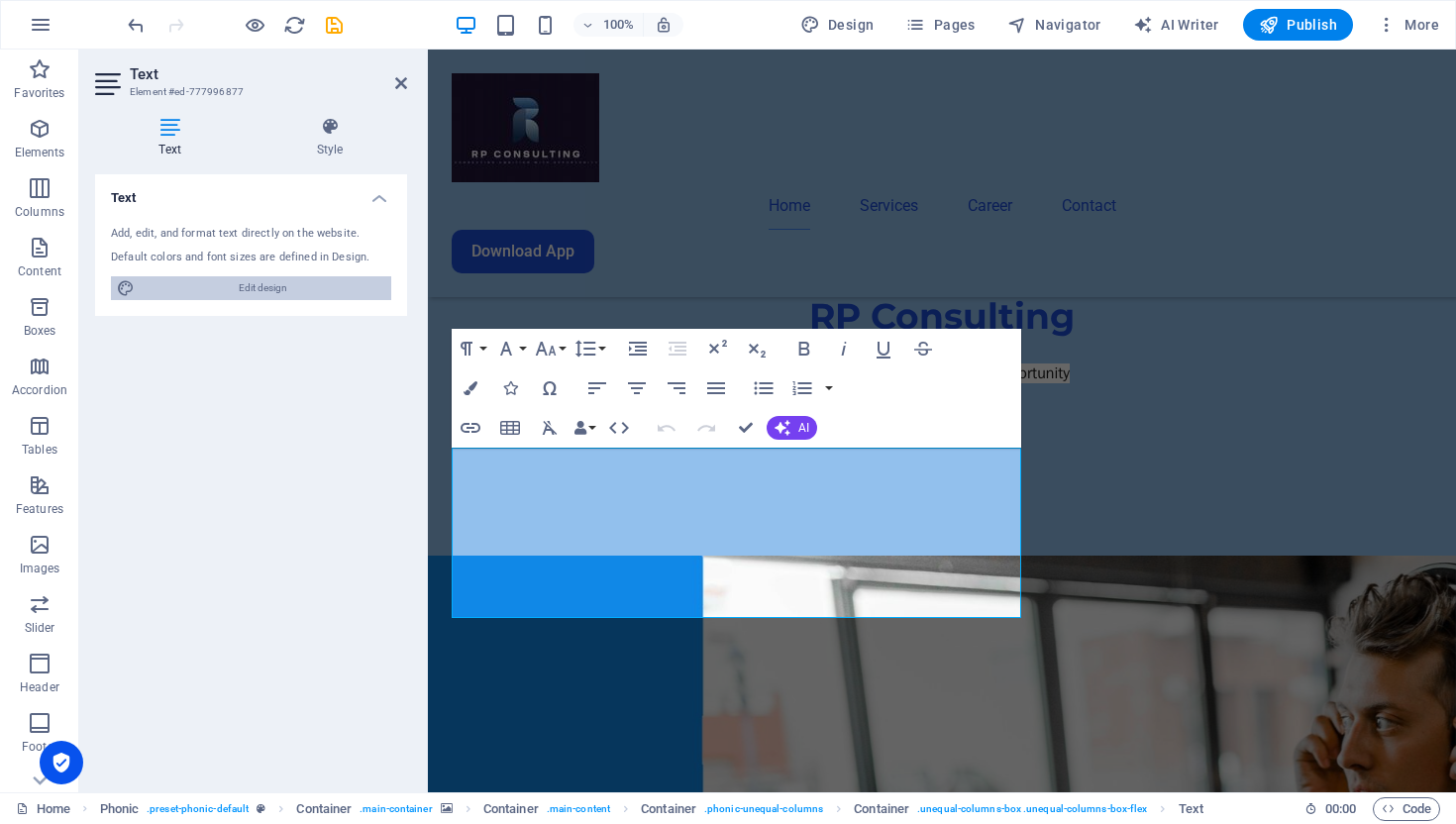 click on "Edit design" at bounding box center (262, 288) 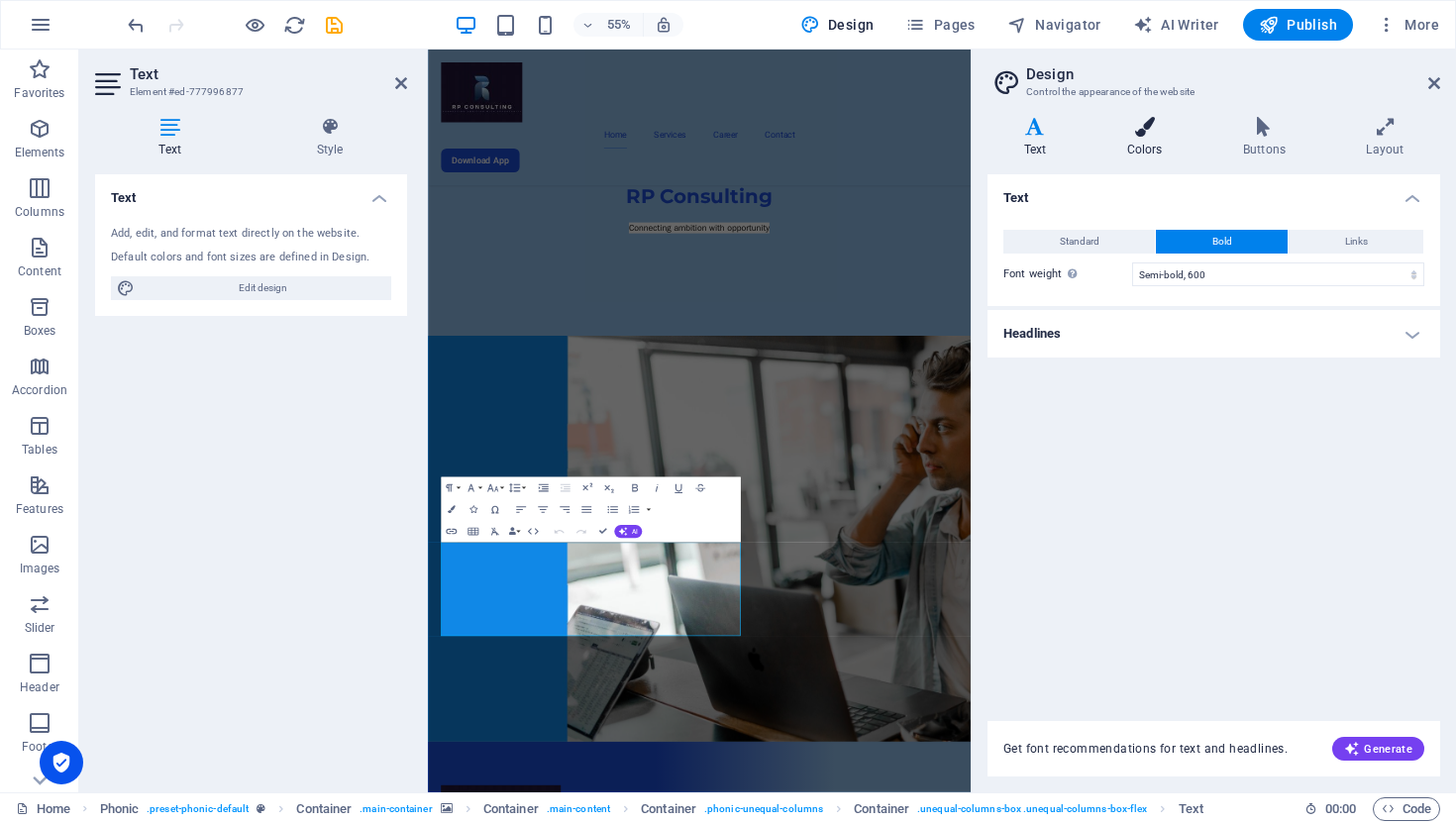 click at bounding box center [1144, 127] 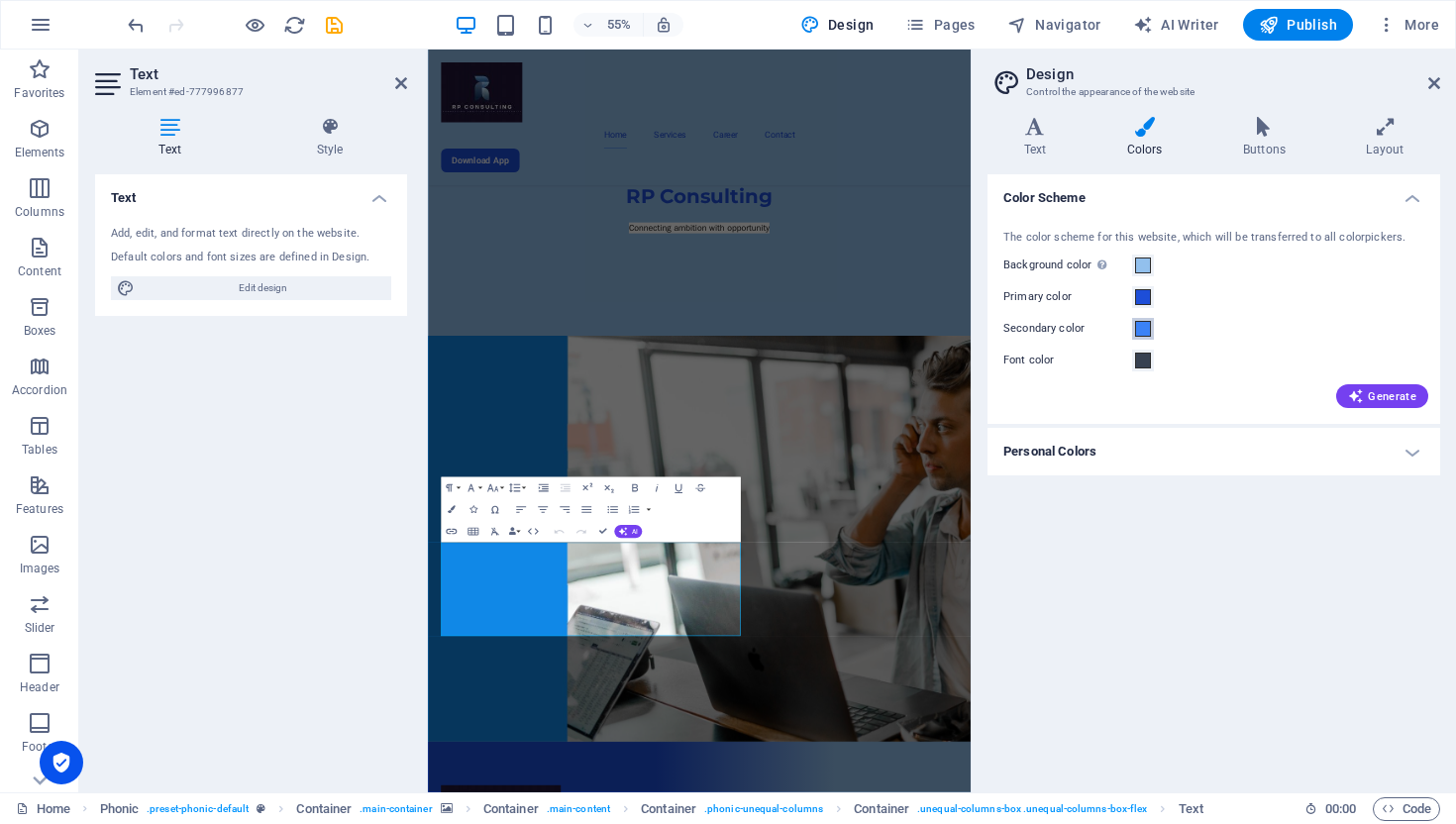 click at bounding box center [1143, 329] 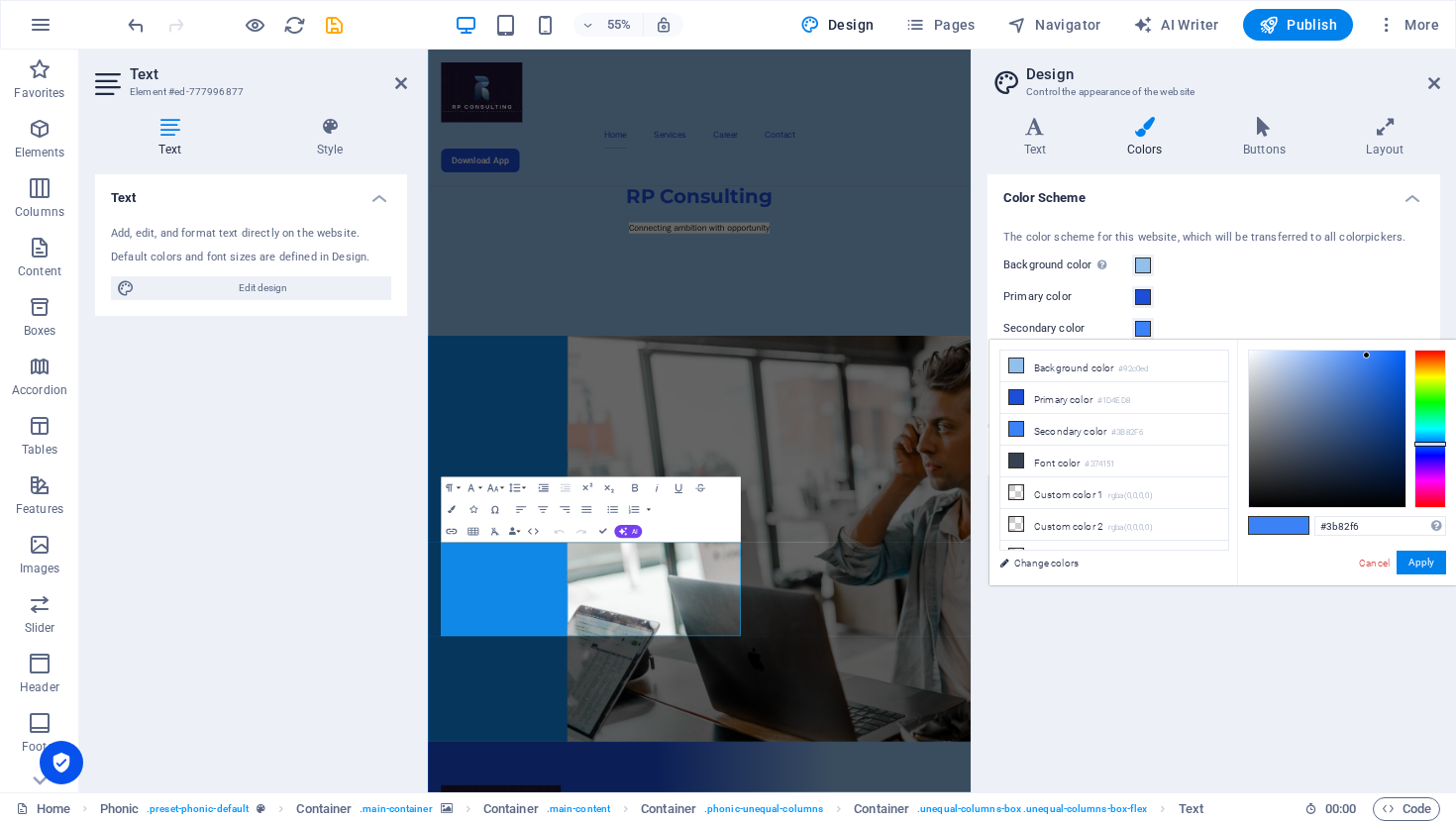 type on "#1a65e0" 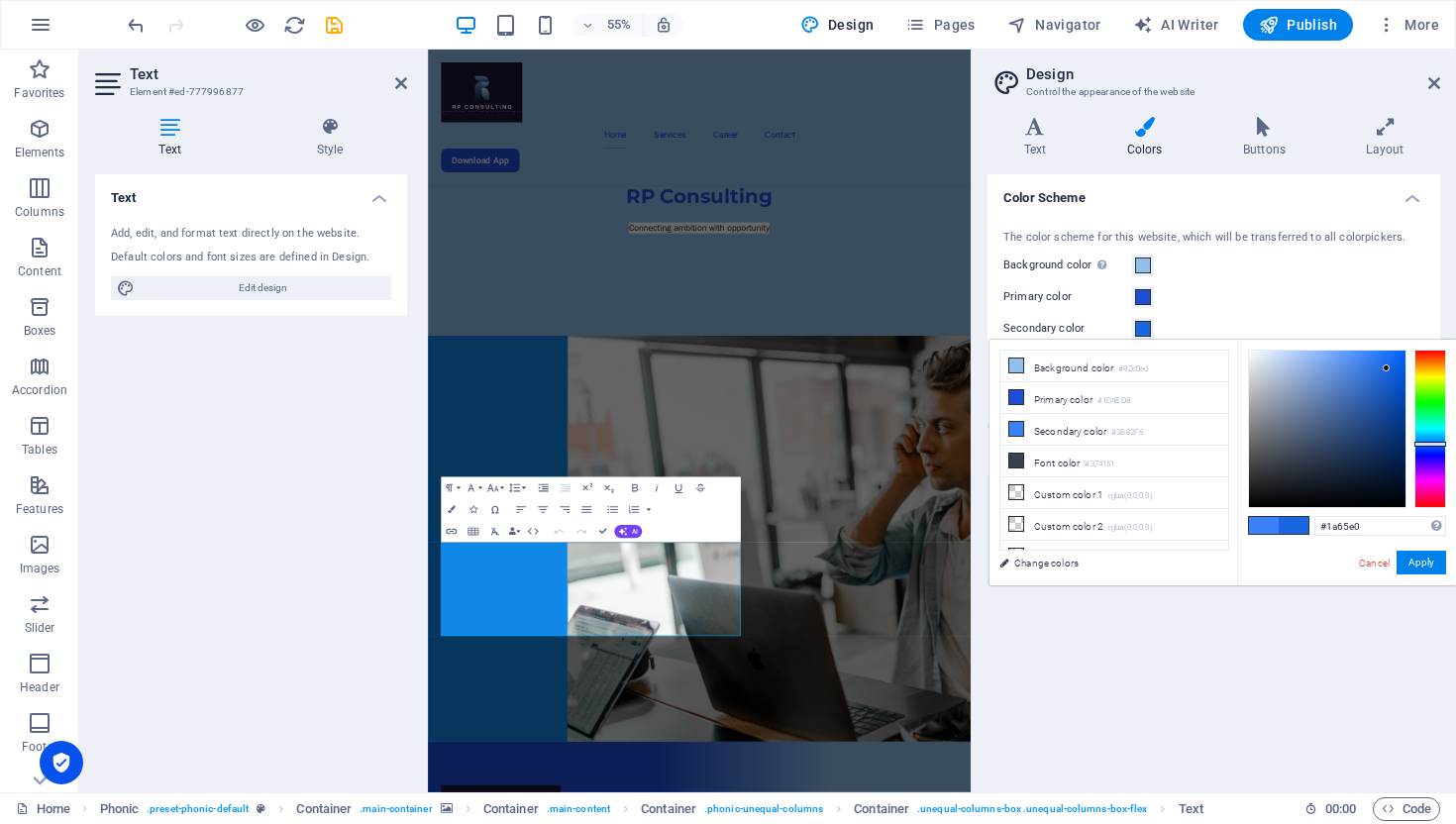 click at bounding box center (1327, 429) 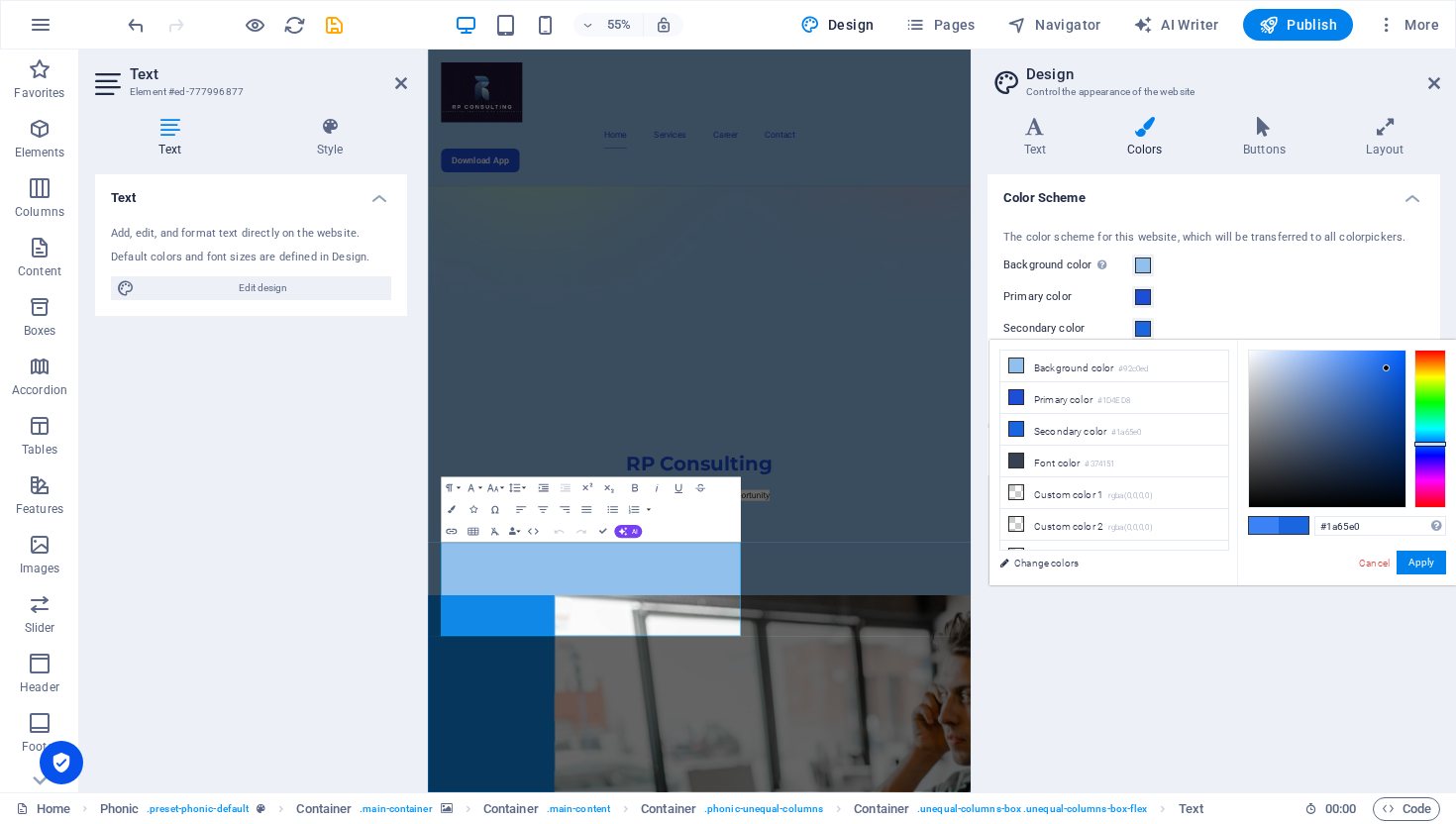 click at bounding box center [1144, 127] 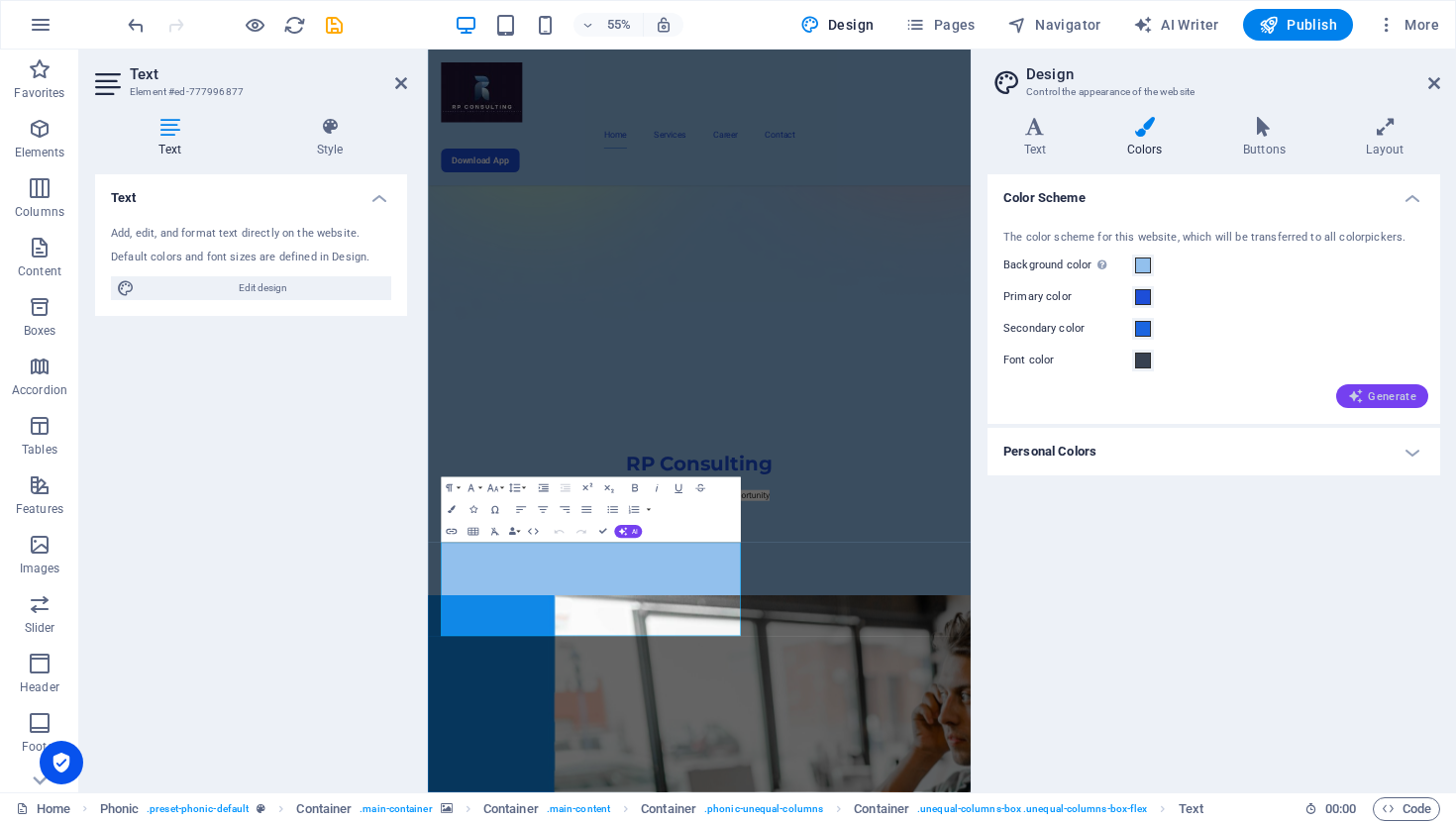 click on "Generate" at bounding box center (1382, 396) 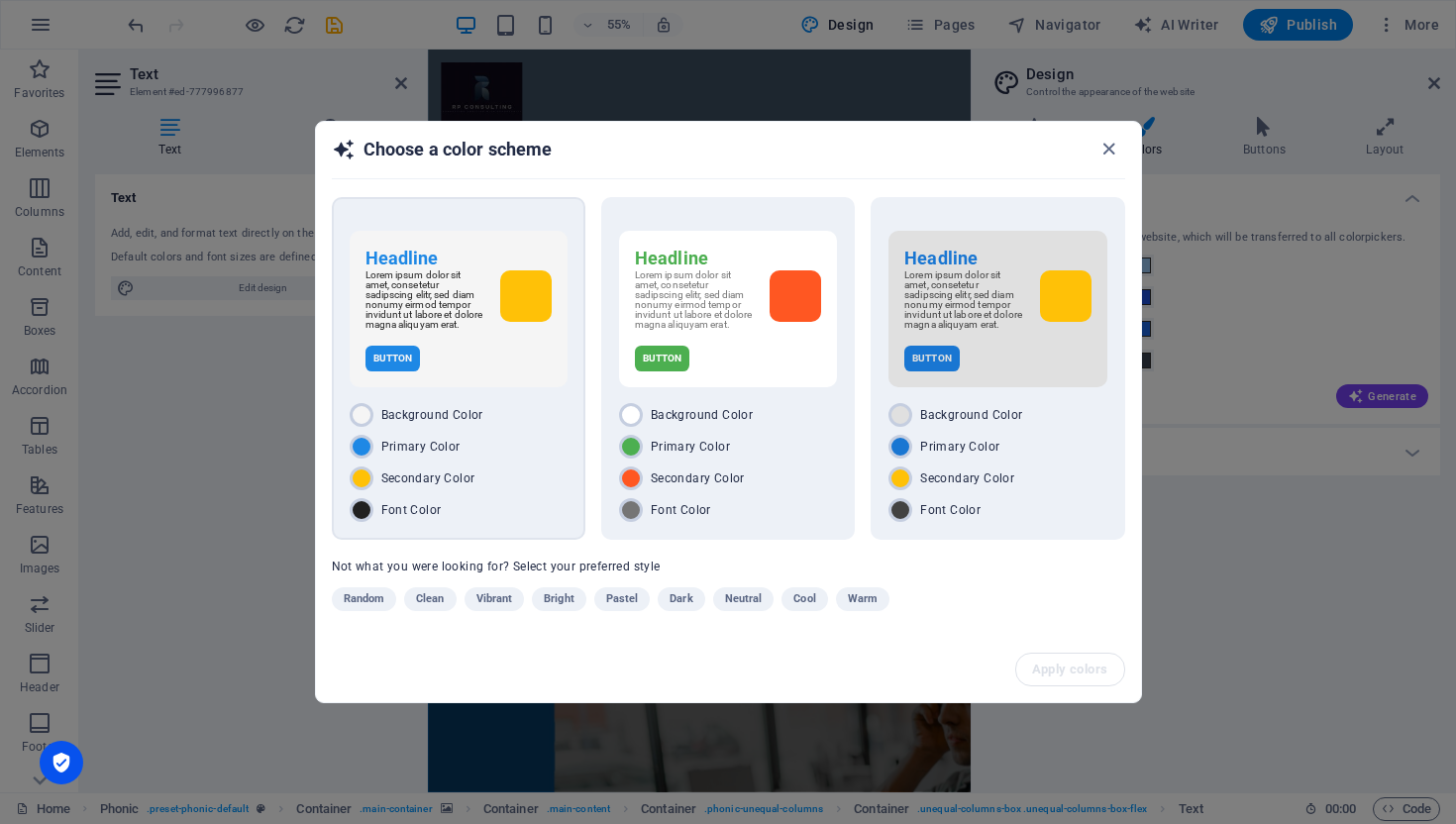 click on "Primary Color" at bounding box center [459, 447] 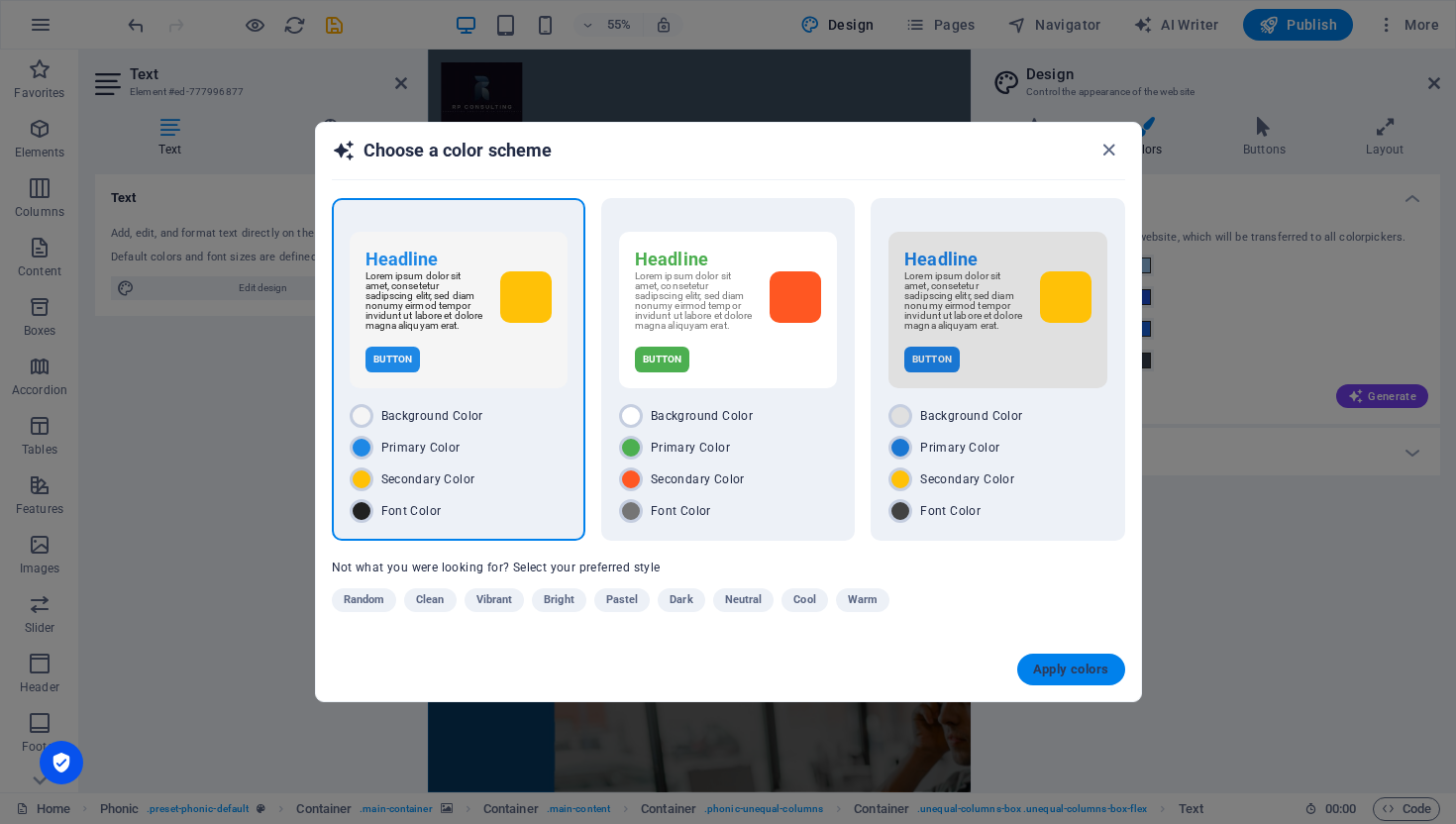 click on "Apply colors" at bounding box center [1071, 670] 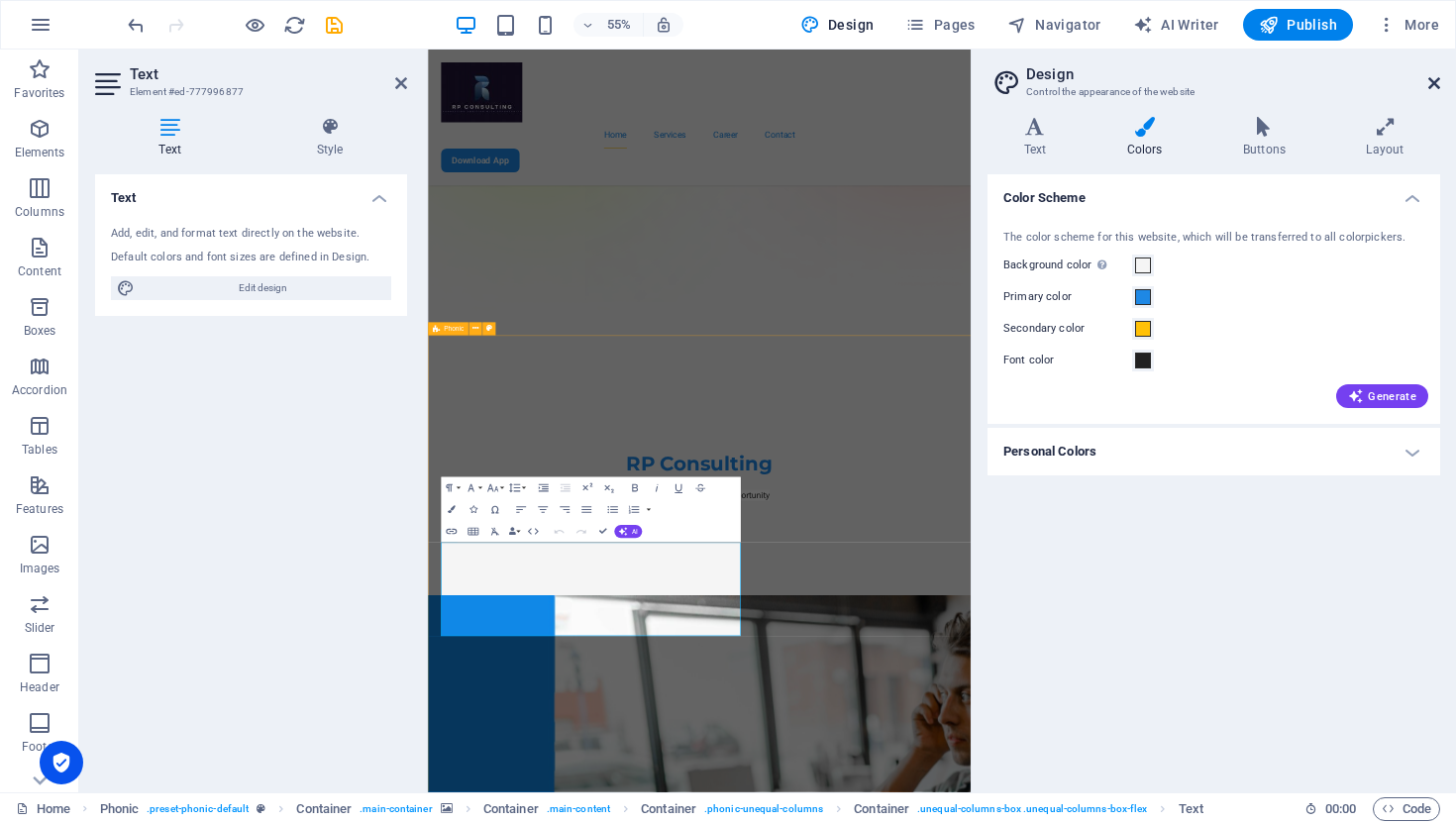 click at bounding box center (1434, 83) 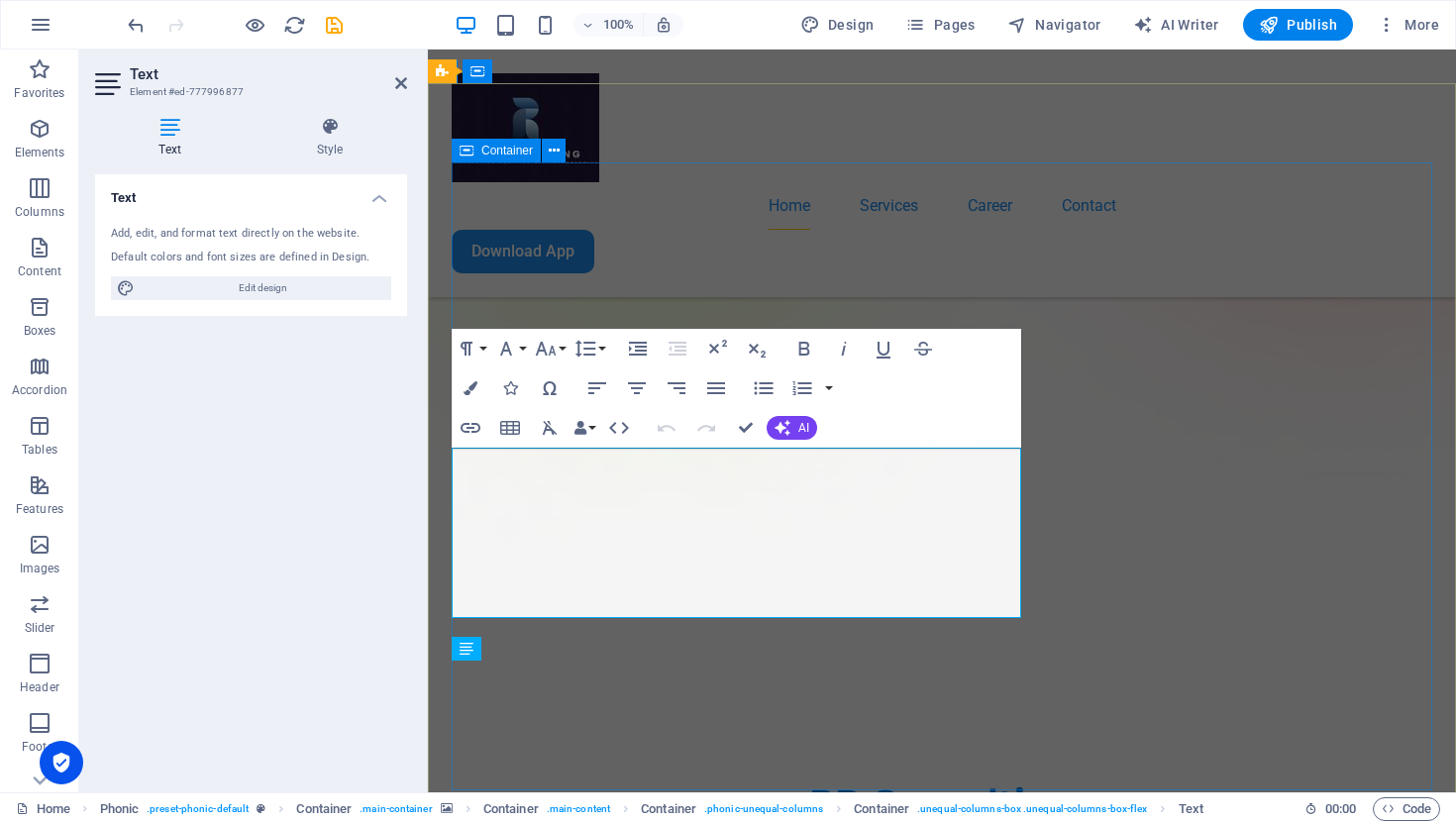 click on "About Us RP Consulting is a talent consulting company that was established in [DATE] in [GEOGRAPHIC_DATA] and expanded into [GEOGRAPHIC_DATA] through Tech-Talent in [DATE]. With a focus on both IT and Non-IT staffing, RP Consulting specializes in placing the best consultants across entry-level, mid-level, and senior-level positions. Whether you’re seeking junior developers or senior architects, Tech-Talent has the expertise and resources to help you find the ideal talent to meet your company’s needs. Sign up Unreadable? Regenerate" at bounding box center (942, 2228) 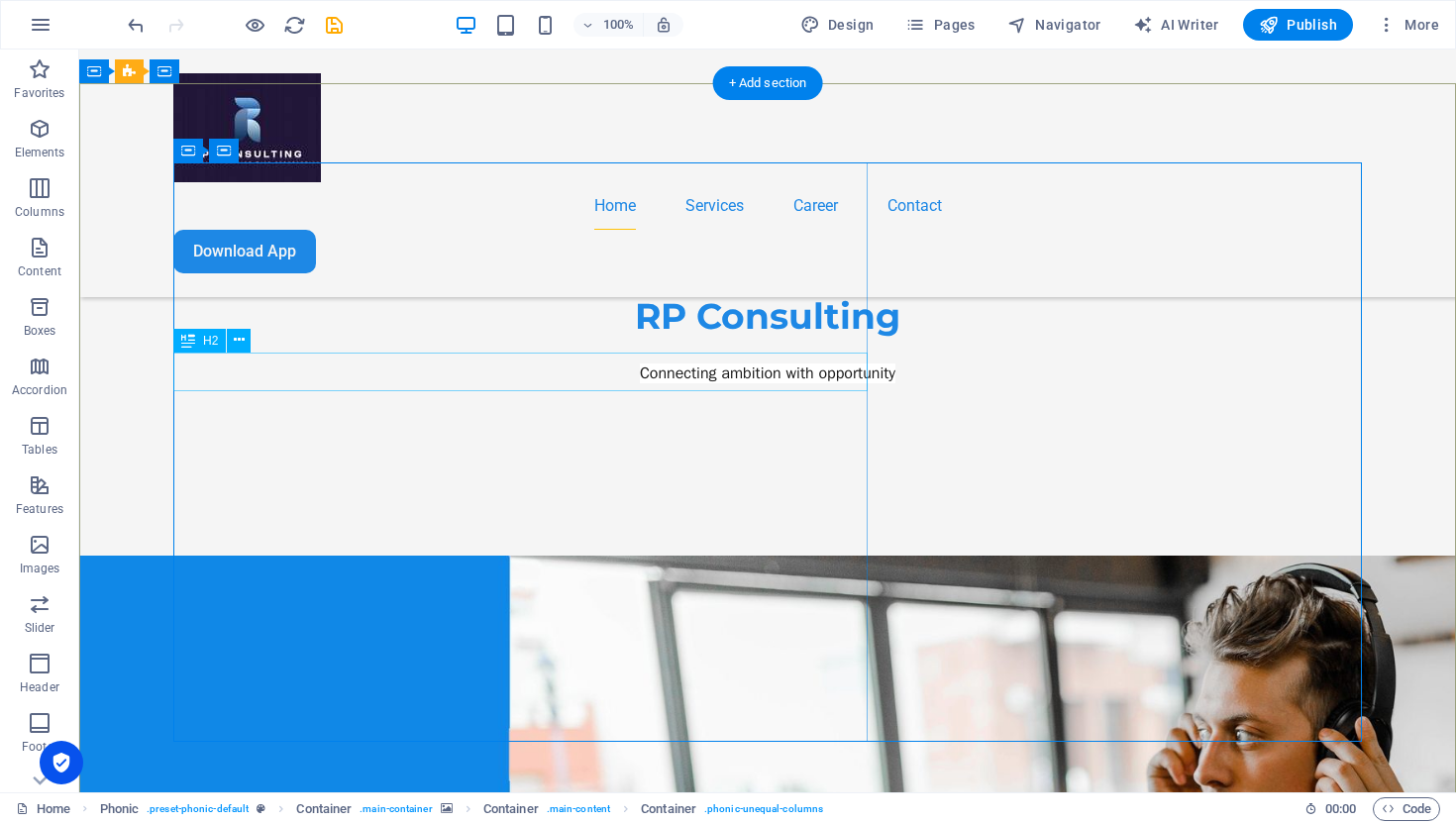 click on "About Us" at bounding box center (768, 1582) 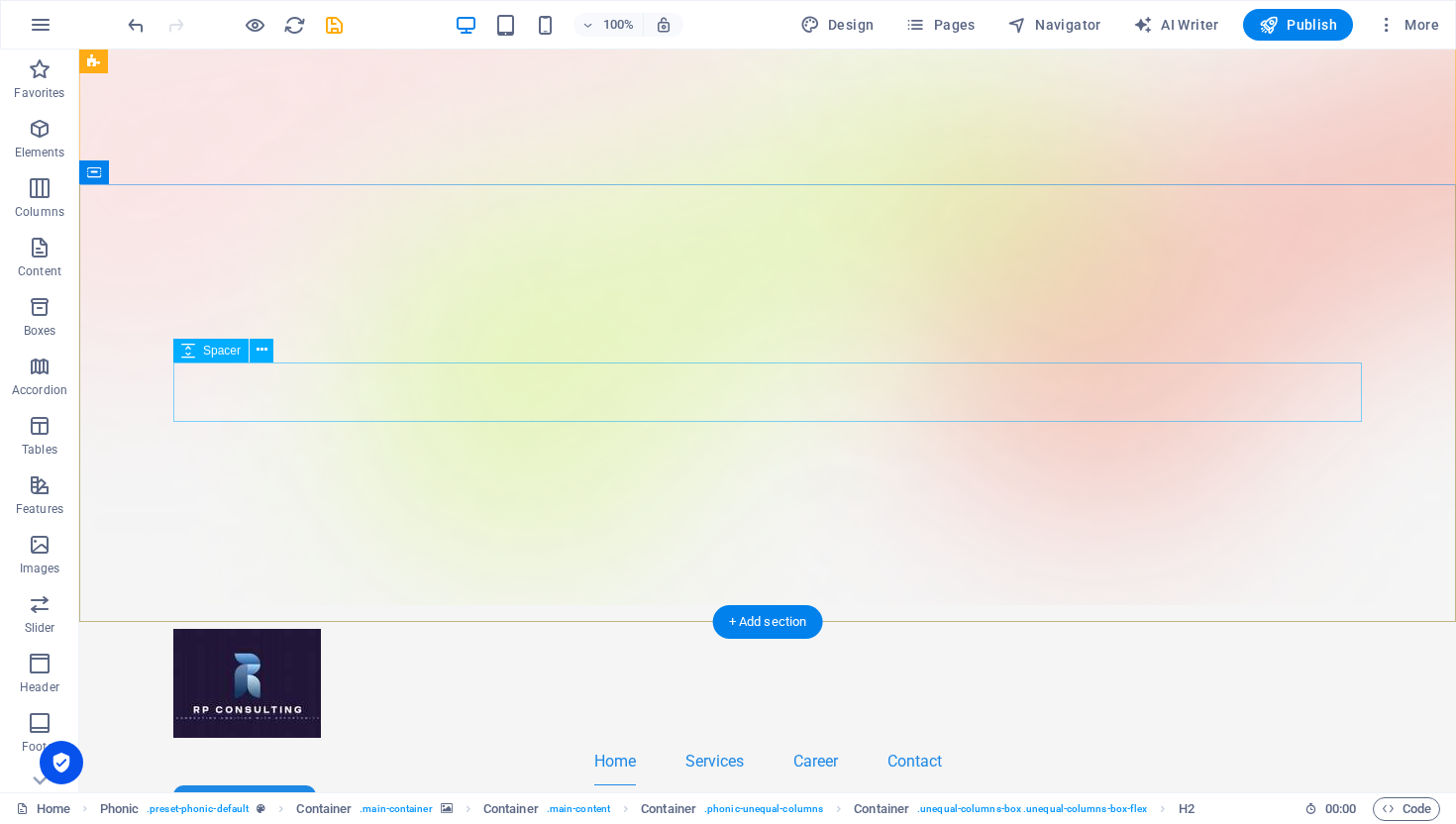 scroll, scrollTop: 0, scrollLeft: 0, axis: both 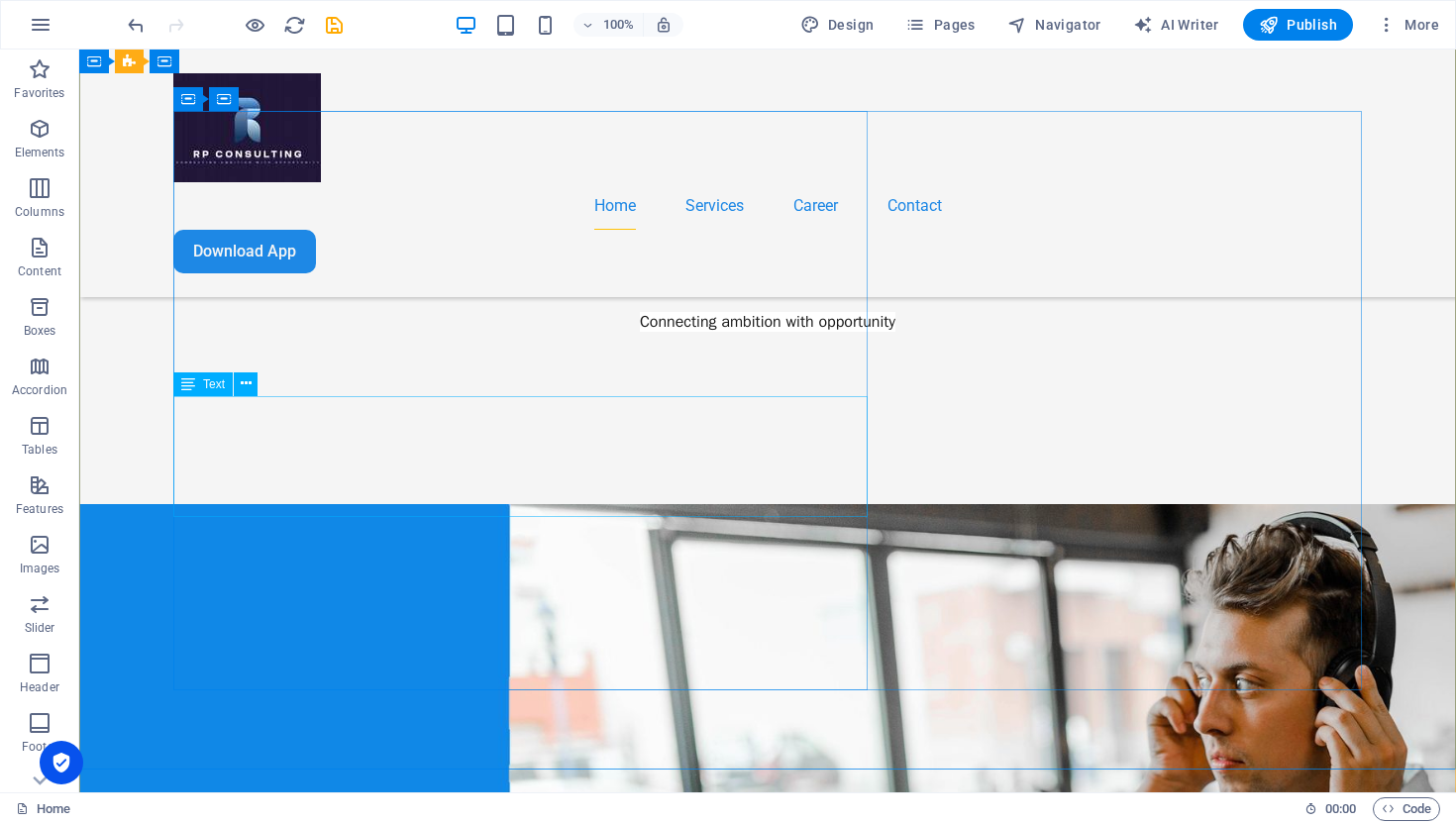 click on "RP Consulting is a talent consulting company that was established in [DATE] in [GEOGRAPHIC_DATA] and expanded into [GEOGRAPHIC_DATA] through Tech-Talent in [DATE]. With a focus on both IT and Non-IT staffing, RP Consulting specializes in placing the best consultants across entry-level, mid-level, and senior-level positions. Whether you’re seeking junior developers or senior architects, Tech-Talent has the expertise and resources to help you find the ideal talent to meet your company’s needs." at bounding box center (768, 1643) 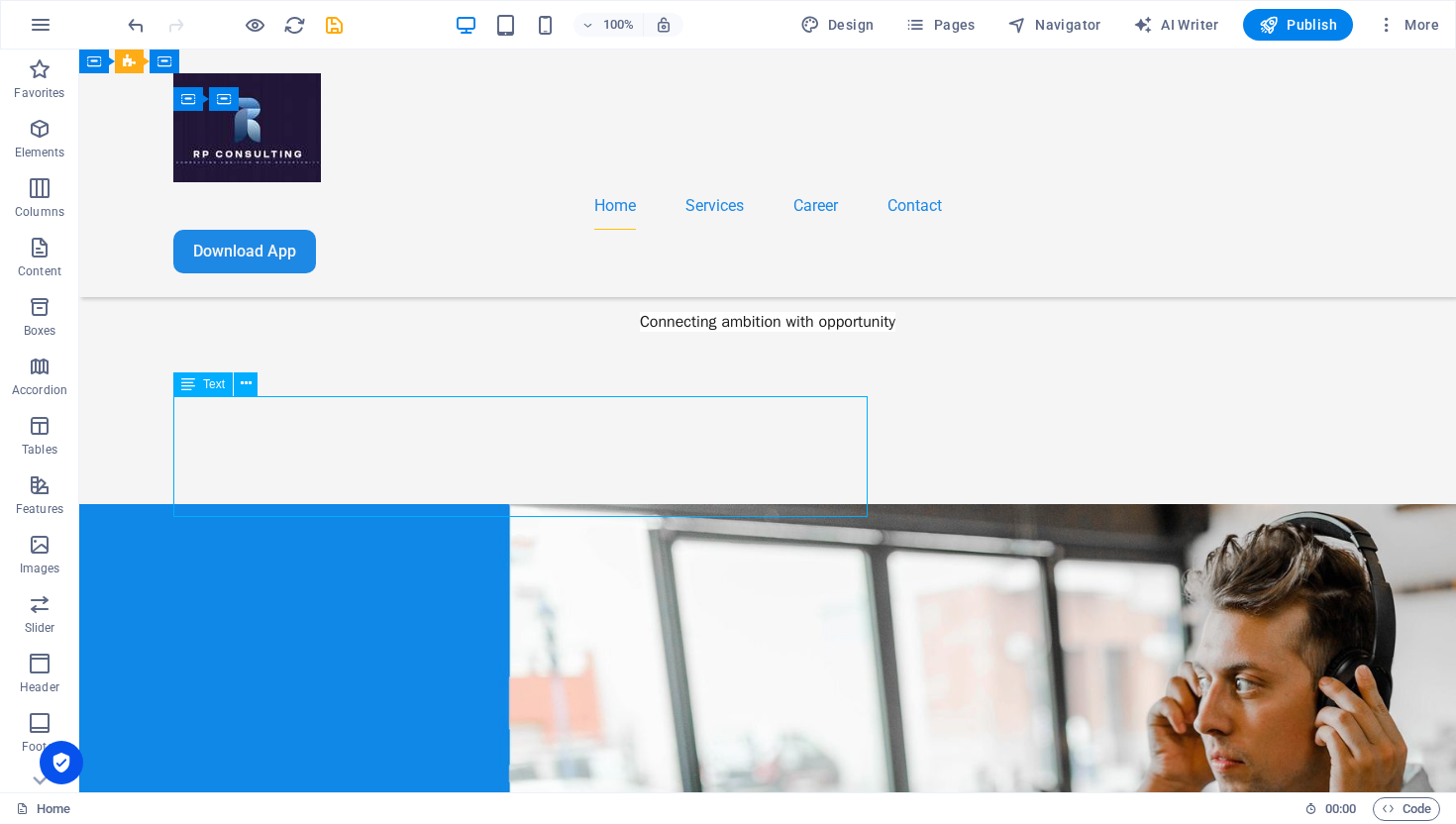 click on "RP Consulting is a talent consulting company that was established in [DATE] in [GEOGRAPHIC_DATA] and expanded into [GEOGRAPHIC_DATA] through Tech-Talent in [DATE]. With a focus on both IT and Non-IT staffing, RP Consulting specializes in placing the best consultants across entry-level, mid-level, and senior-level positions. Whether you’re seeking junior developers or senior architects, Tech-Talent has the expertise and resources to help you find the ideal talent to meet your company’s needs." at bounding box center (768, 1643) 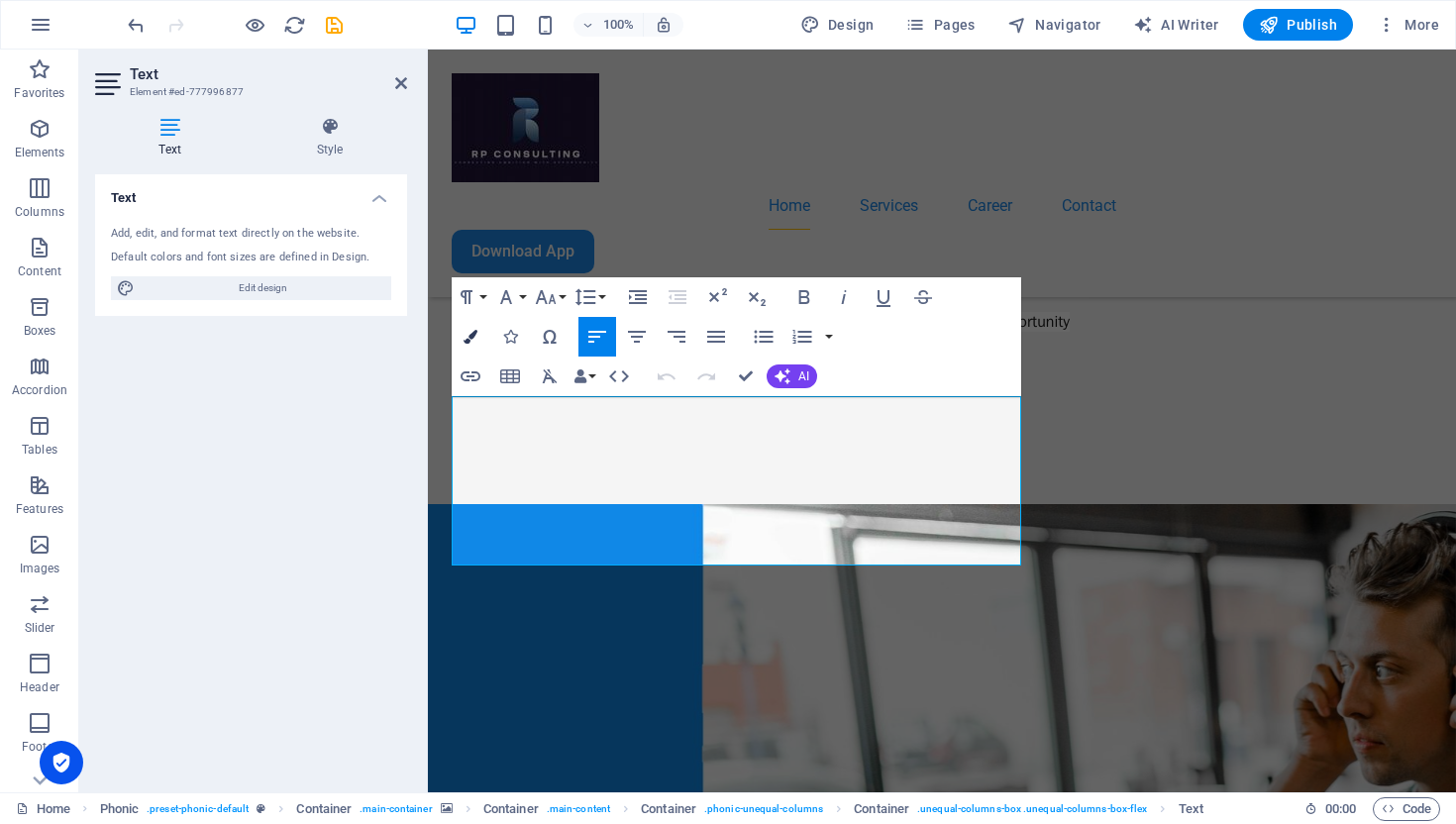 click at bounding box center (470, 337) 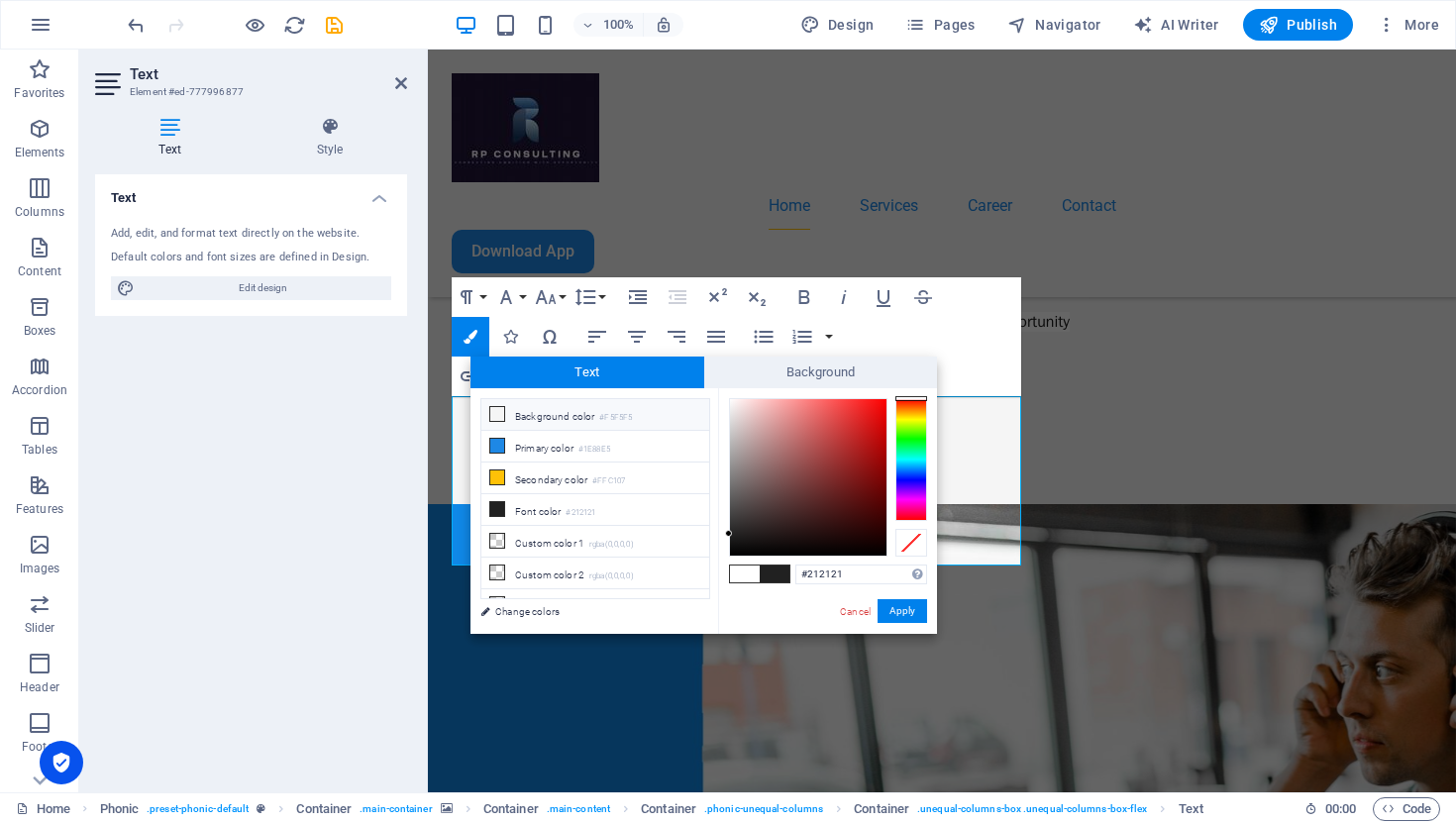 click at bounding box center (497, 414) 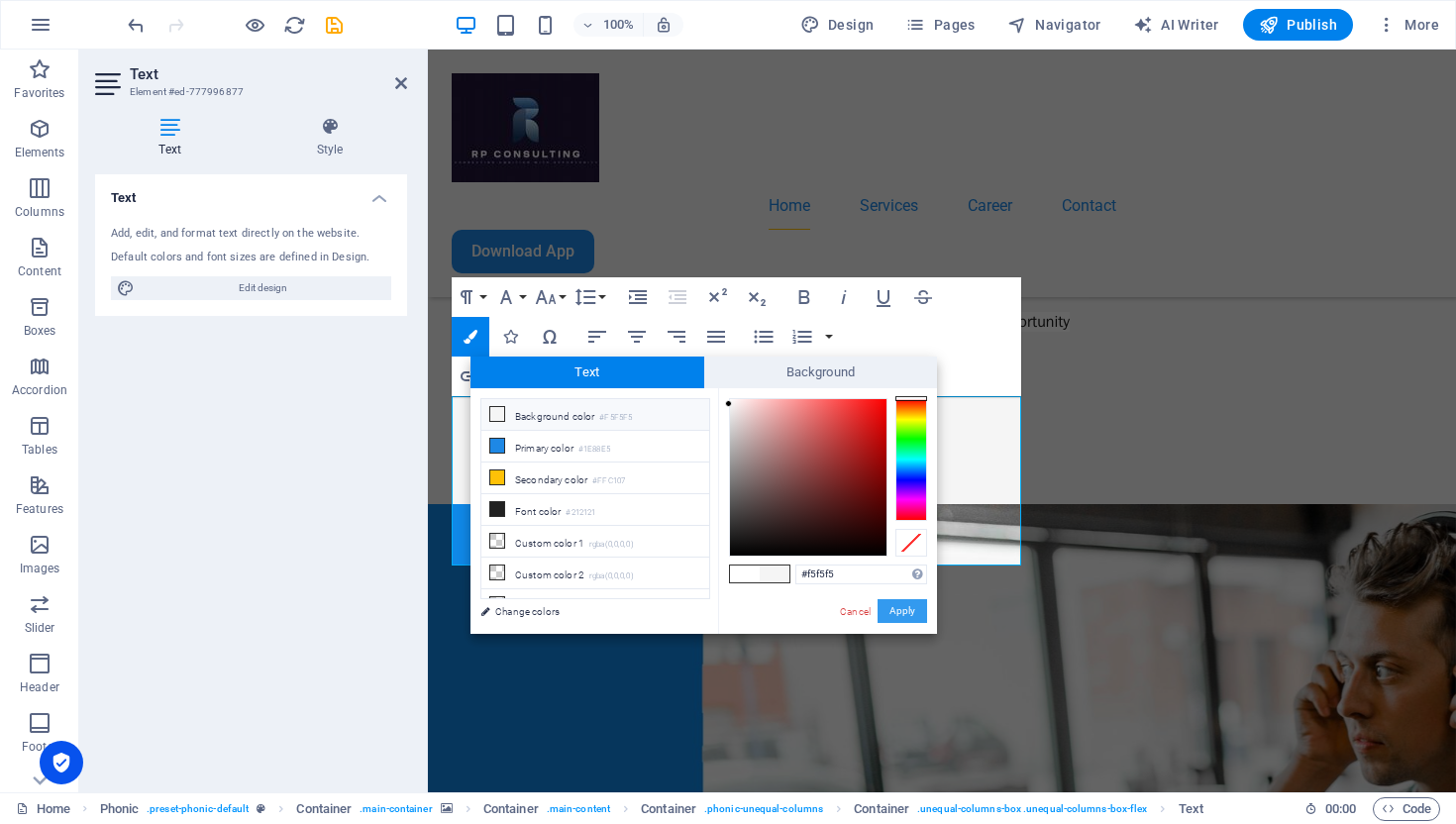 click on "Apply" at bounding box center (902, 611) 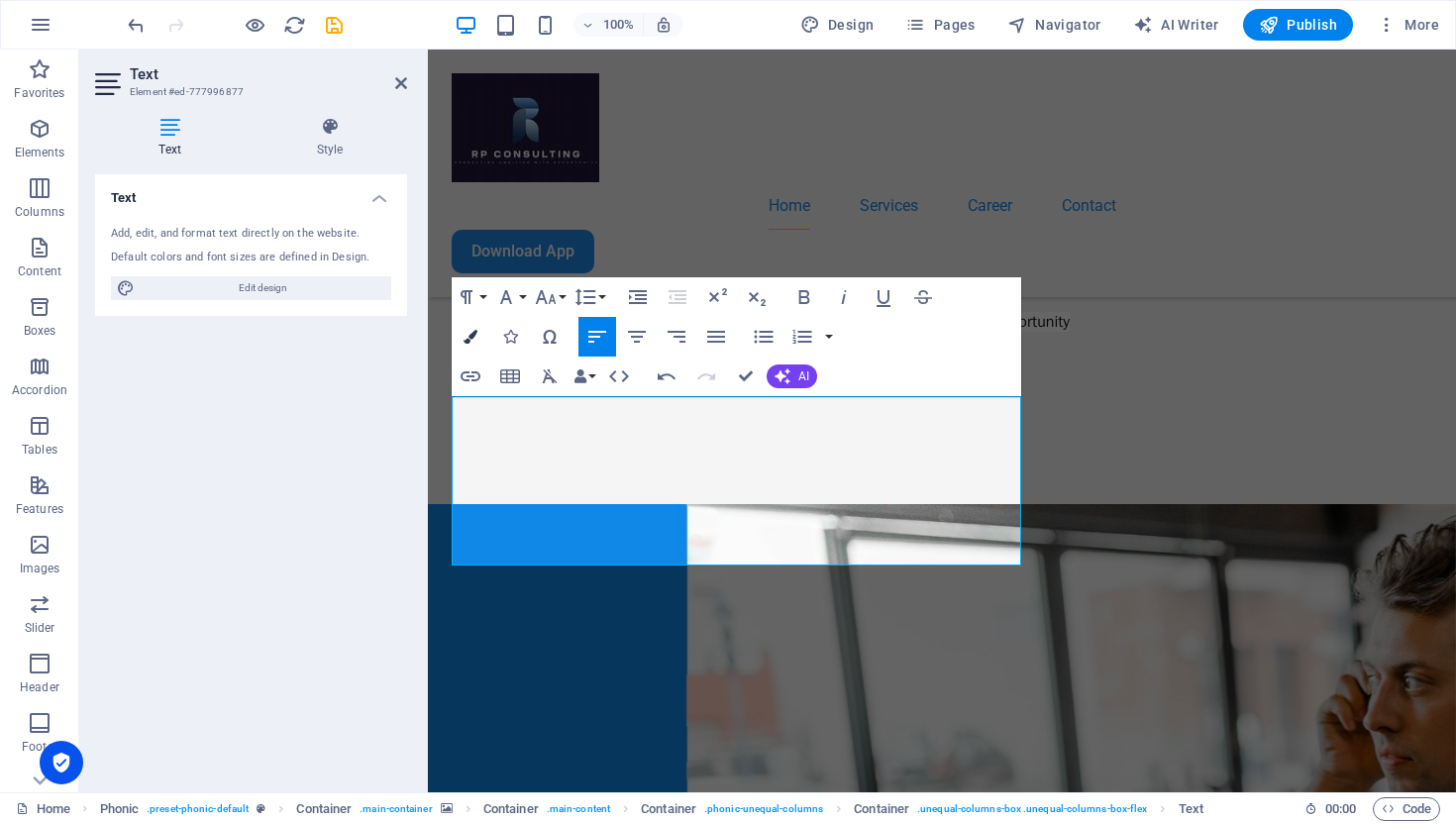 click at bounding box center (470, 337) 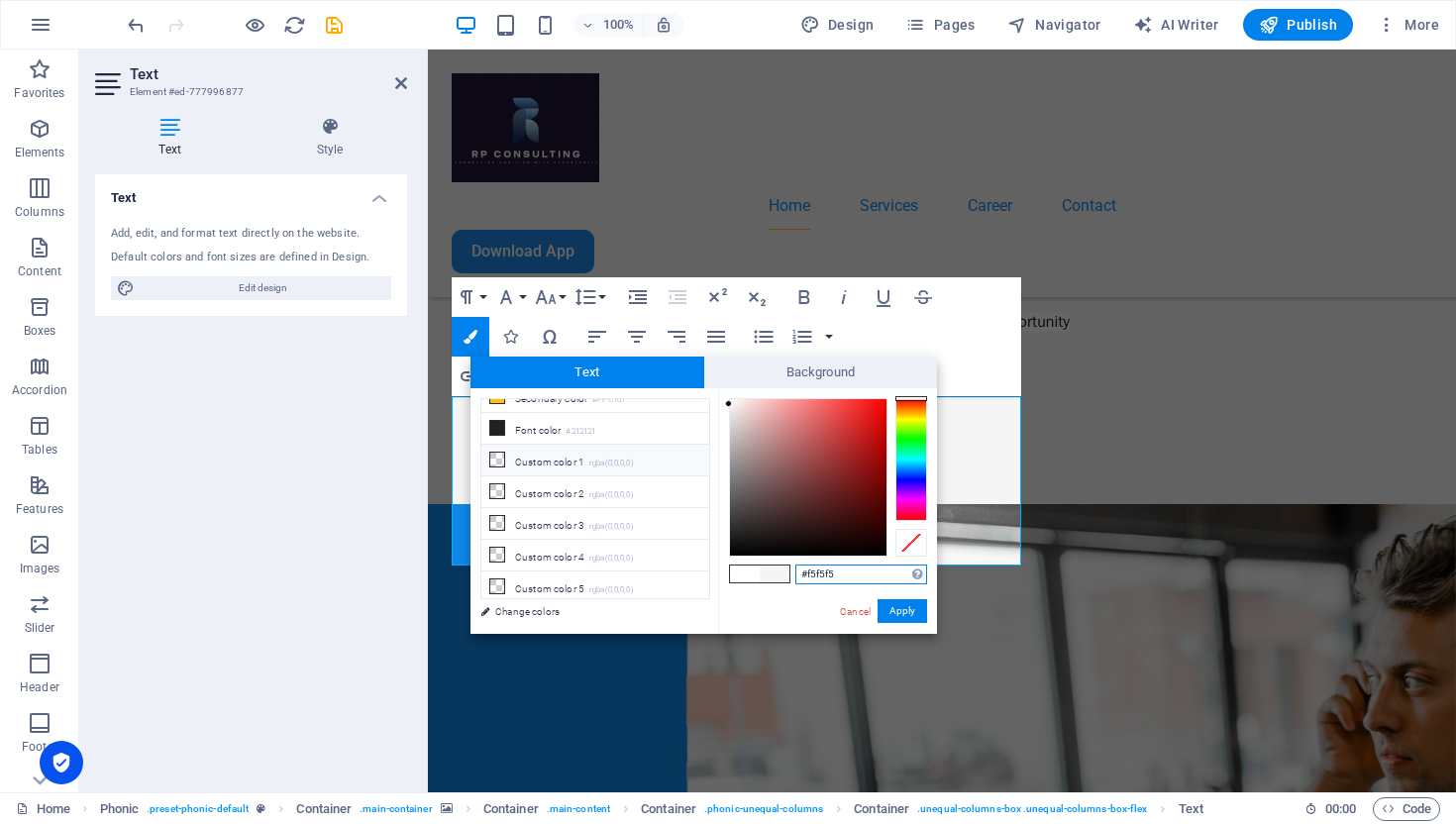 scroll, scrollTop: 0, scrollLeft: 0, axis: both 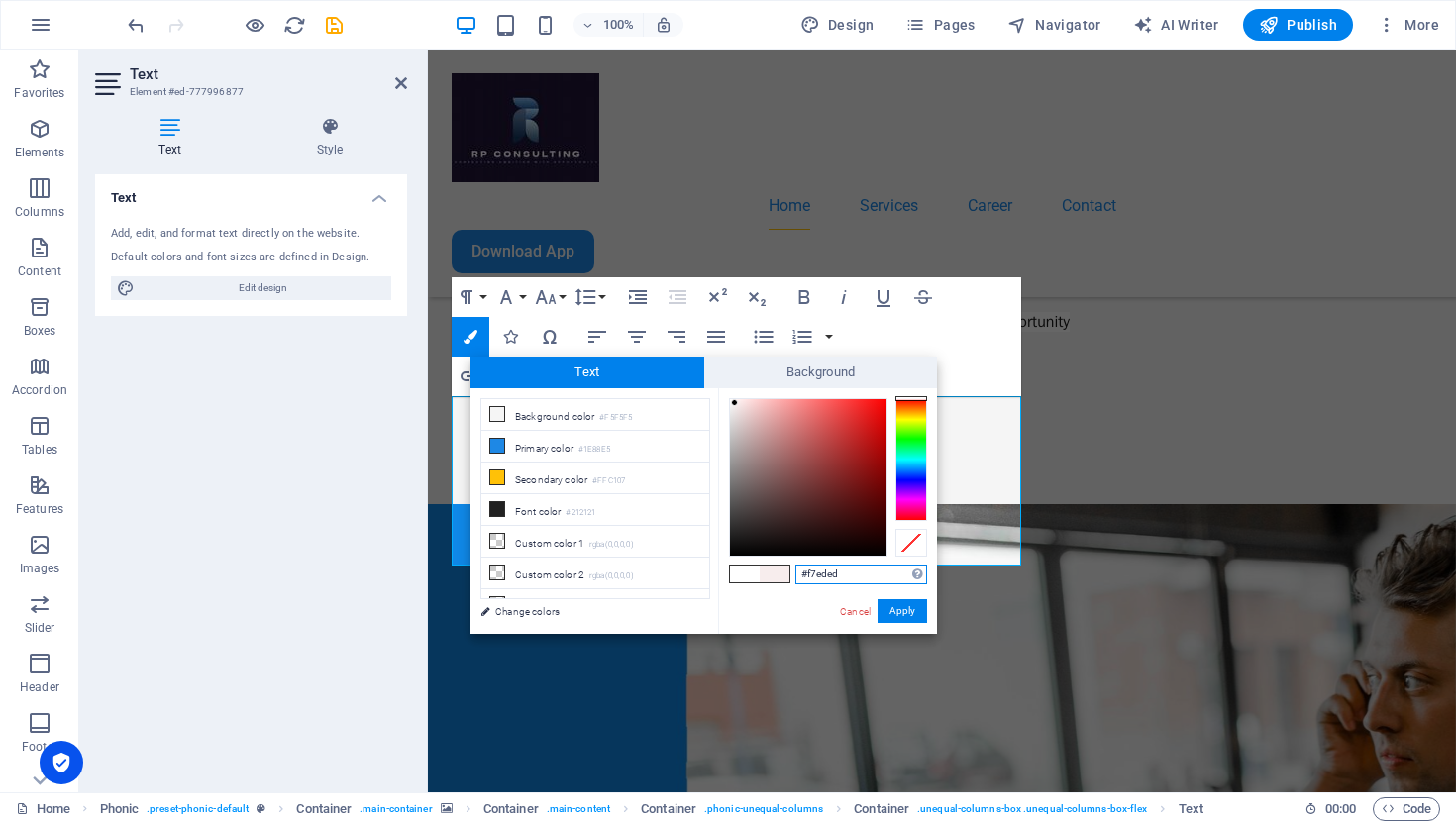 click at bounding box center (808, 477) 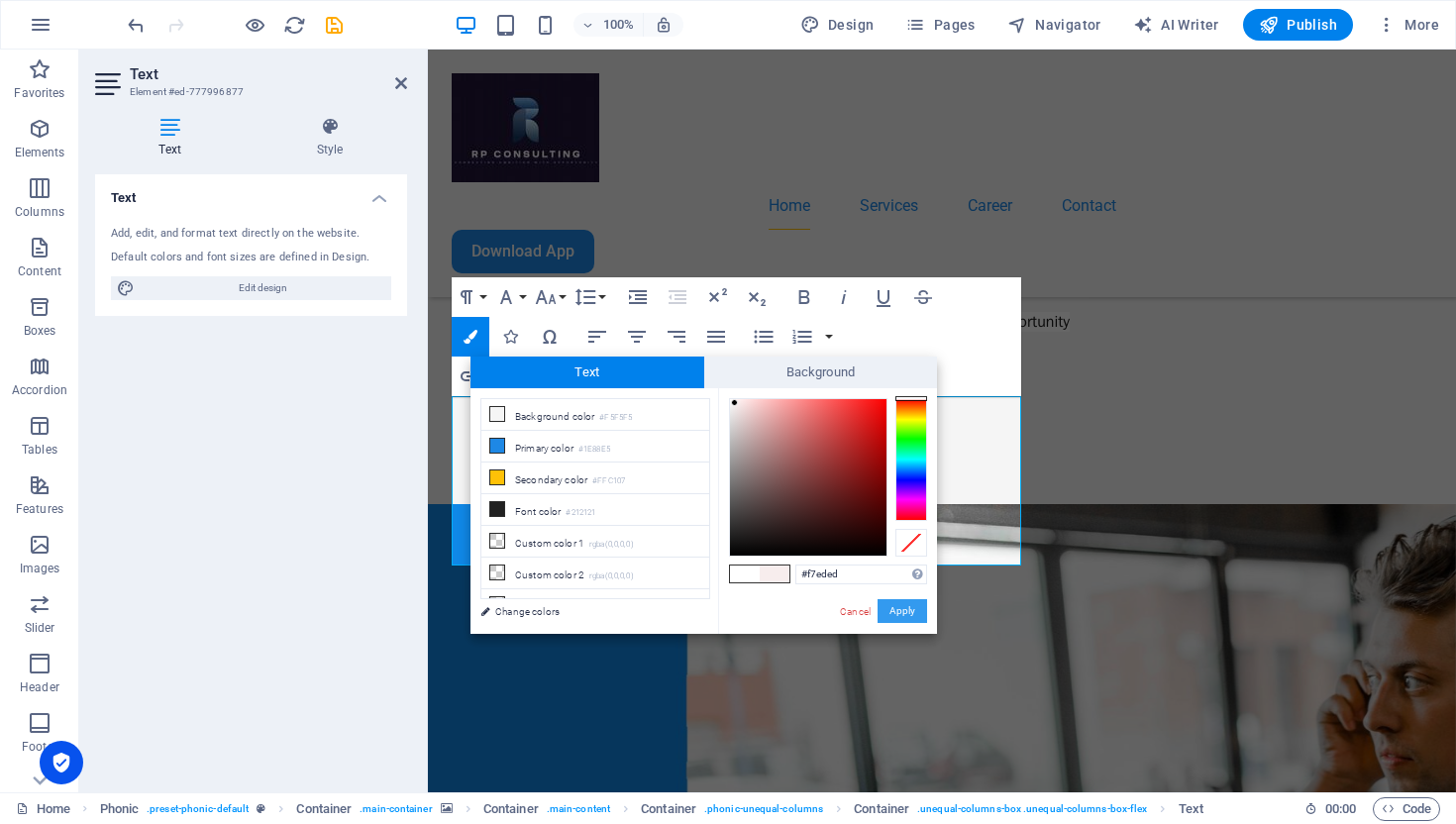 click on "Apply" at bounding box center [902, 611] 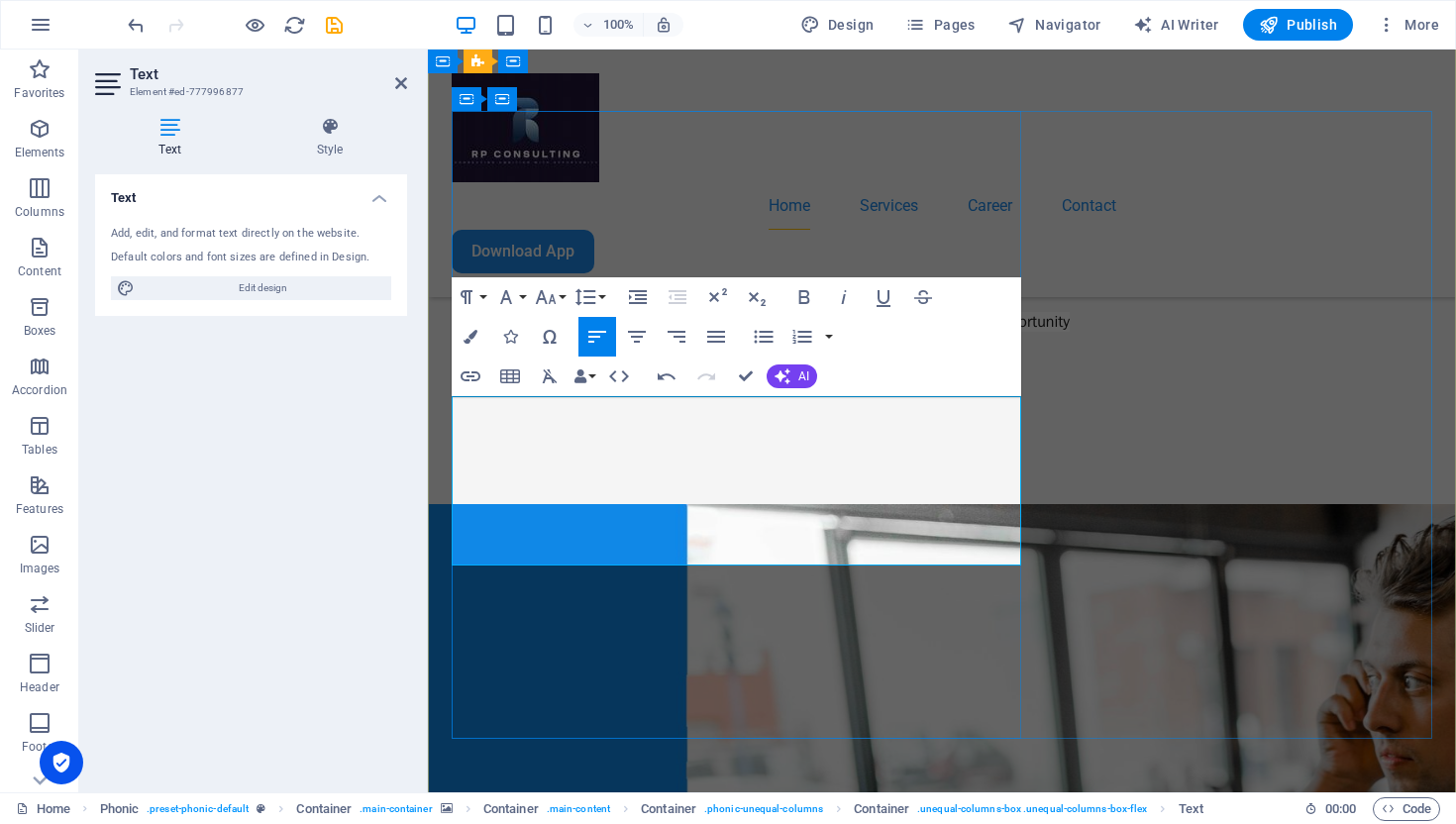 click on "RP Consulting is a talent consulting company that was established in [DATE] in [GEOGRAPHIC_DATA] and expanded into [GEOGRAPHIC_DATA] through Tech-Talent in [DATE]. With a focus on both IT and Non-IT staffing, RP Consulting specializes in placing the best consultants across entry-level, mid-level, and senior-level positions. Whether you’re seeking junior developers or senior architects, Tech-Talent has the expertise and resources to help you find the ideal talent to meet your company’s needs." at bounding box center (941, 1703) 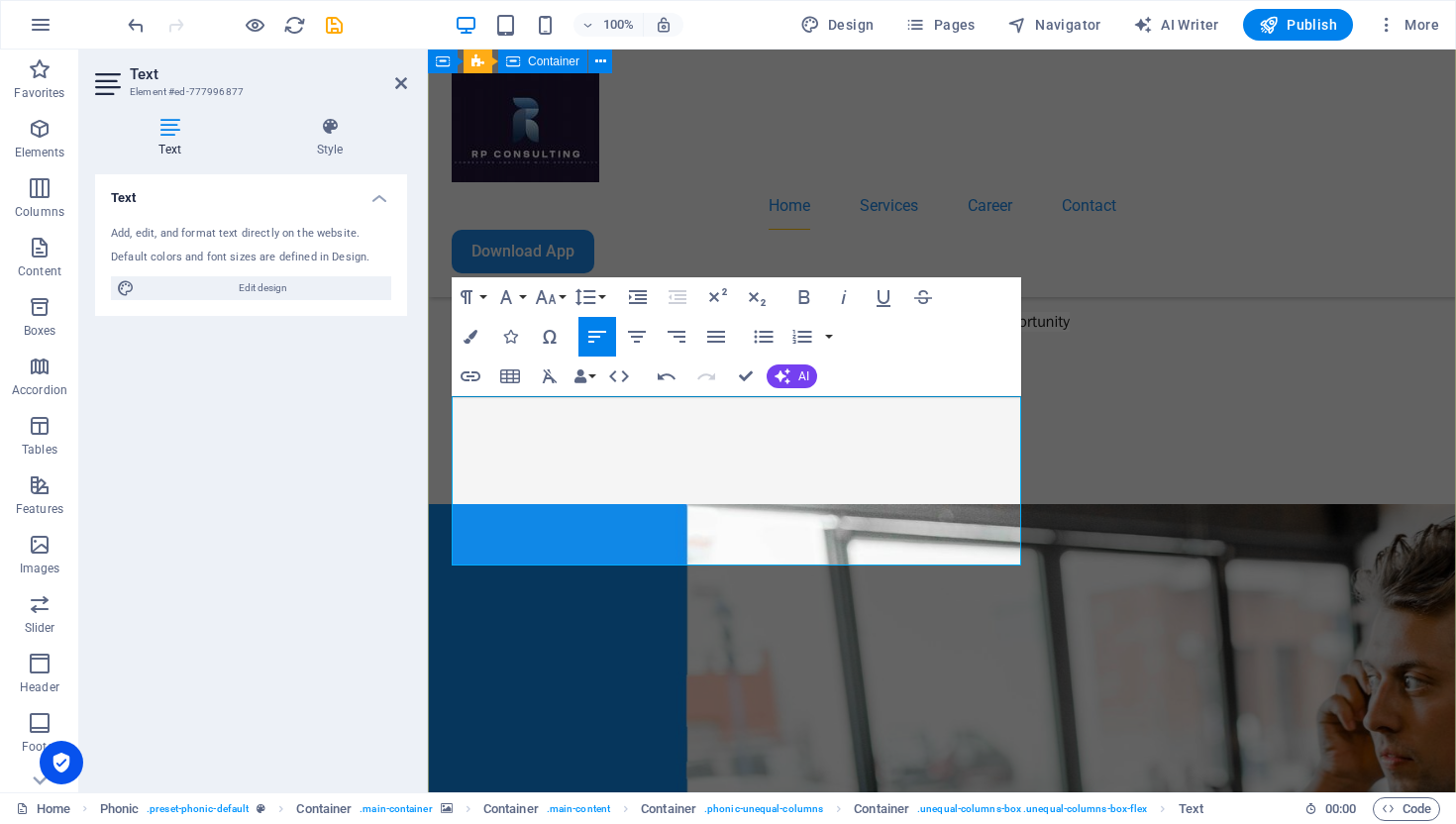 drag, startPoint x: 589, startPoint y: 551, endPoint x: 448, endPoint y: 410, distance: 199.40411 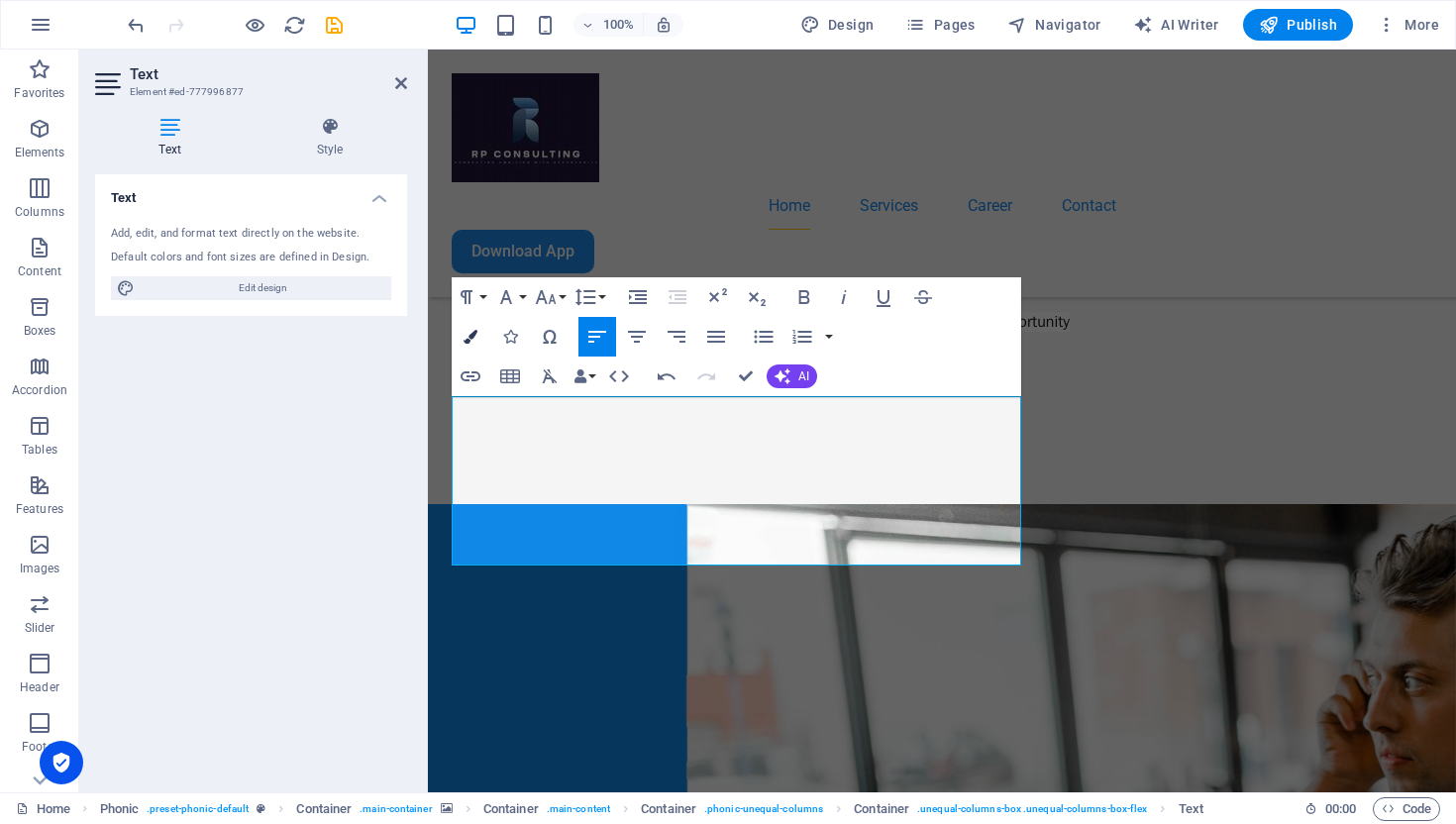 click at bounding box center (470, 337) 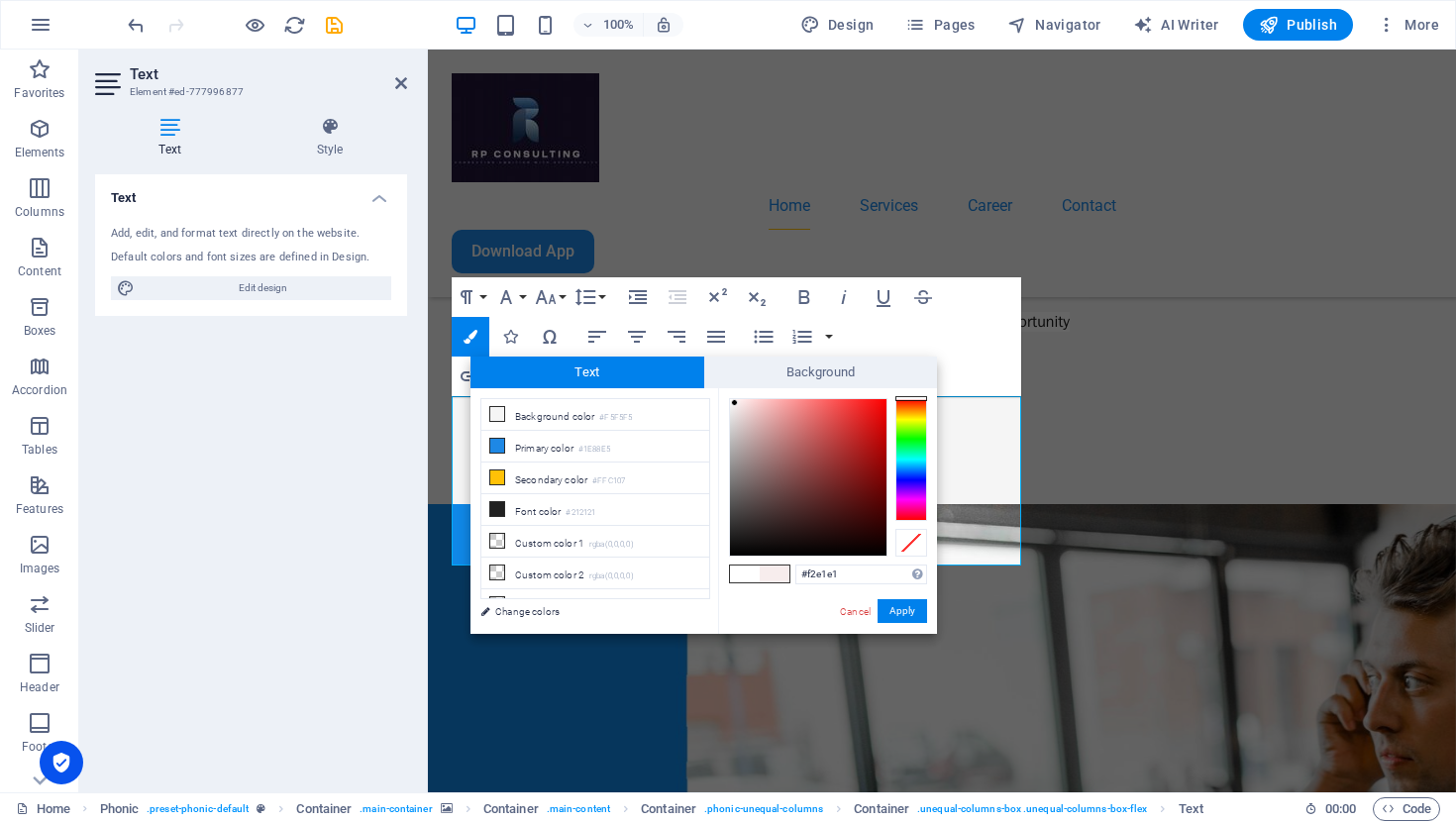 click at bounding box center [808, 477] 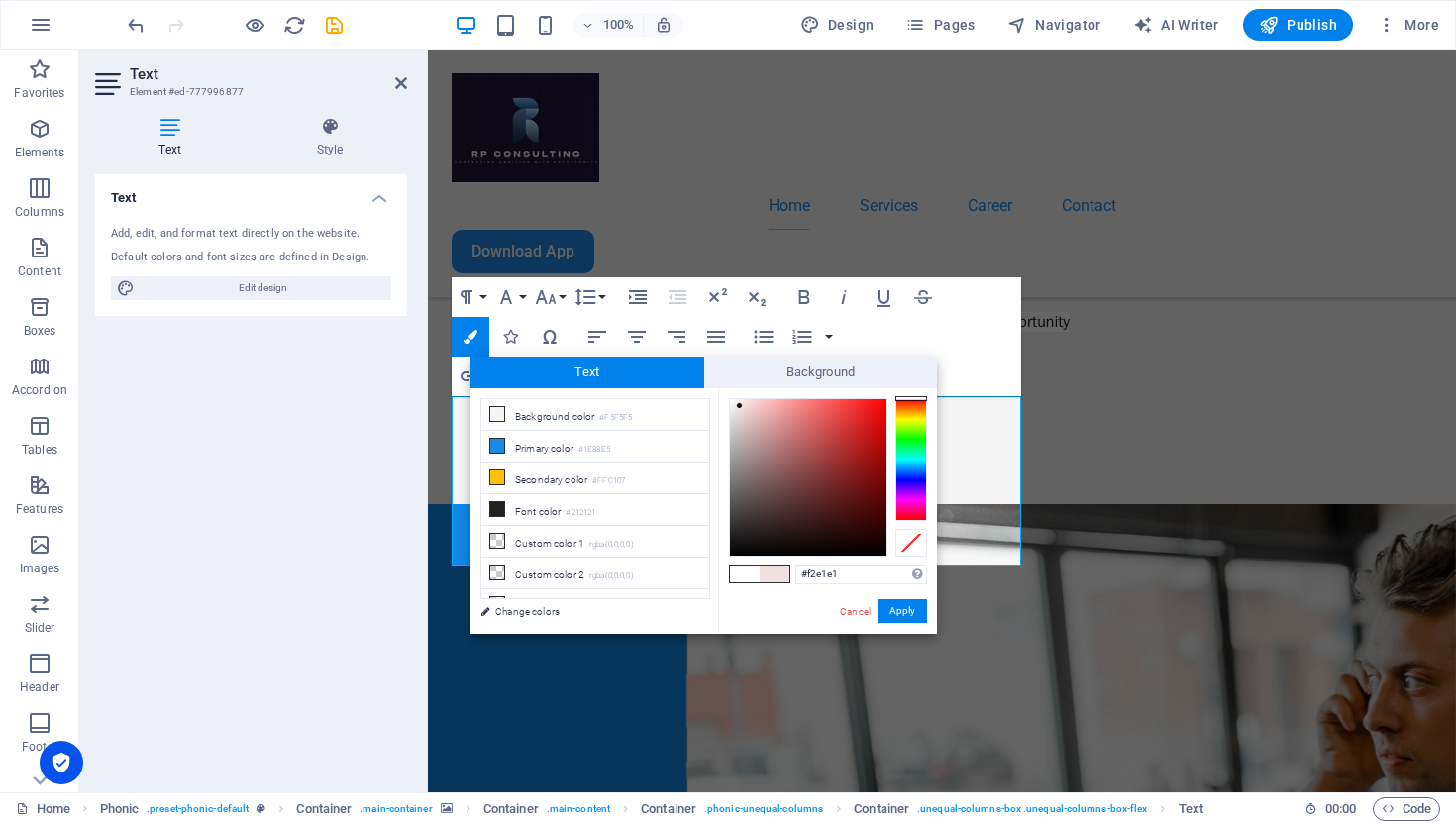 click at bounding box center (745, 573) 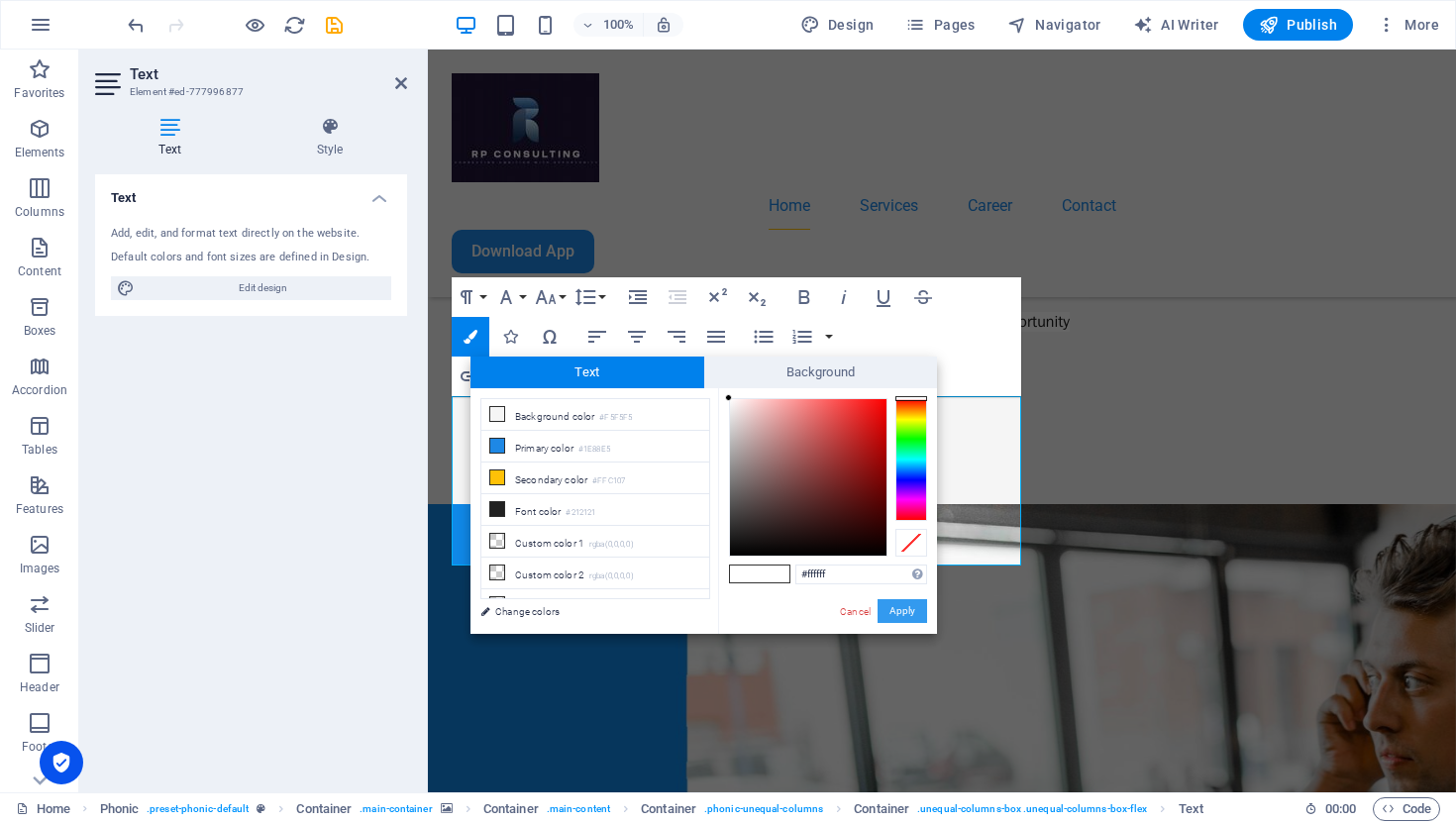 click on "Apply" at bounding box center [902, 611] 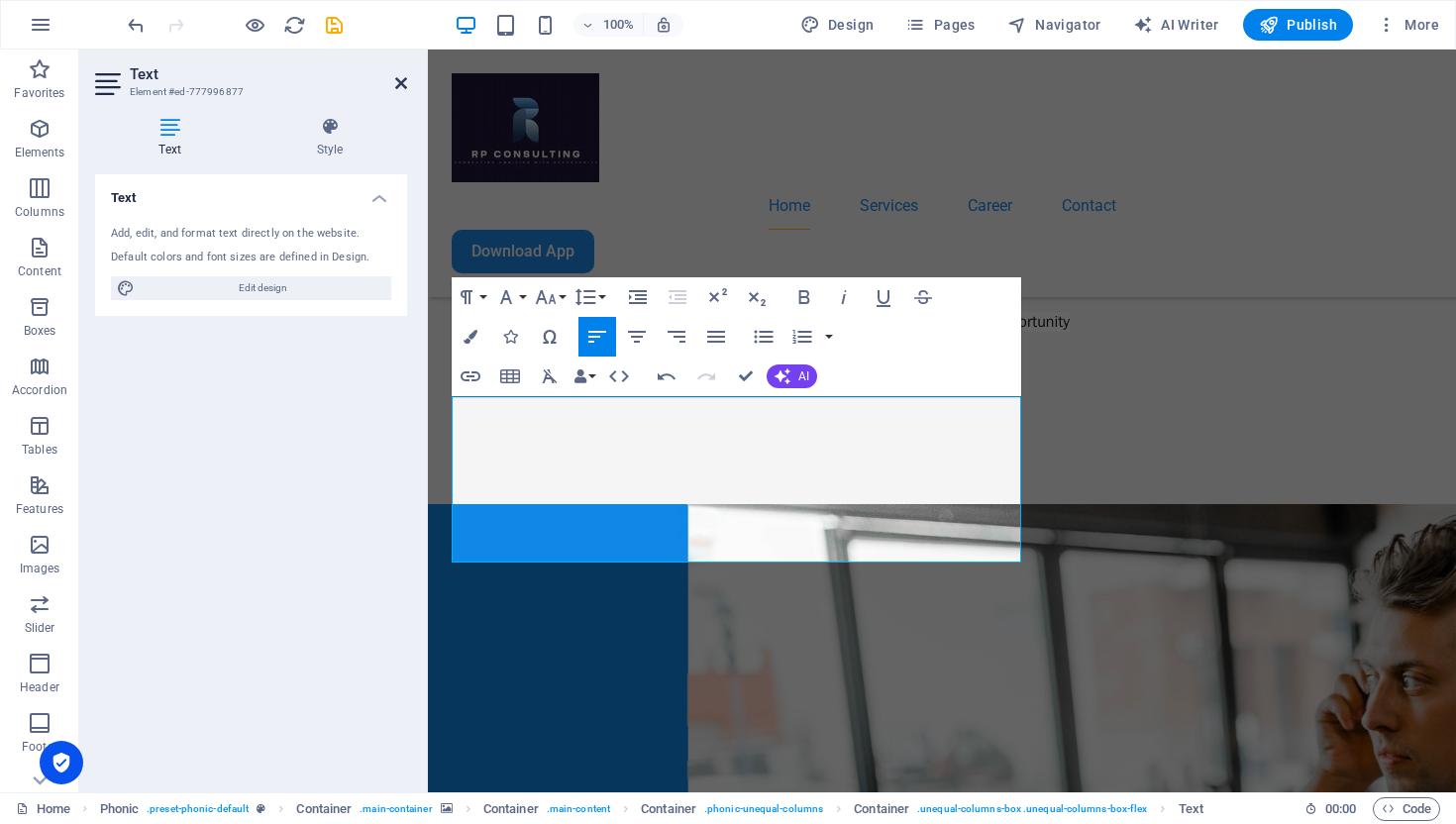 click at bounding box center (401, 83) 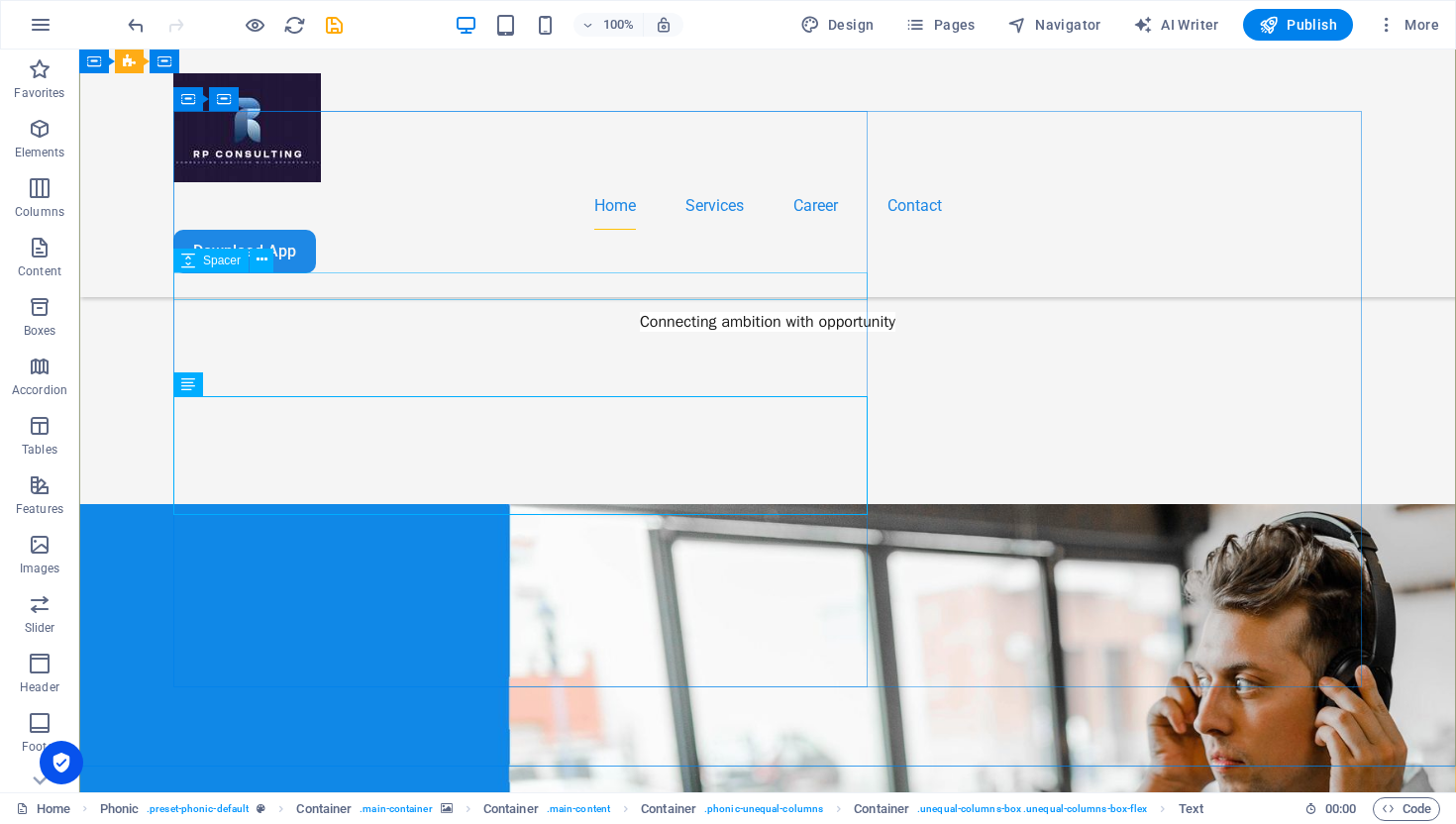 click at bounding box center (768, 1494) 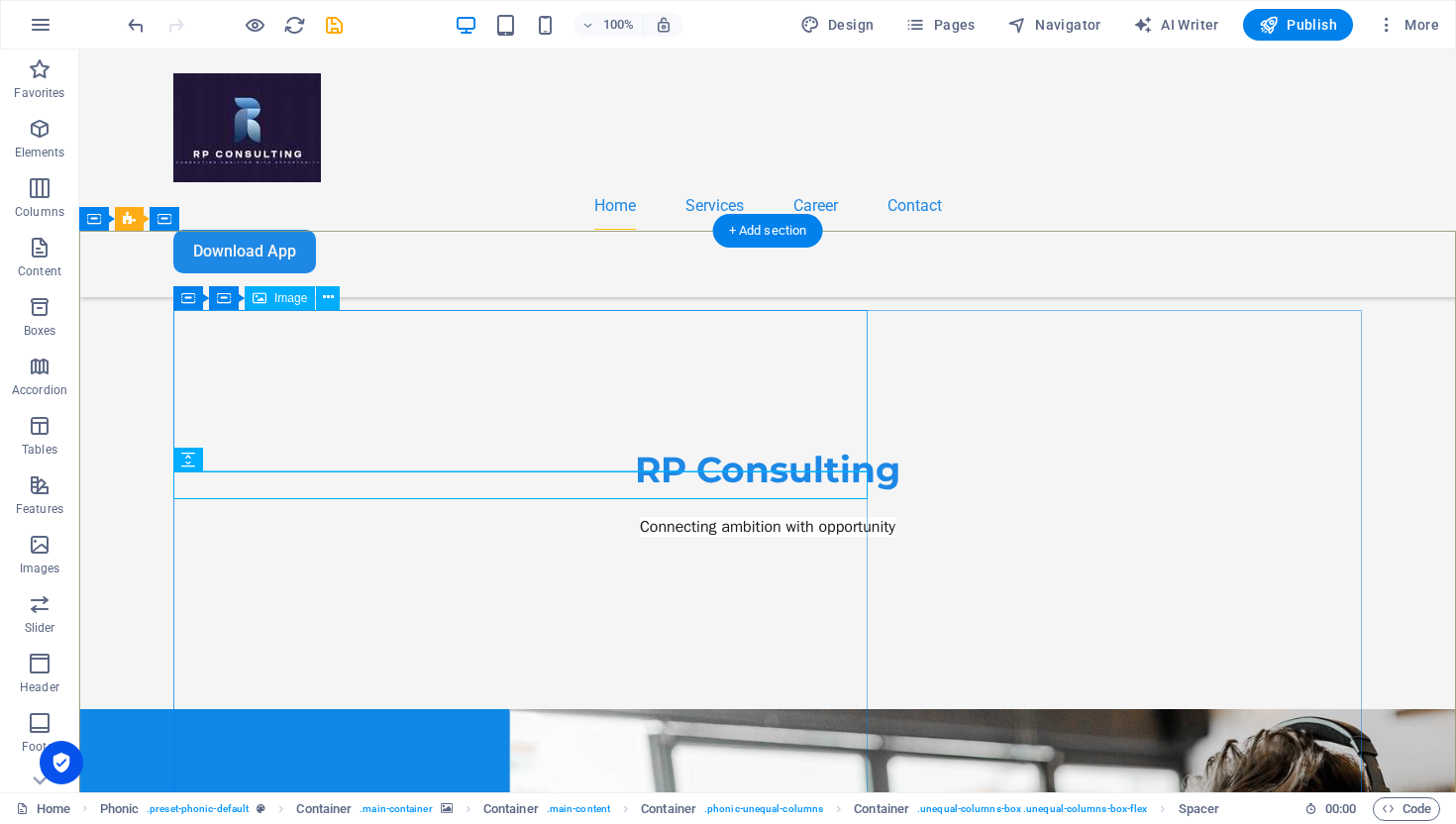 scroll, scrollTop: 406, scrollLeft: 0, axis: vertical 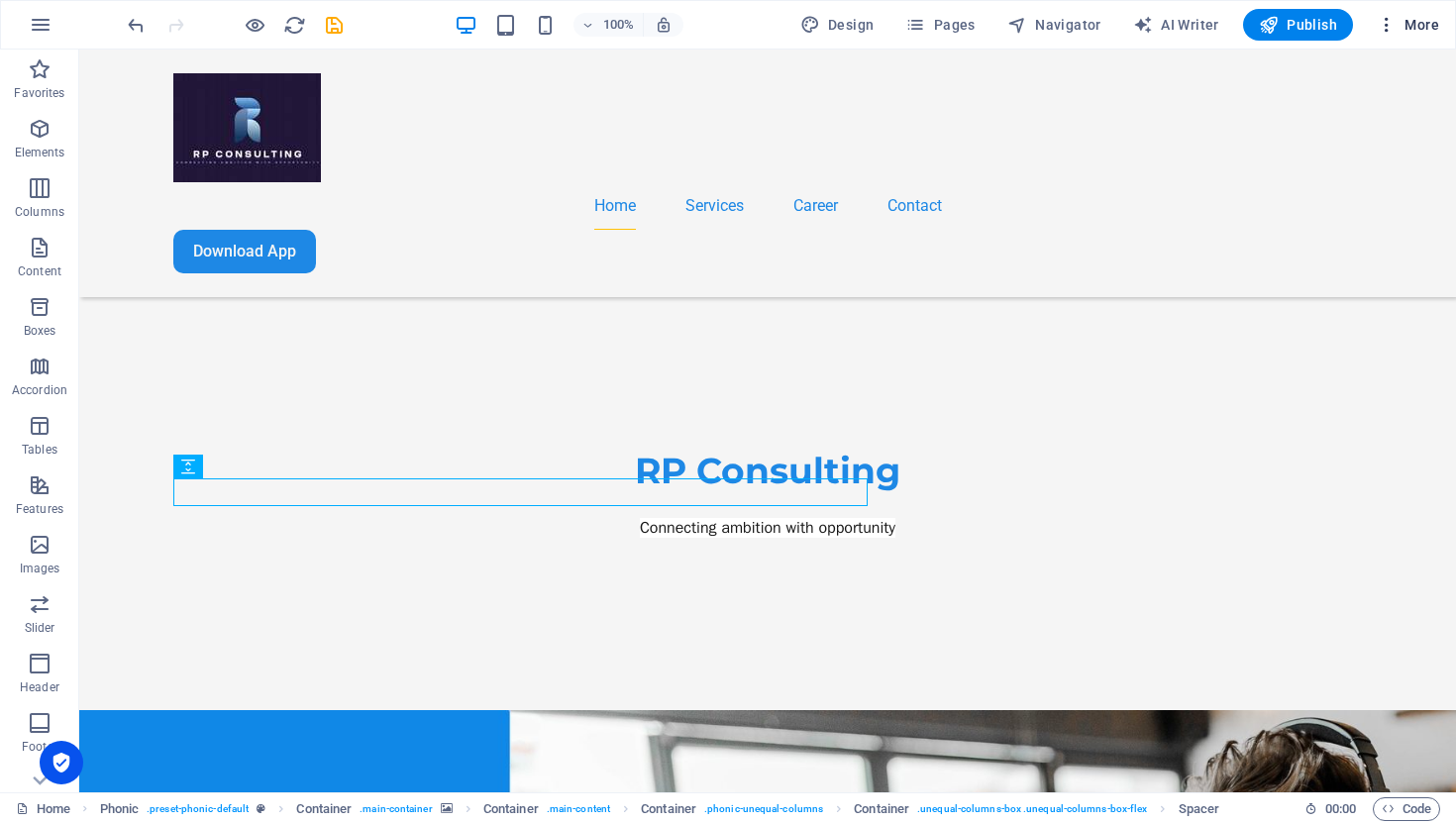 click on "More" at bounding box center (1407, 25) 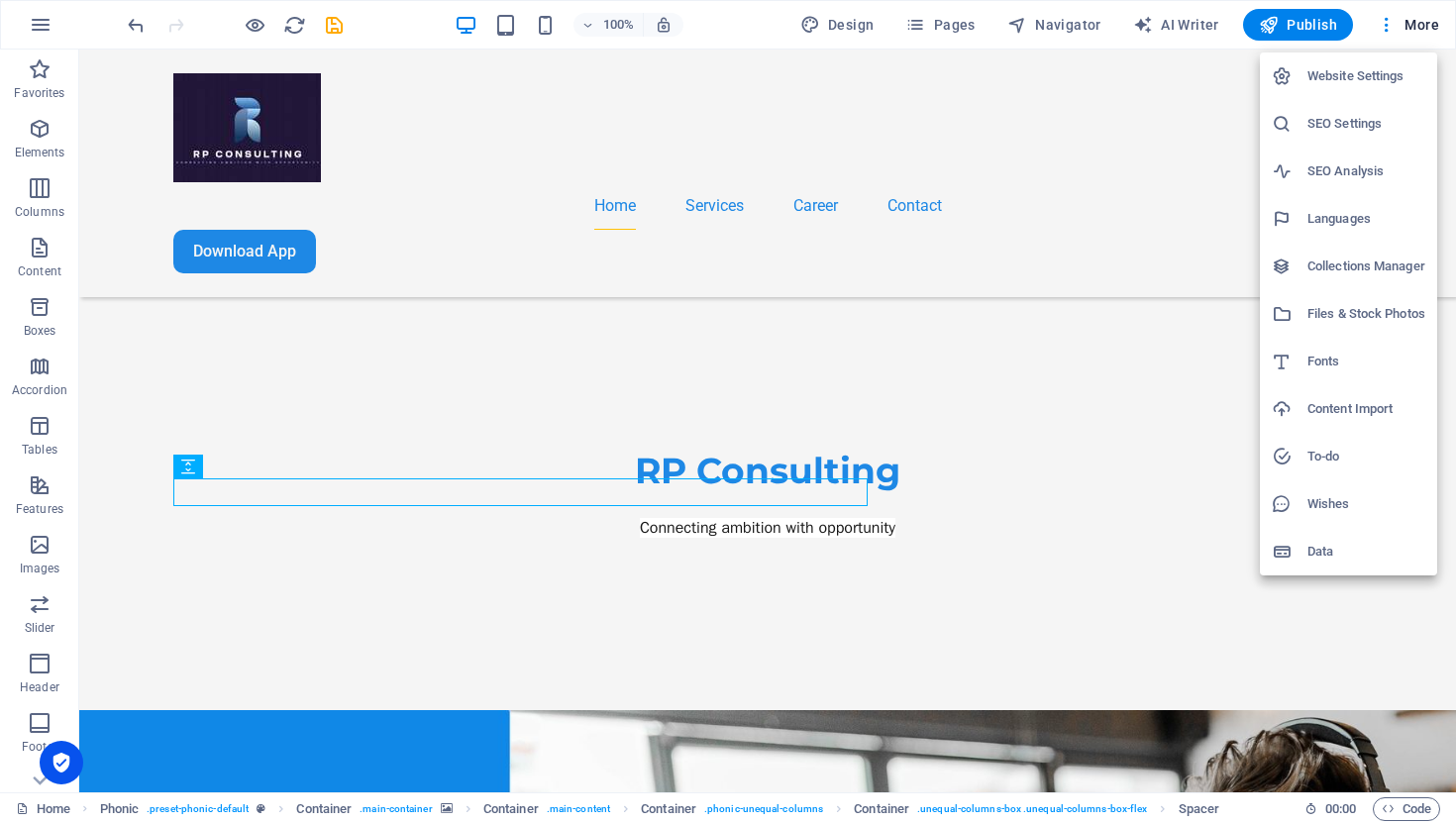 click at bounding box center (728, 412) 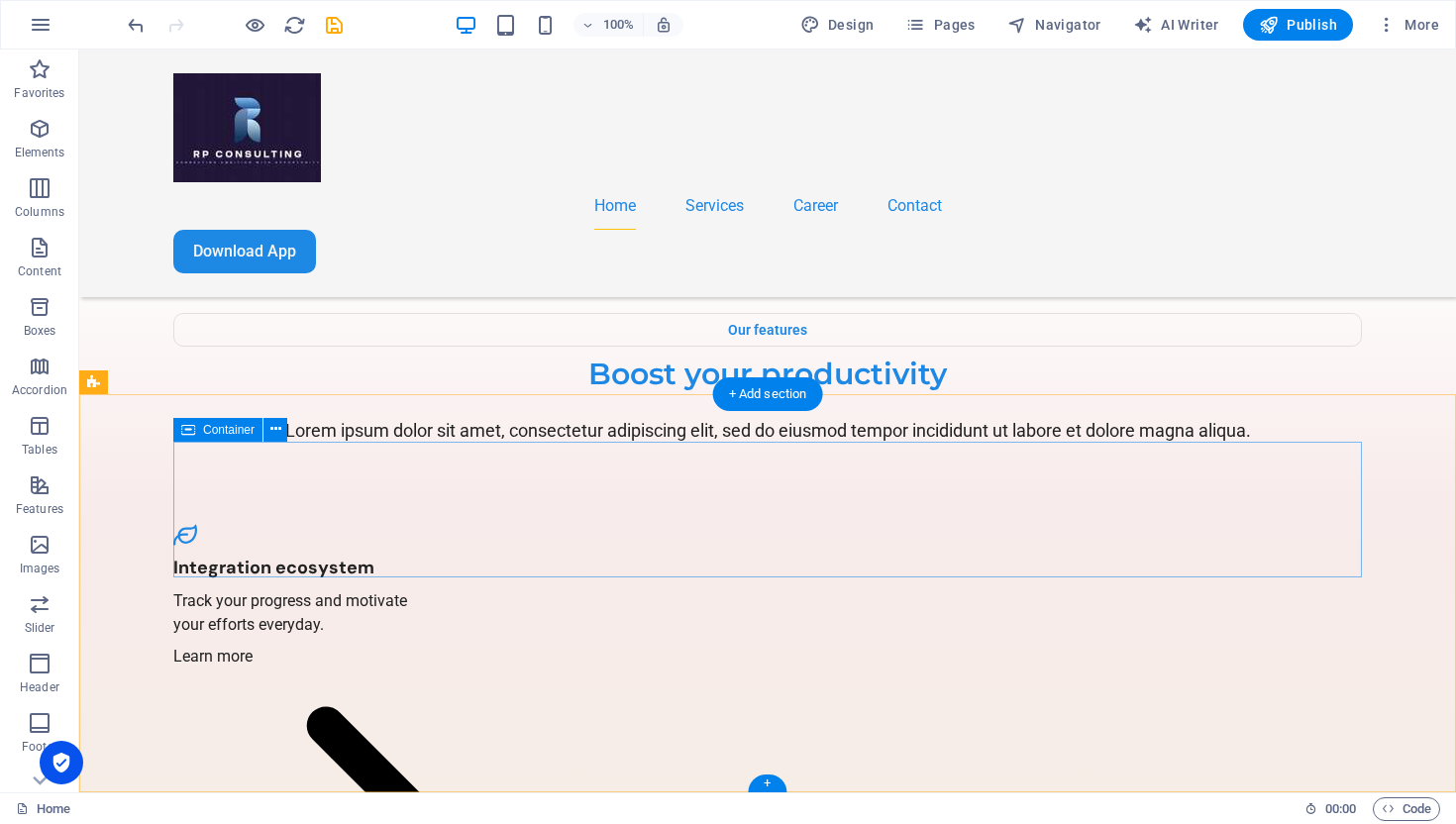 scroll, scrollTop: 4813, scrollLeft: 0, axis: vertical 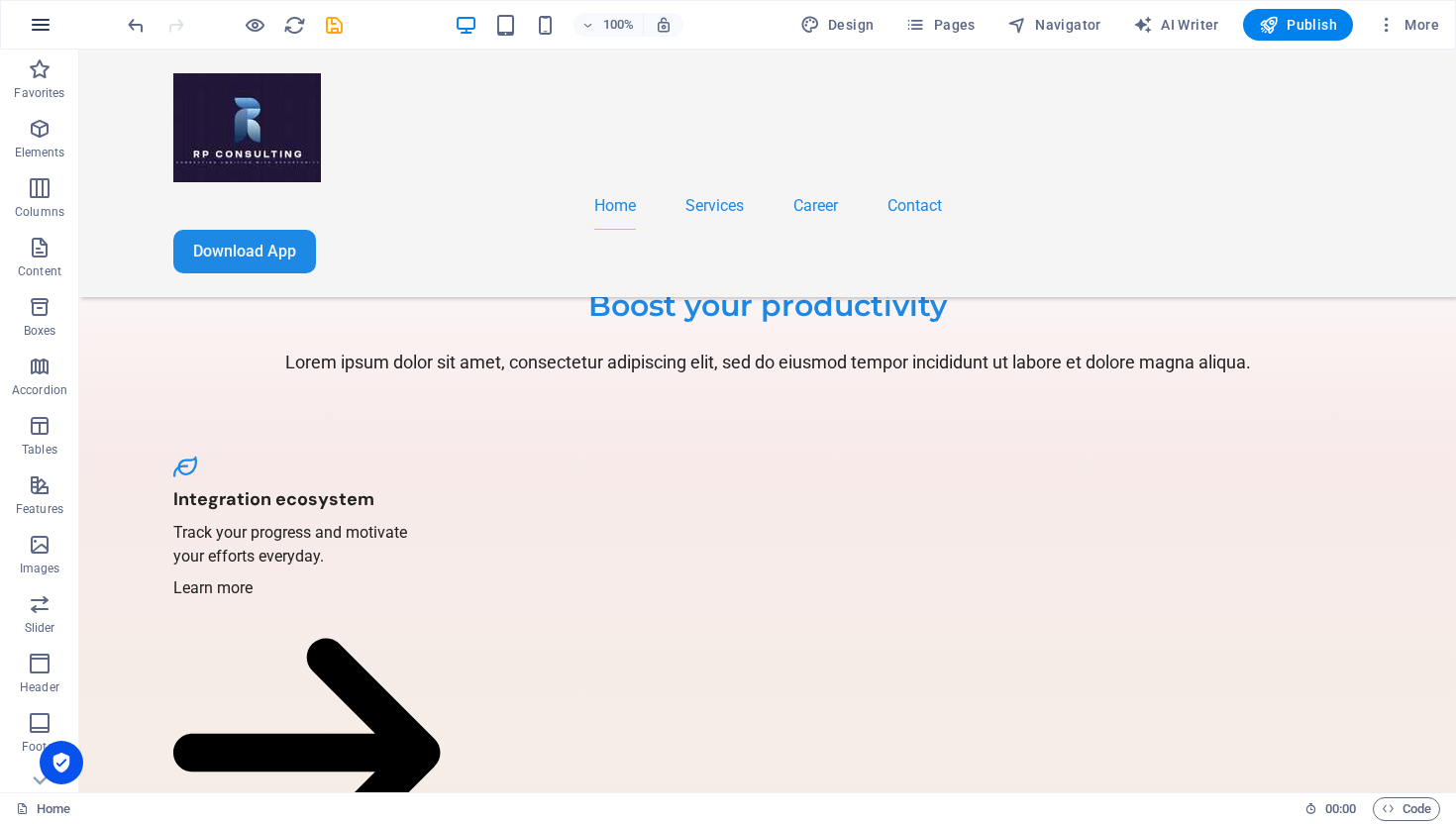 click at bounding box center [41, 25] 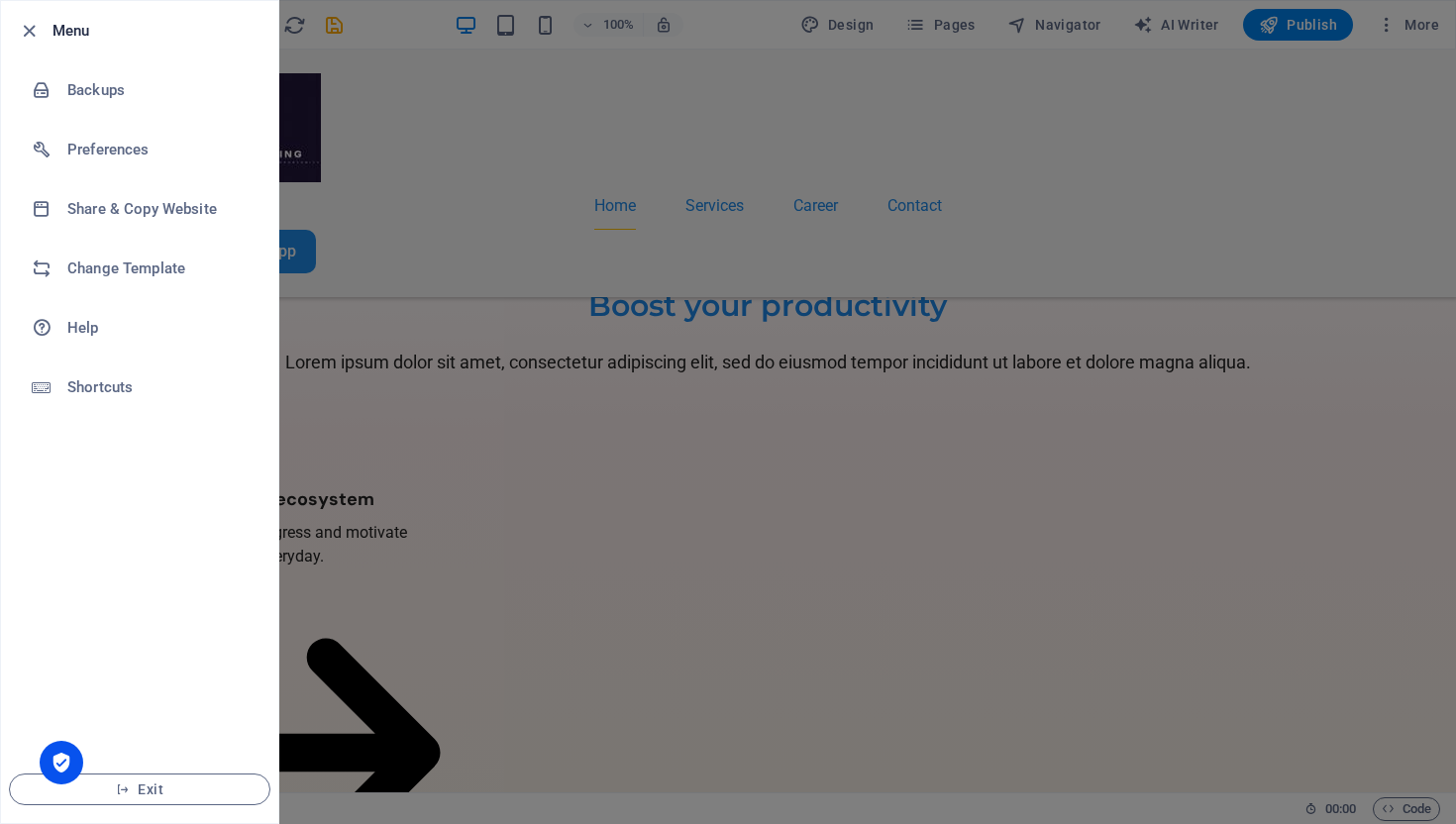 click at bounding box center [728, 412] 